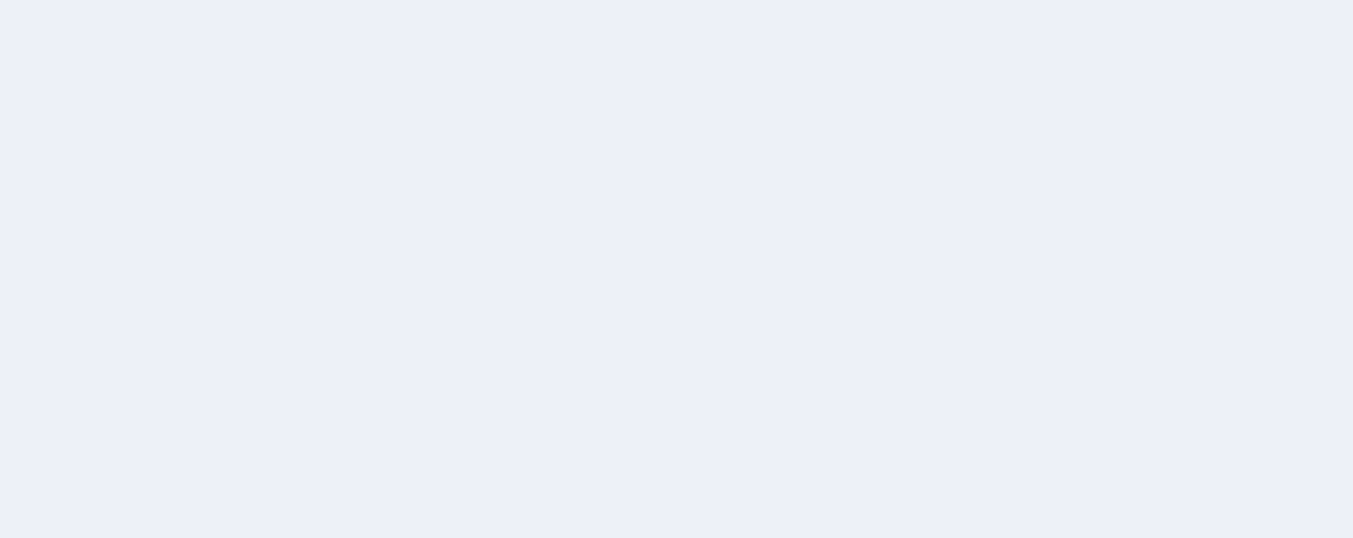 scroll, scrollTop: 0, scrollLeft: 0, axis: both 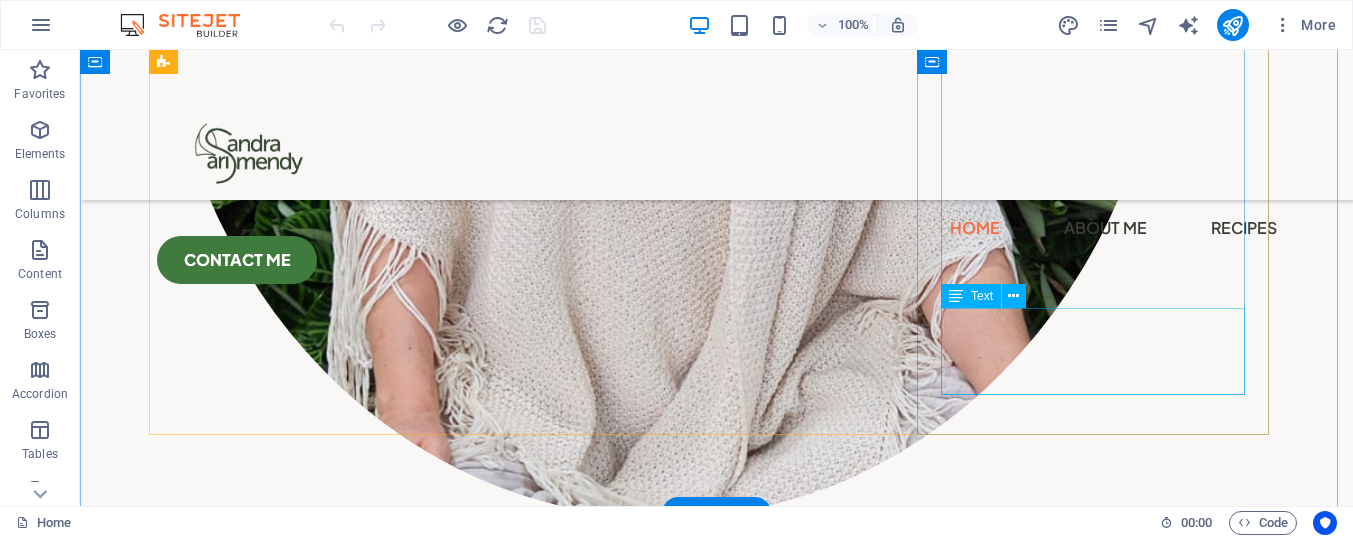 click on "Lorem ipsum dolor sit amet consectetur. Bibendum adipiscing morbi orci nibh eget." at bounding box center [333, 3616] 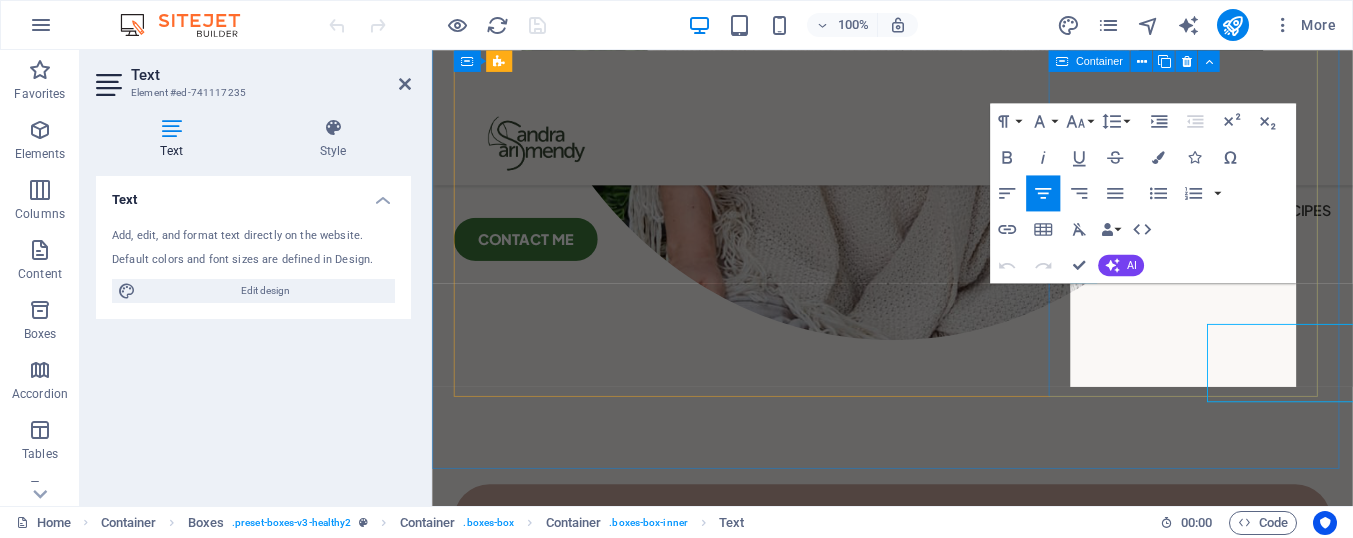 click on "Personal meal plans Lorem ipsum dolor sit amet consectetur. Bibendum adipiscing morbi orci nibh eget." at bounding box center (608, 3430) 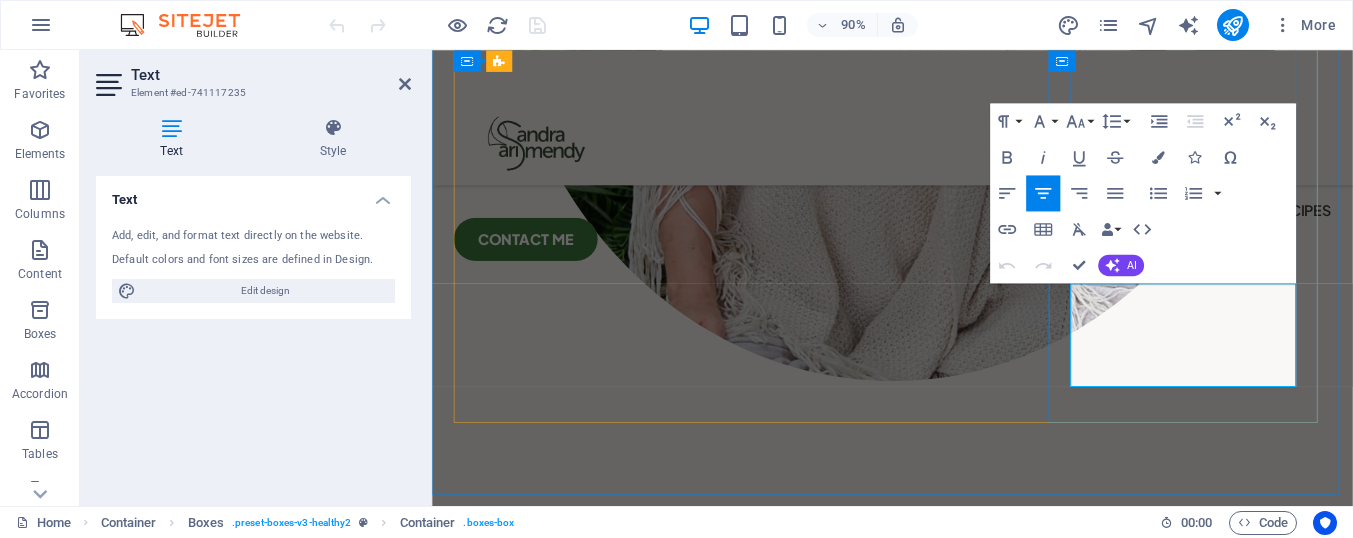 scroll, scrollTop: 2375, scrollLeft: 0, axis: vertical 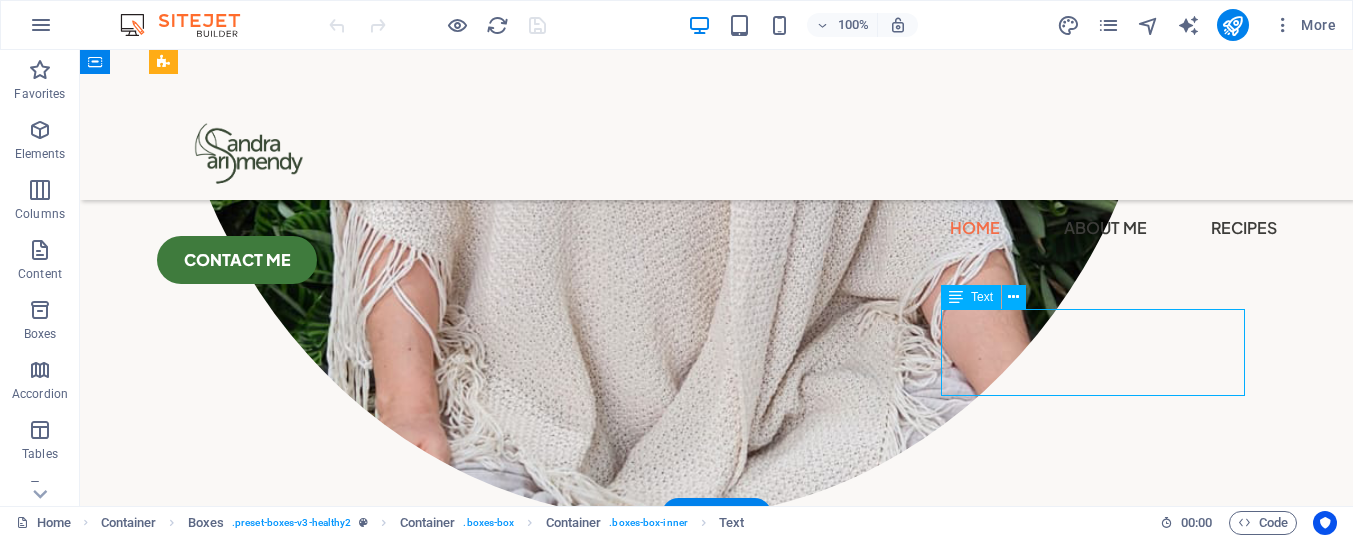 drag, startPoint x: 1189, startPoint y: 384, endPoint x: 1091, endPoint y: 374, distance: 98.50888 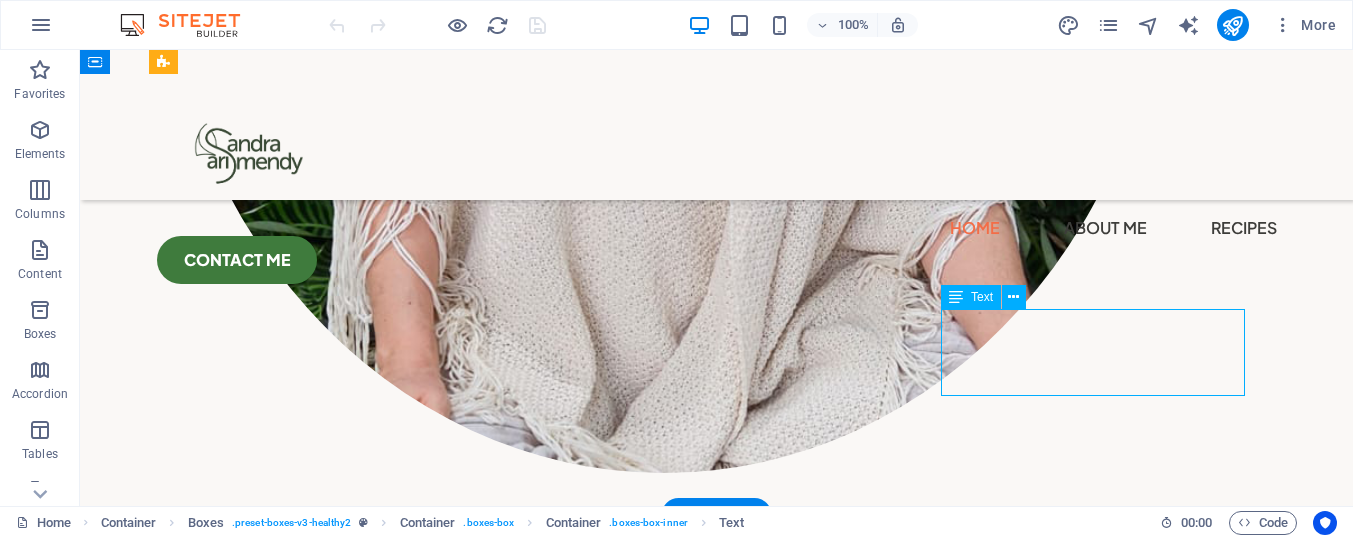 scroll, scrollTop: 2329, scrollLeft: 0, axis: vertical 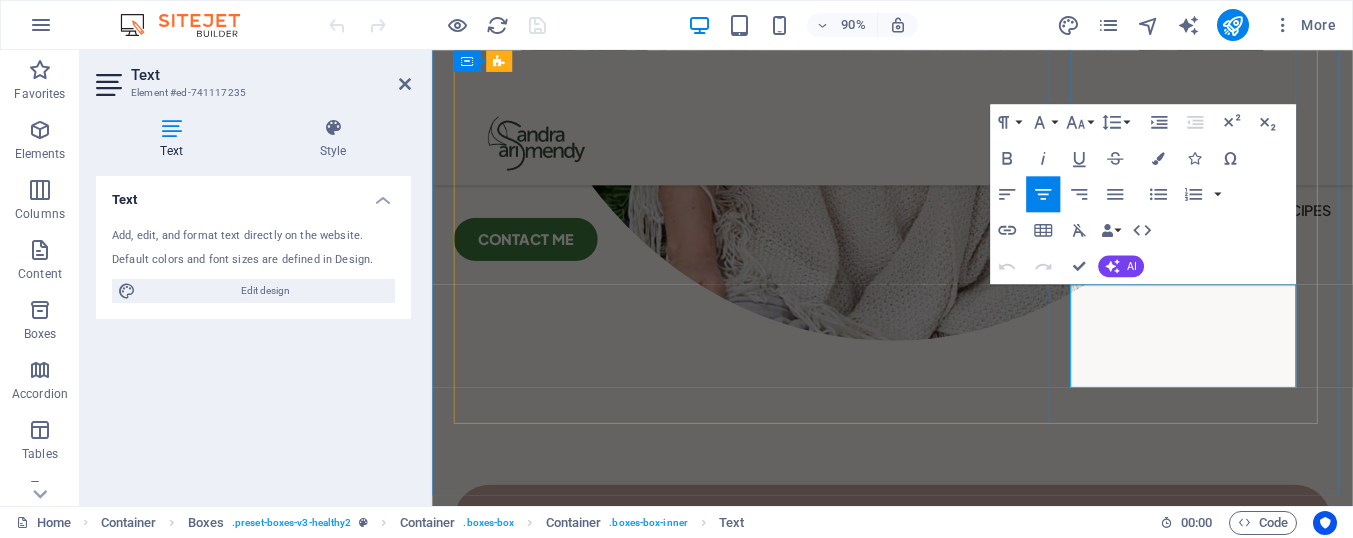 drag, startPoint x: 1151, startPoint y: 328, endPoint x: 1316, endPoint y: 415, distance: 186.5315 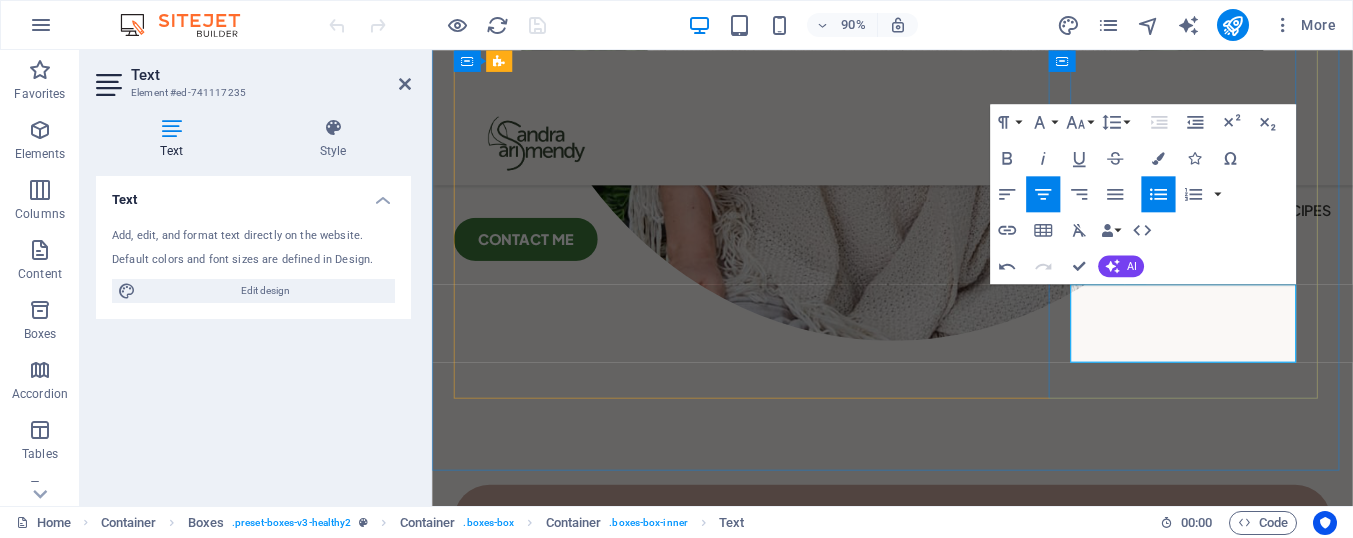 click on "Conecta con la vida a través del cuerpo y el movimiento." at bounding box center (620, 3533) 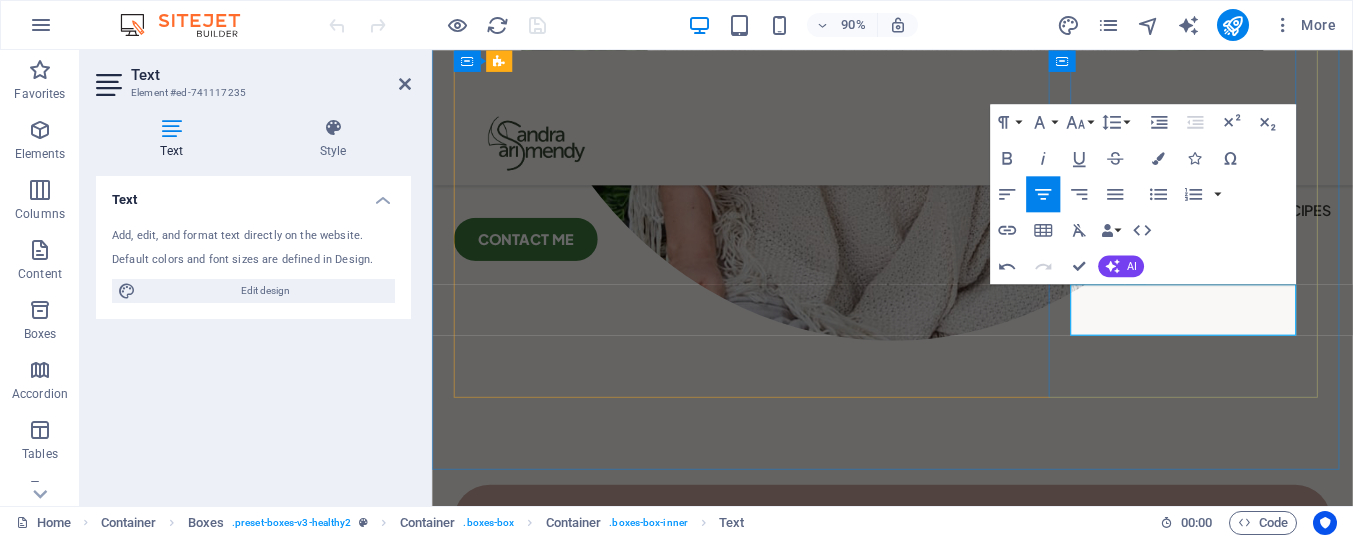 click on "Conecta con la vida a través del cuerpo y el movimiento." at bounding box center (608, 3519) 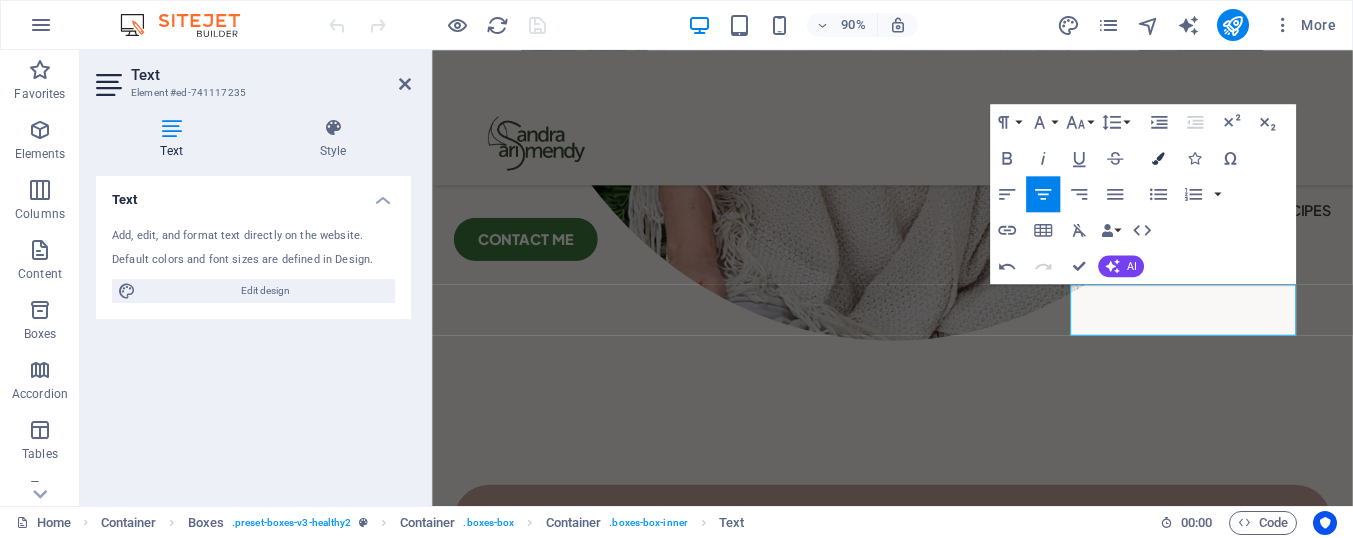 click at bounding box center [1158, 157] 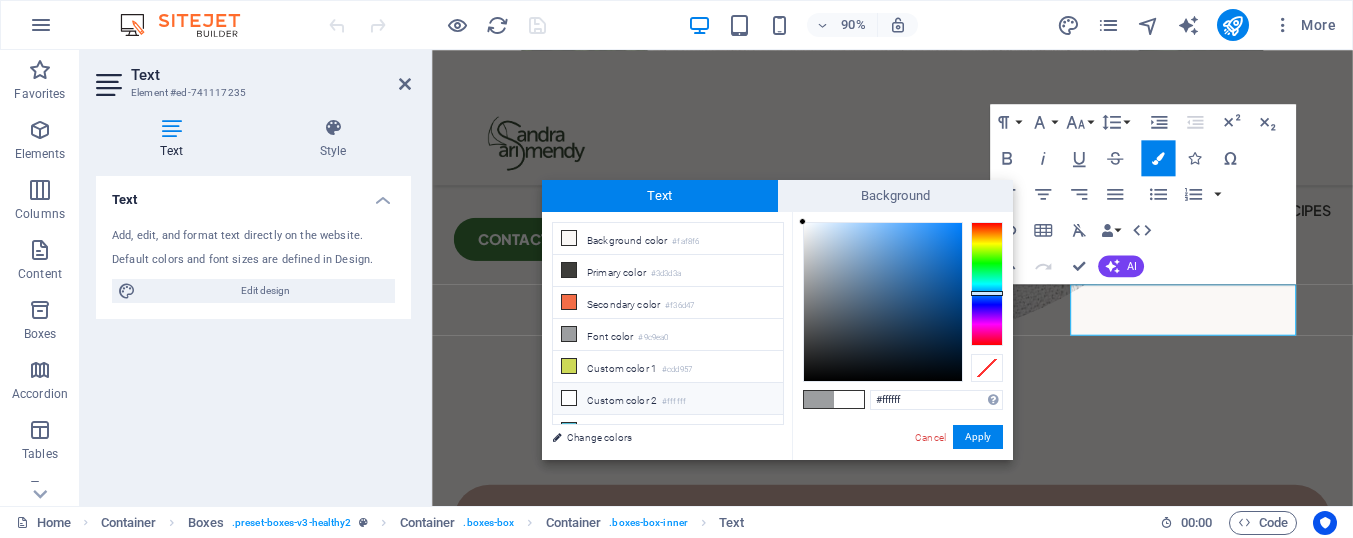 drag, startPoint x: 804, startPoint y: 237, endPoint x: 773, endPoint y: 195, distance: 52.201534 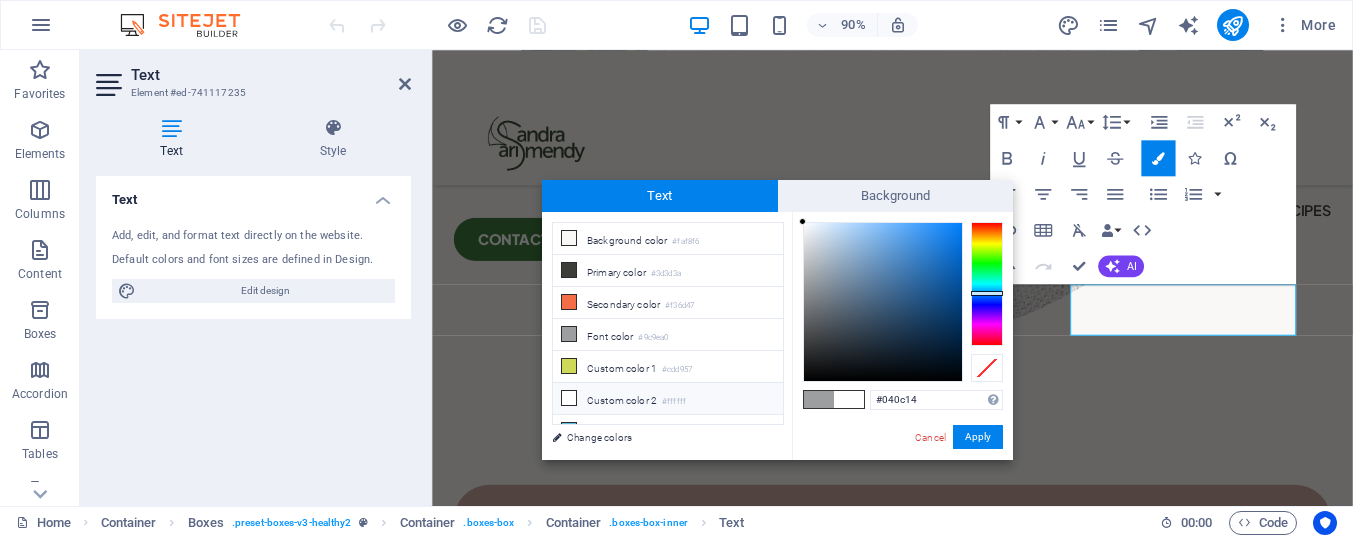 type on "#000000" 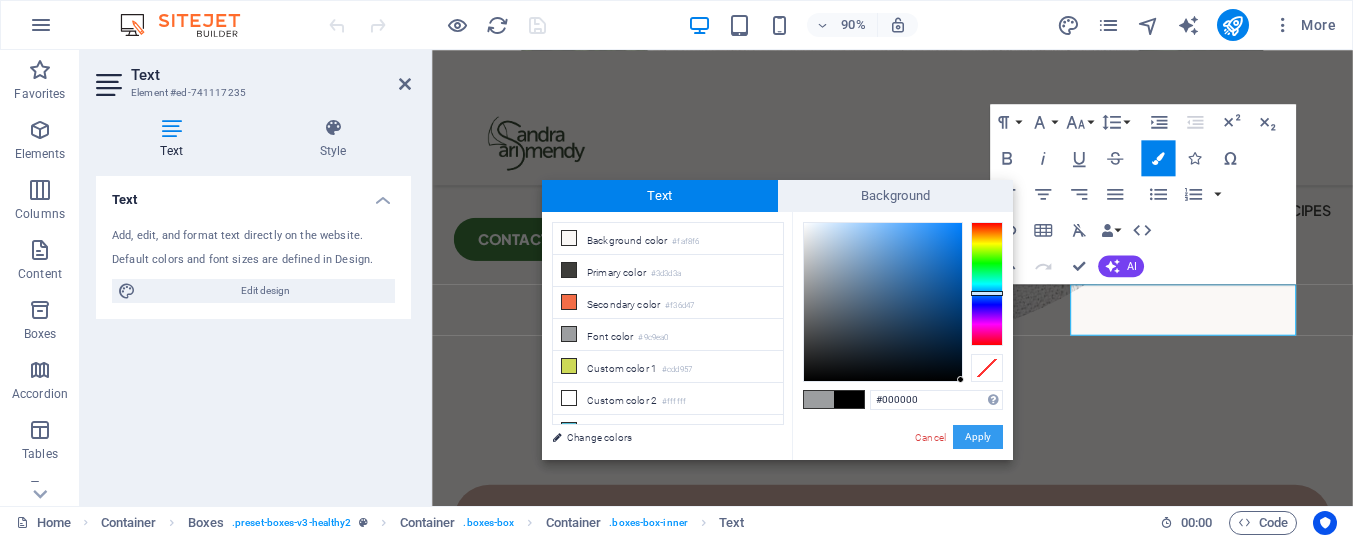 click on "Apply" at bounding box center (978, 437) 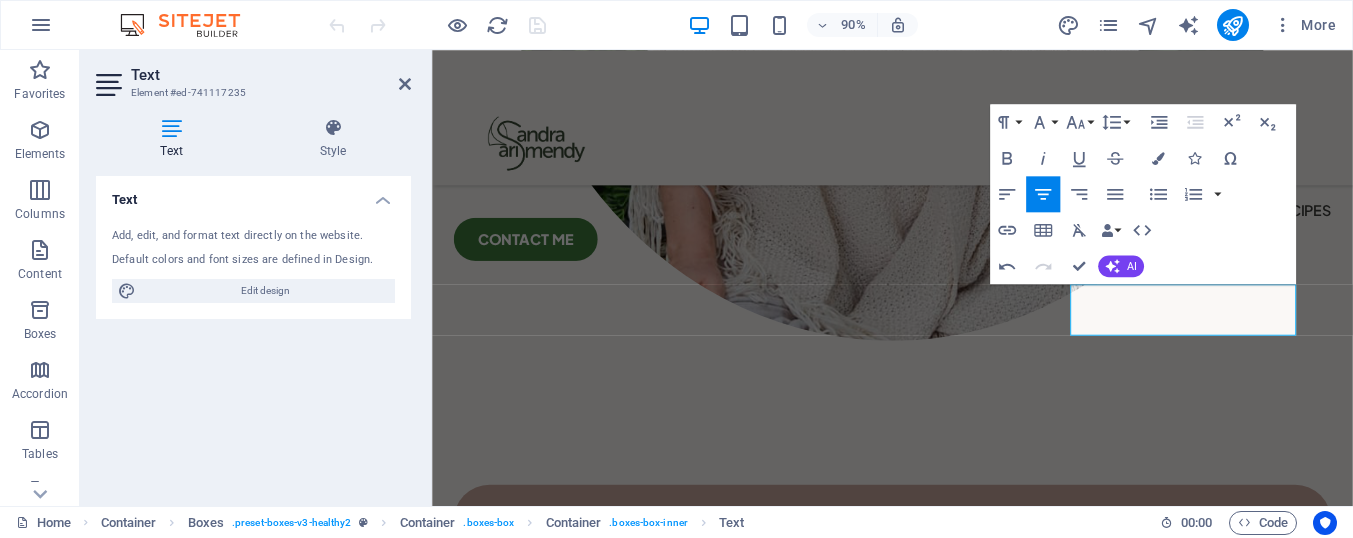 click on "H3   Container   Container   Boxes   Container   Container   Menu Bar   Container   Container   Spacer   Container   Container   Container   H3   Spacer   Text   Container   Image   Unequal Columns   Container   Container   Spacer   Unequal Columns   Container   Container   Text   Container   H2   Container   Container   Boxes   Container   Spacer   Container   Container   Image   H3   Menu   Spacer   Text Paragraph Format Normal Heading 1 Heading 2 Heading 3 Heading 4 Heading 5 Heading 6 Code Font Family Arial Georgia Impact Tahoma Times New Roman Verdana Plus Jakarta Sans Roboto Satisfy Font Size 8 9 10 11 12 14 18 24 30 36 48 60 72 96 Line Height Default Single 1.15 1.5 Double Increase Indent Decrease Indent Superscript Subscript Bold Italic Underline Strikethrough Colors Icons Special Characters Align Left Align Center Align Right Align Justify Unordered List   Default Circle Disc Square    Ordered List   Default Lower Alpha Lower Greek Lower Roman Upper Alpha Upper Roman    Company AI" at bounding box center [892, 278] 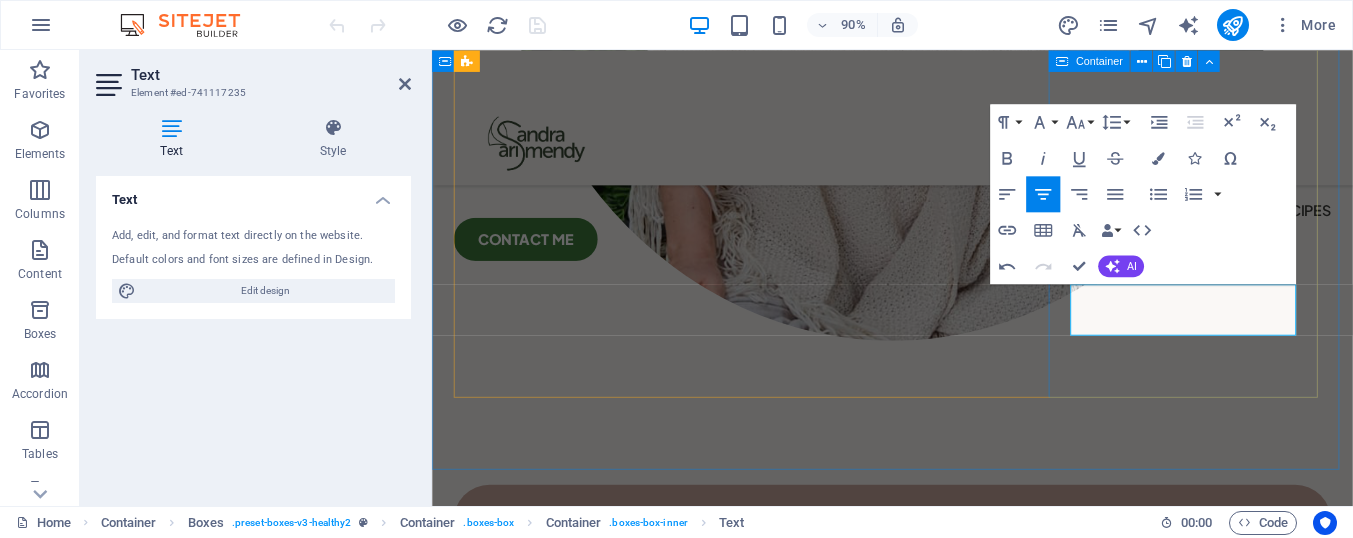 click on "Personal meal plans Conecta con la vida a través del cuerpo y el movimiento." at bounding box center [608, 3402] 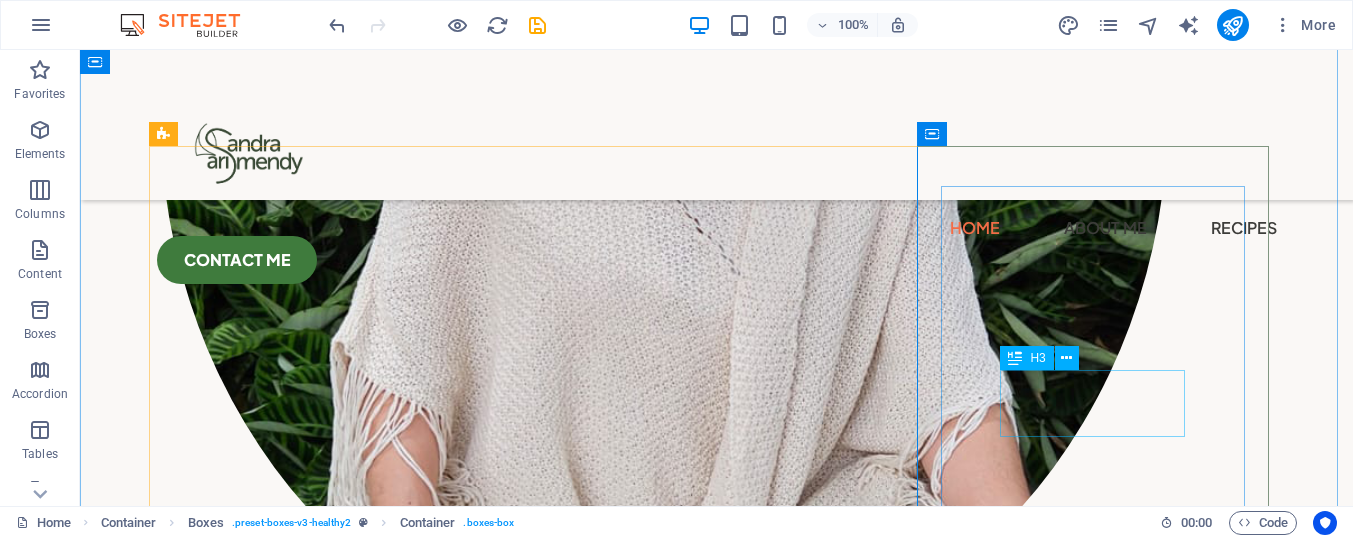 scroll, scrollTop: 2231, scrollLeft: 0, axis: vertical 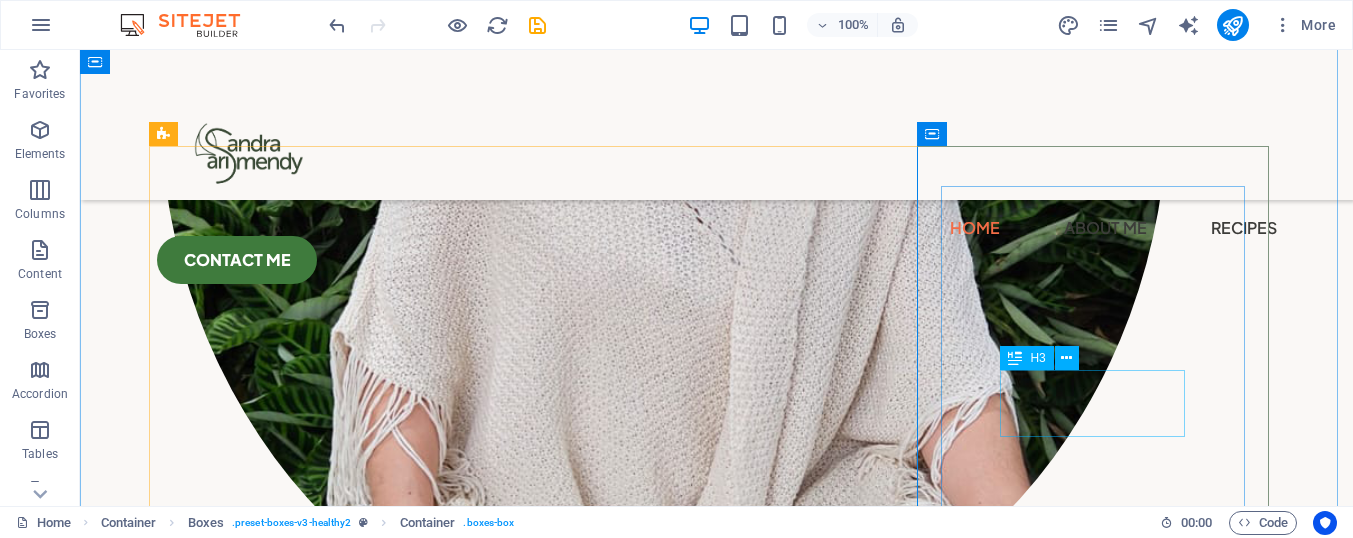 click on "Personal meal plans" at bounding box center [333, 3685] 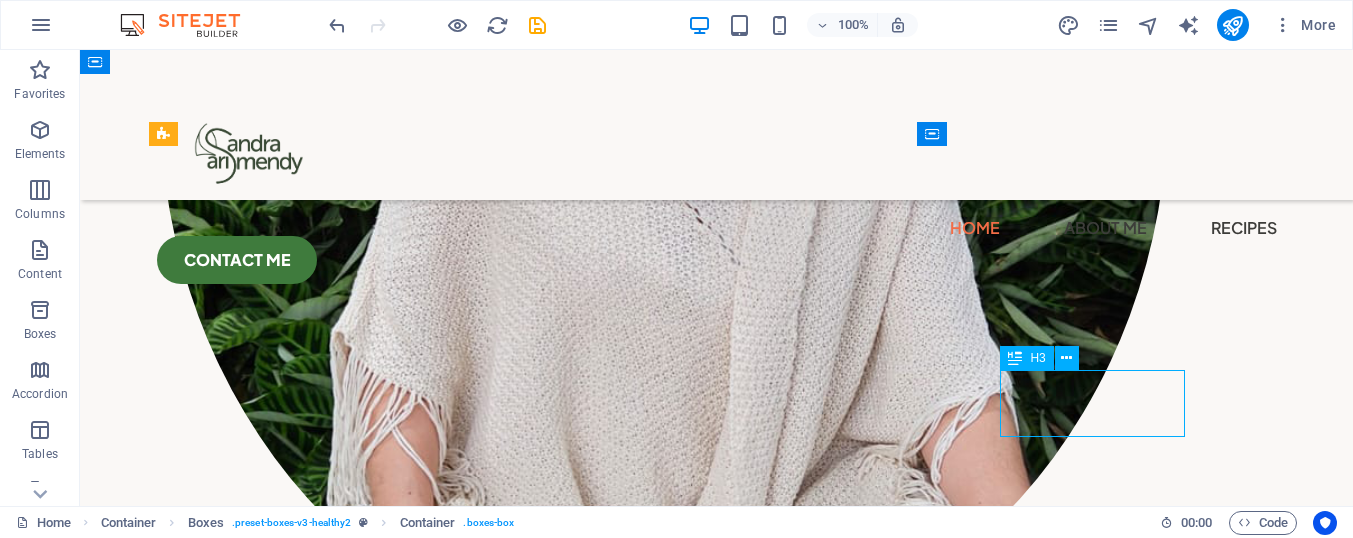 click on "Personal meal plans" at bounding box center (333, 3685) 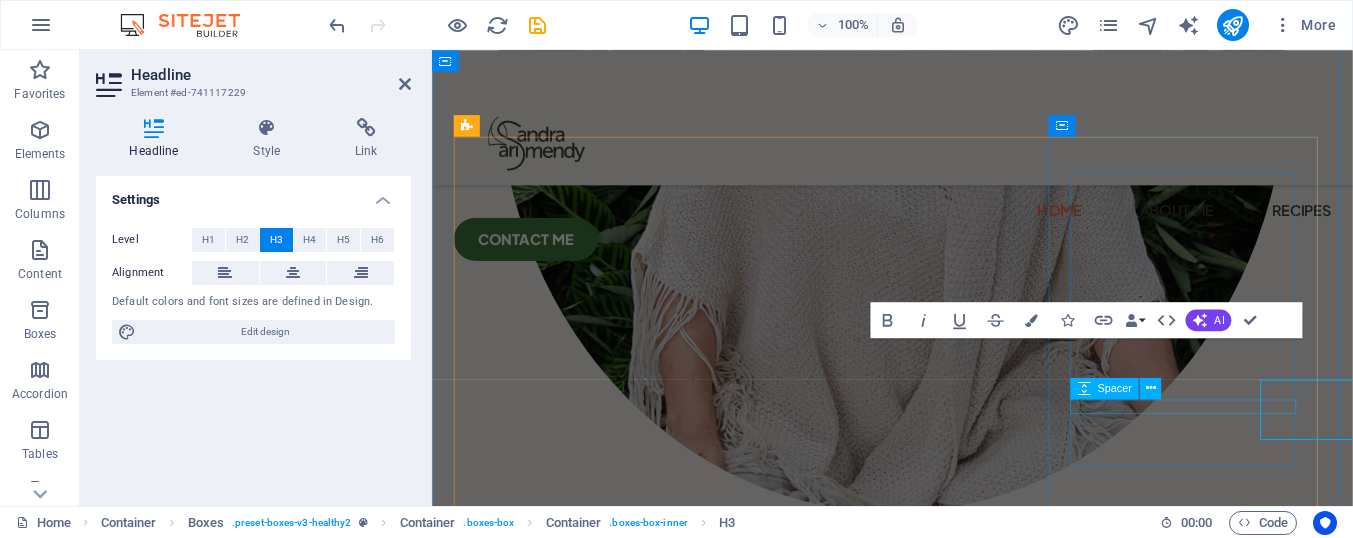 click at bounding box center [608, 3672] 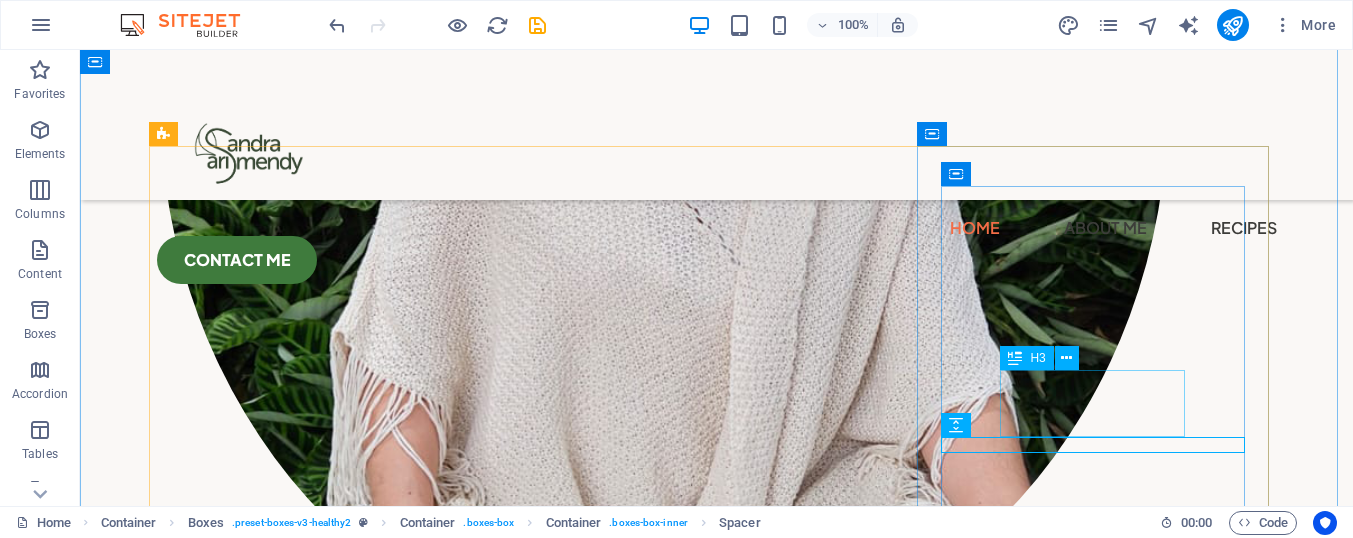 click on "Personal meal plans" at bounding box center [333, 3685] 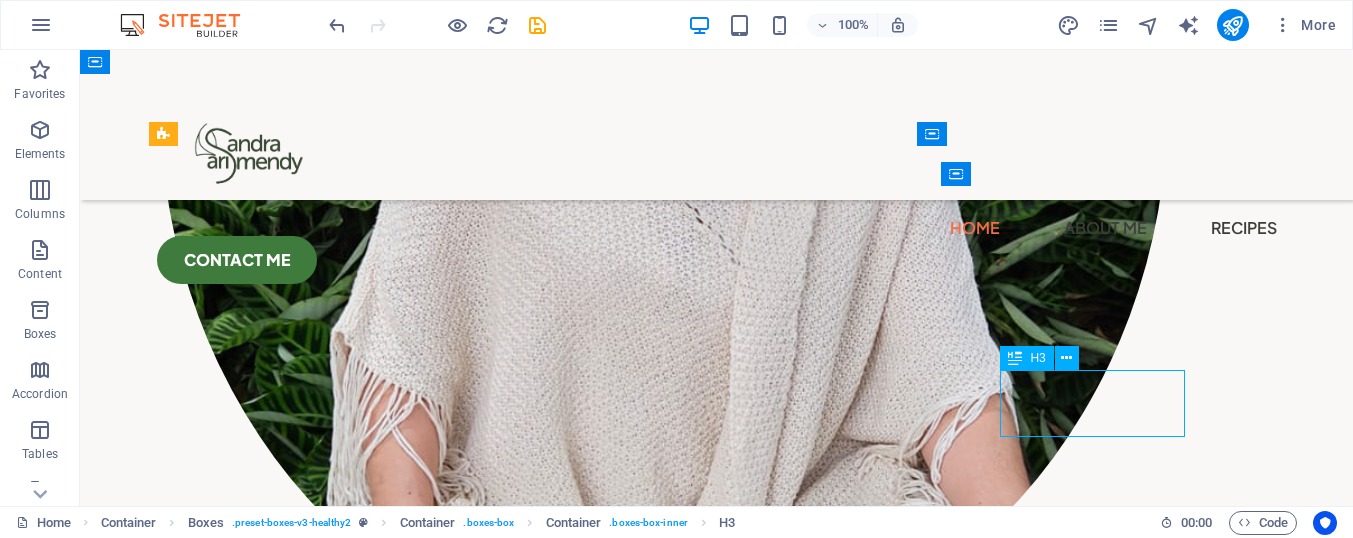 click on "Personal meal plans" at bounding box center (333, 3685) 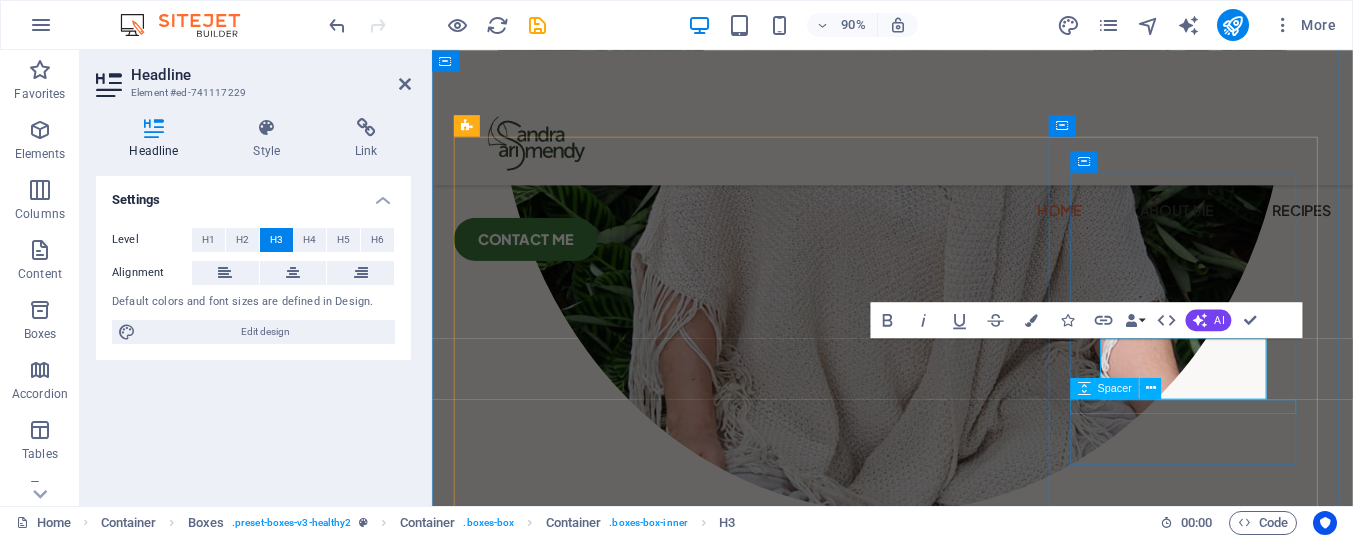 type 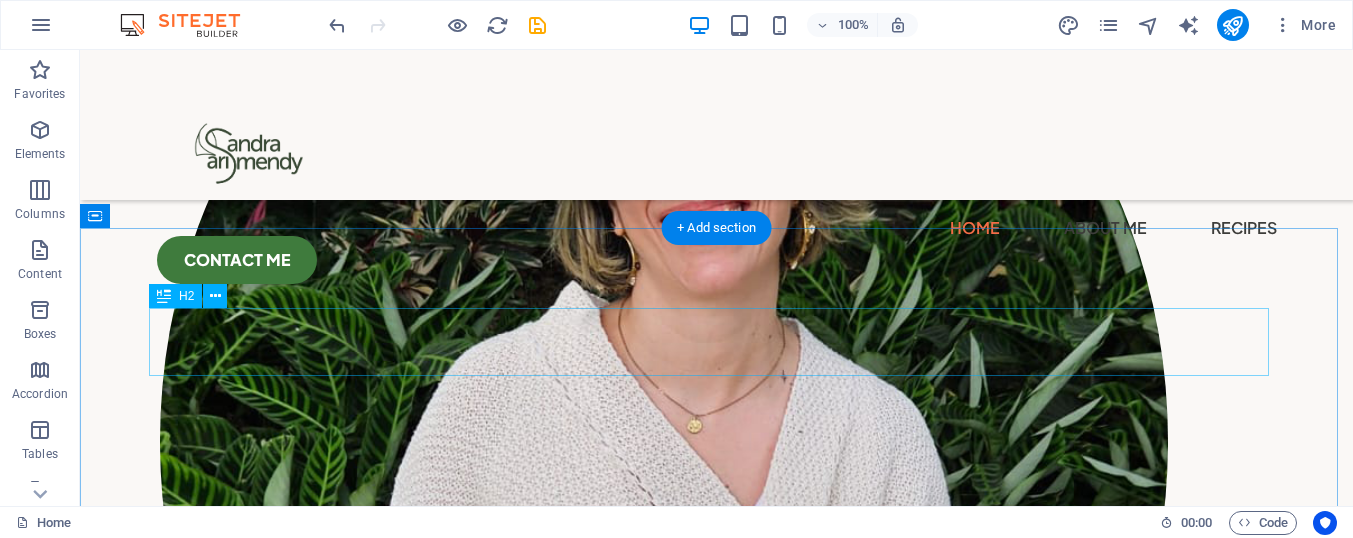 scroll, scrollTop: 1903, scrollLeft: 0, axis: vertical 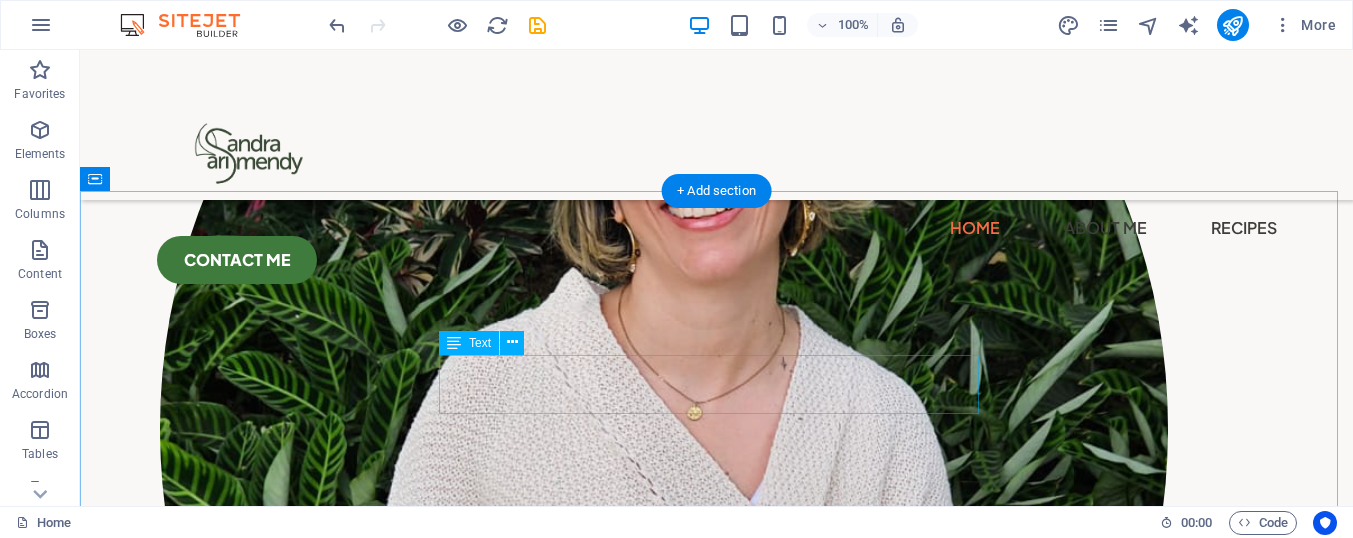 click on "Lorem ipsum dolor sit amet consectetur. Bibendum adipiscing morbi orci nibh eget posuere arcu volutpat nulla." at bounding box center (717, 2904) 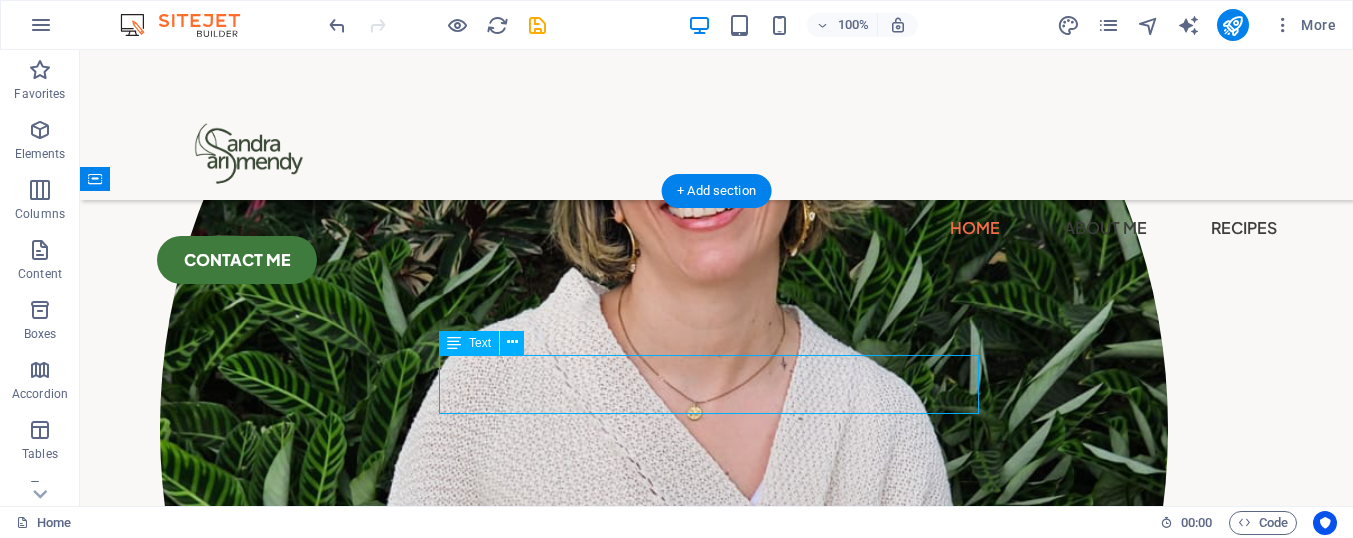 click on "Lorem ipsum dolor sit amet consectetur. Bibendum adipiscing morbi orci nibh eget posuere arcu volutpat nulla." at bounding box center (717, 2904) 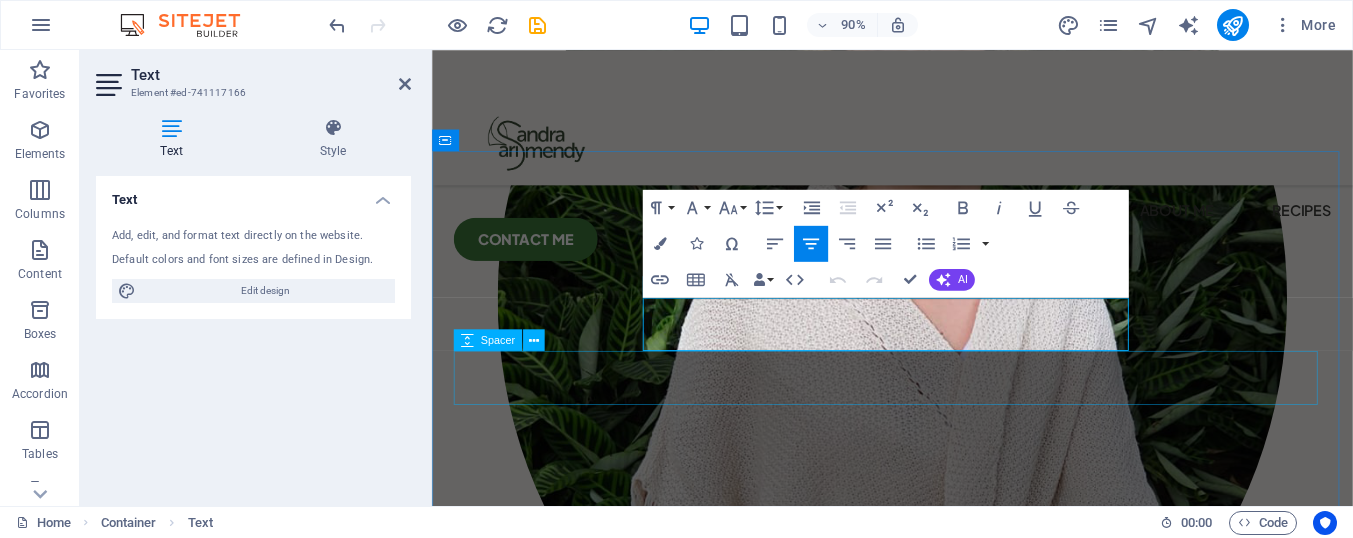 click at bounding box center (943, 2836) 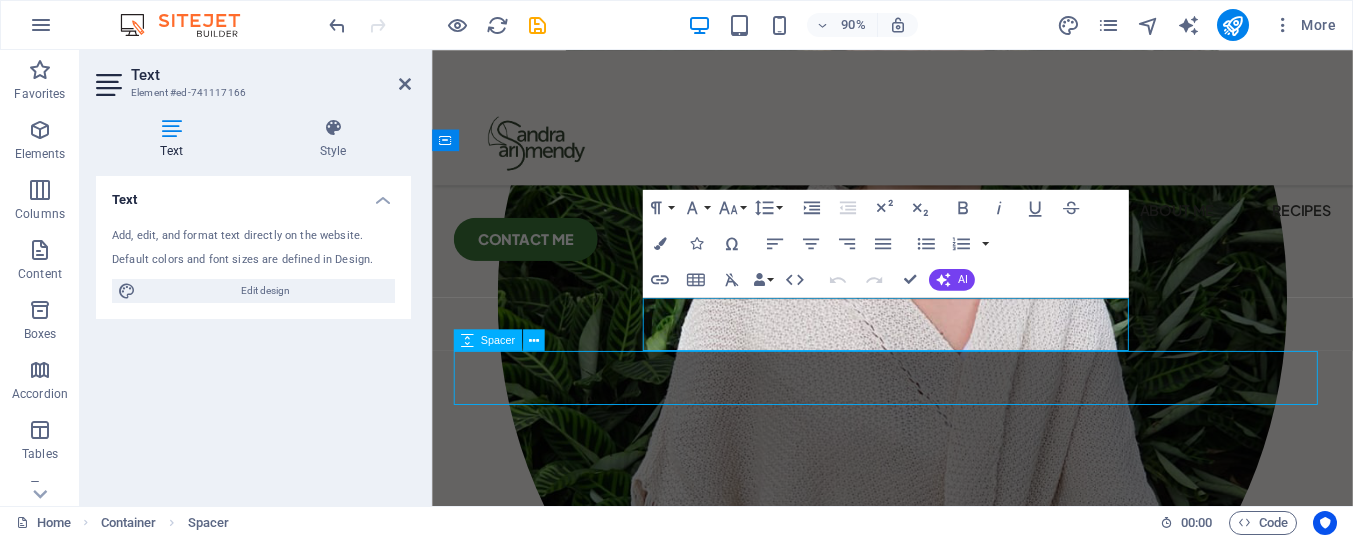 scroll, scrollTop: 1903, scrollLeft: 0, axis: vertical 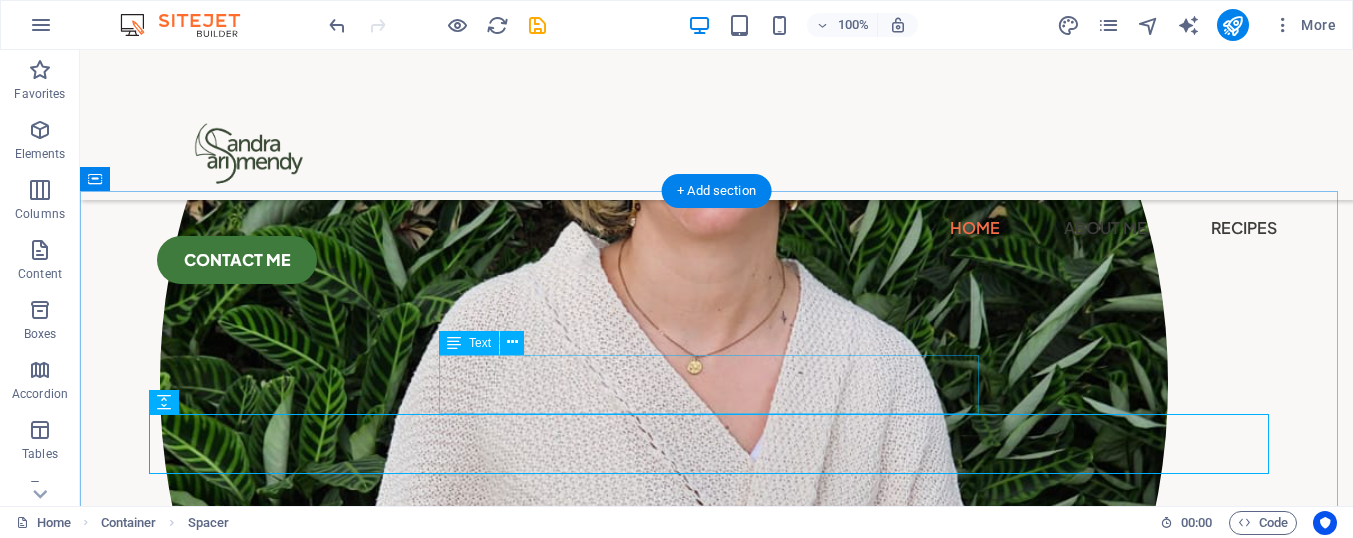 click on "Lorem ipsum dolor sit amet consectetur. Bibendum adipiscing morbi orci nibh eget posuere arcu volutpat nulla." at bounding box center (717, 2858) 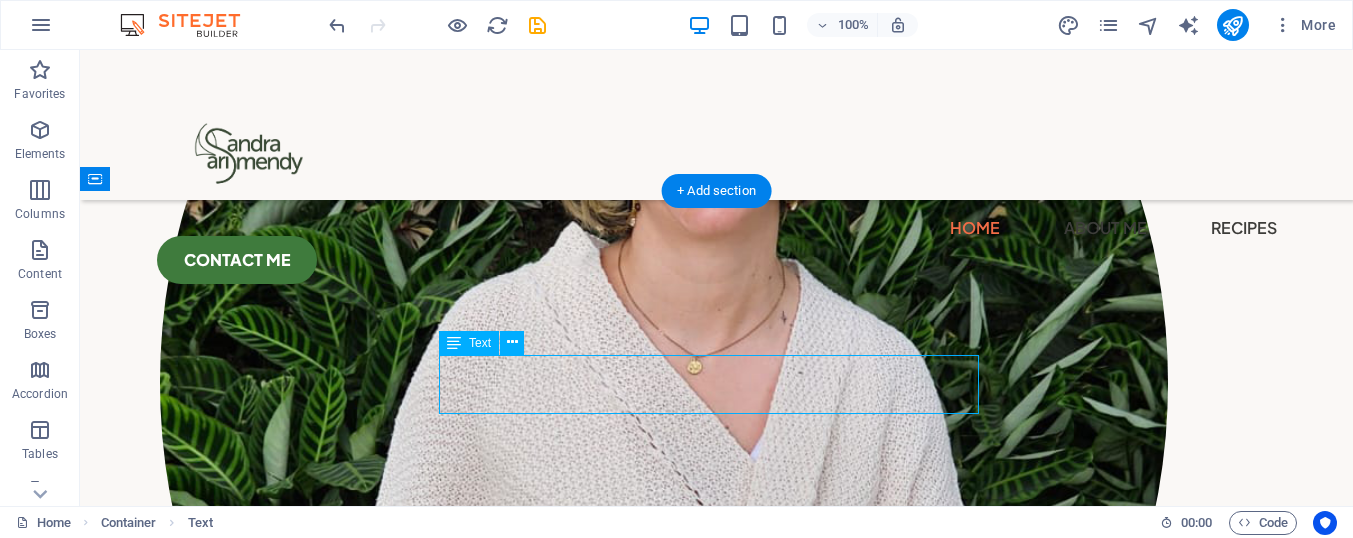click on "Lorem ipsum dolor sit amet consectetur. Bibendum adipiscing morbi orci nibh eget posuere arcu volutpat nulla." at bounding box center (717, 2858) 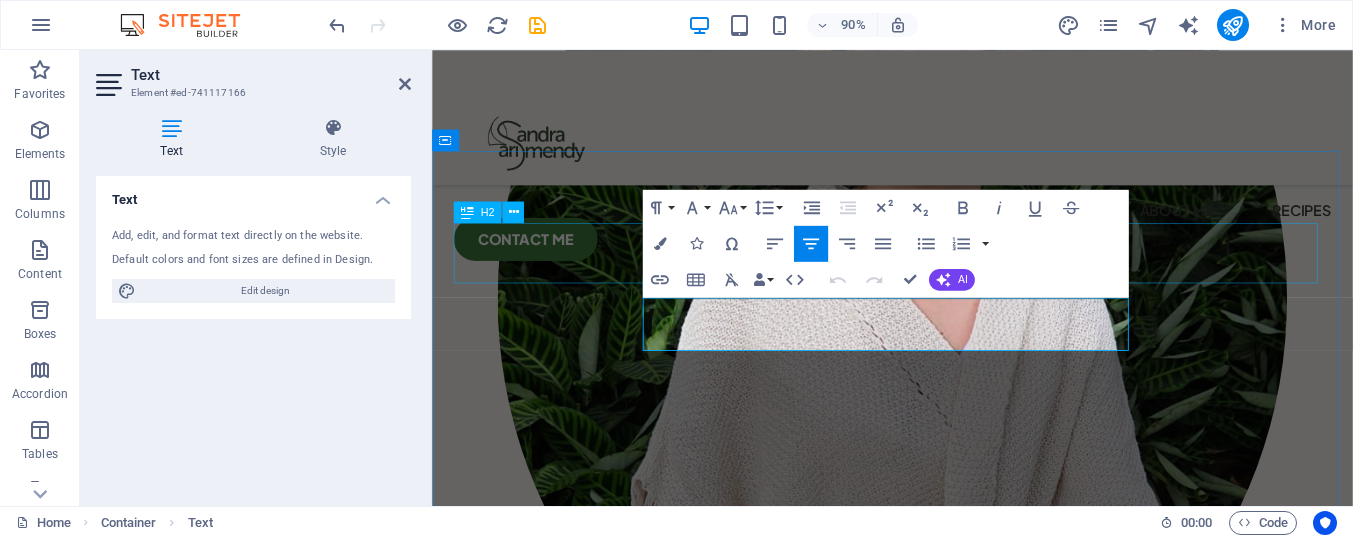 drag, startPoint x: 1136, startPoint y: 374, endPoint x: 699, endPoint y: 286, distance: 445.77237 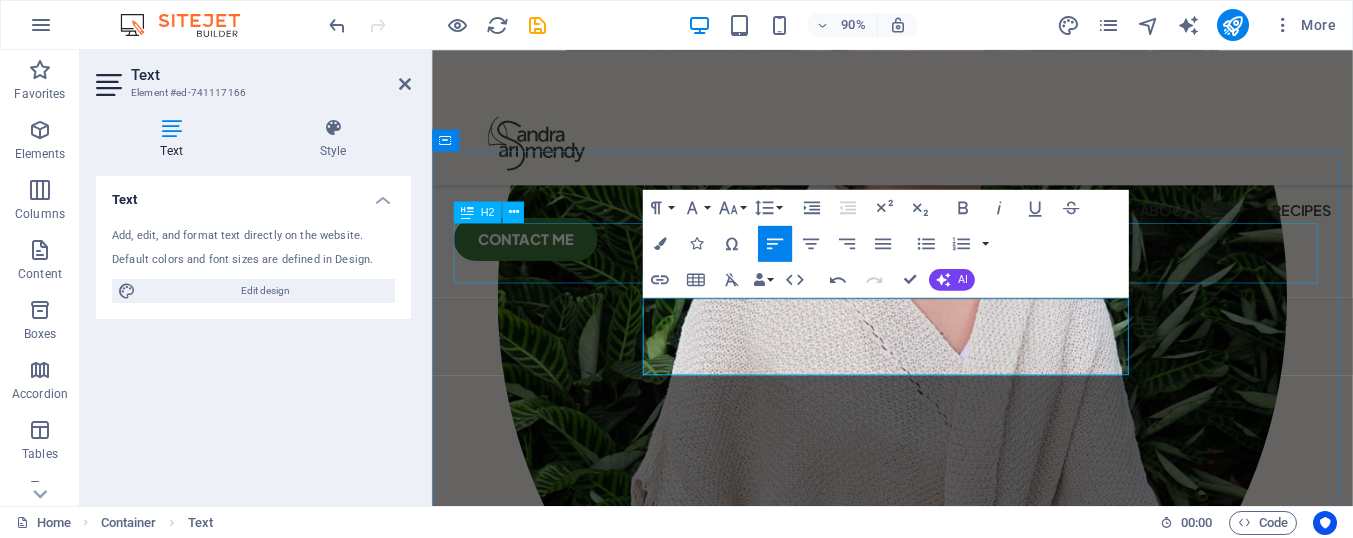 drag, startPoint x: 935, startPoint y: 398, endPoint x: 610, endPoint y: 296, distance: 340.6303 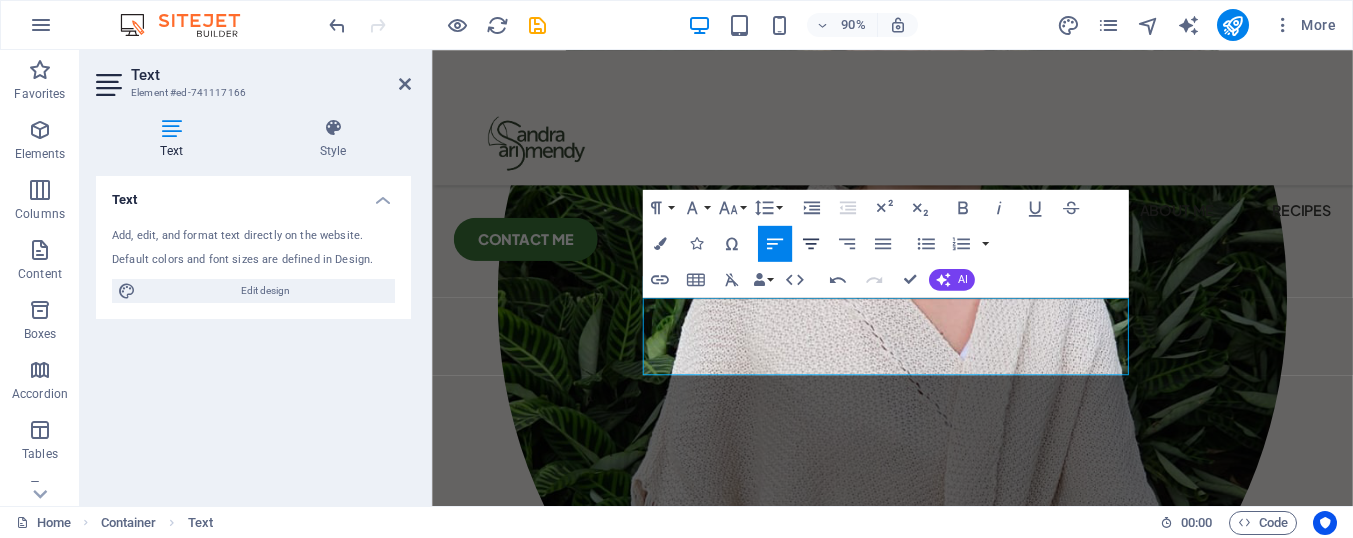 click 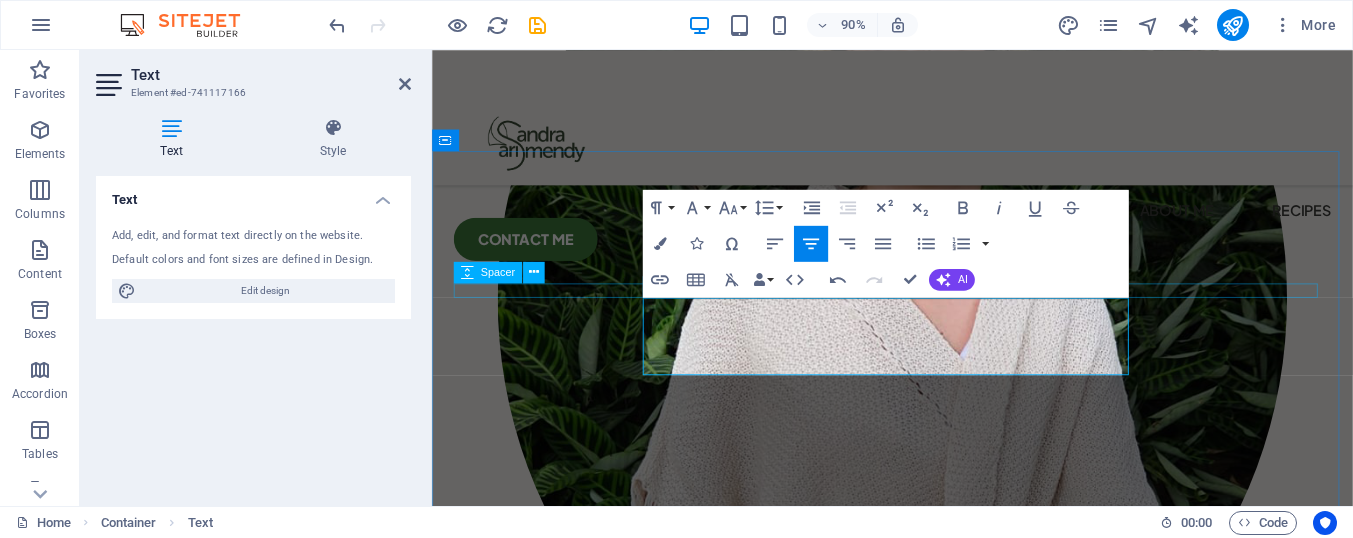 click at bounding box center [943, 2768] 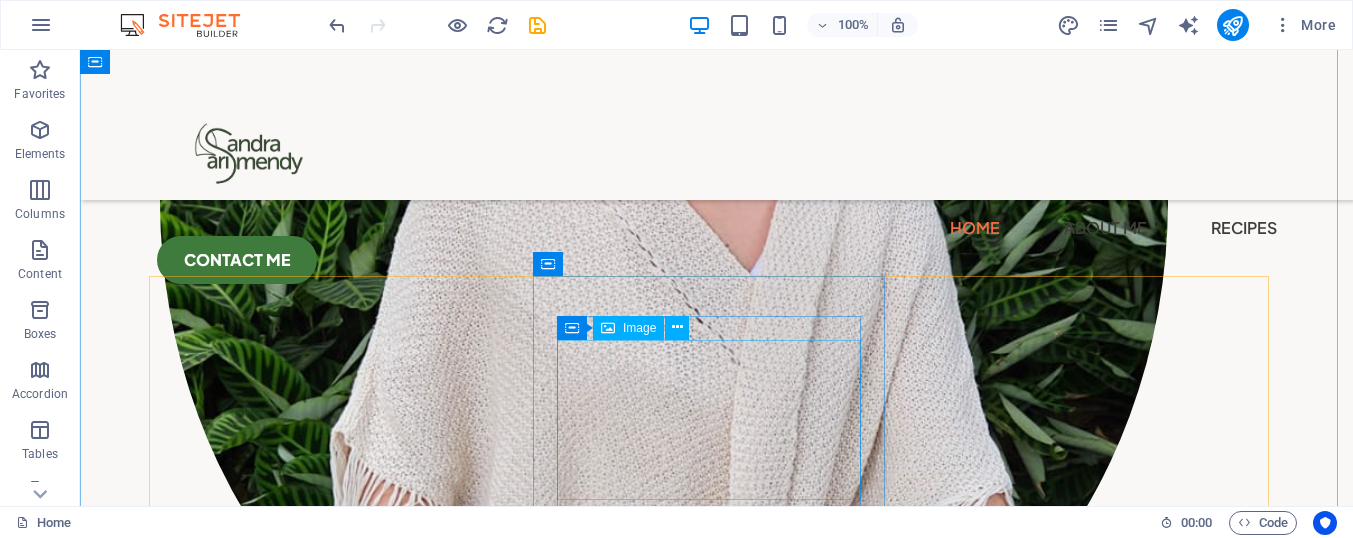 scroll, scrollTop: 2127, scrollLeft: 0, axis: vertical 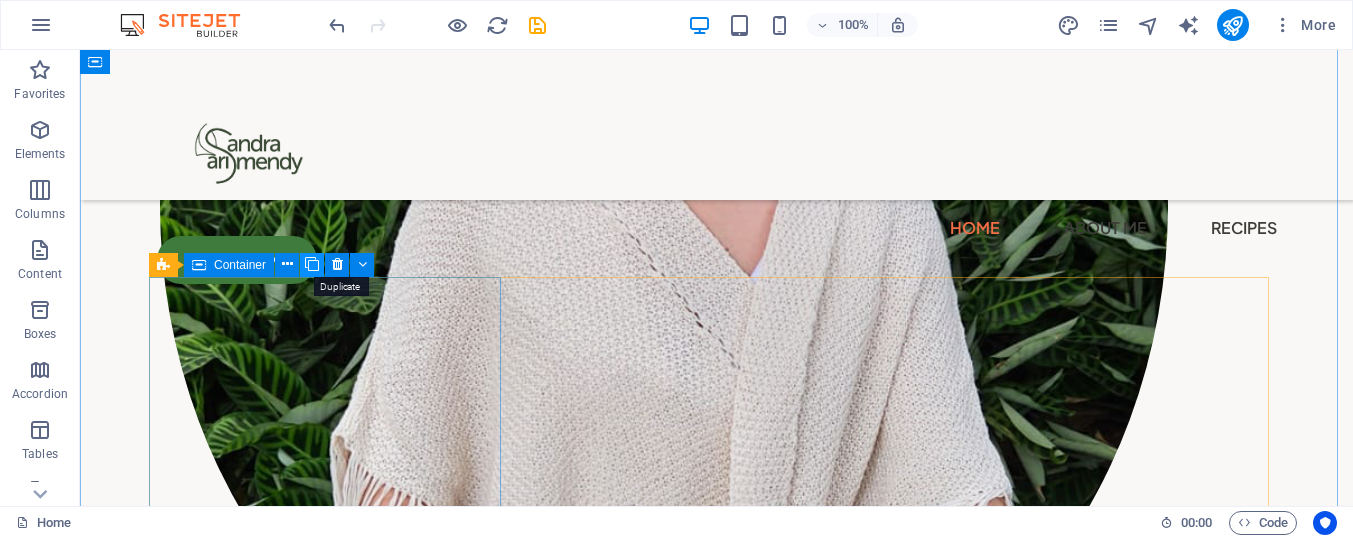 drag, startPoint x: 284, startPoint y: 267, endPoint x: 310, endPoint y: 262, distance: 26.476404 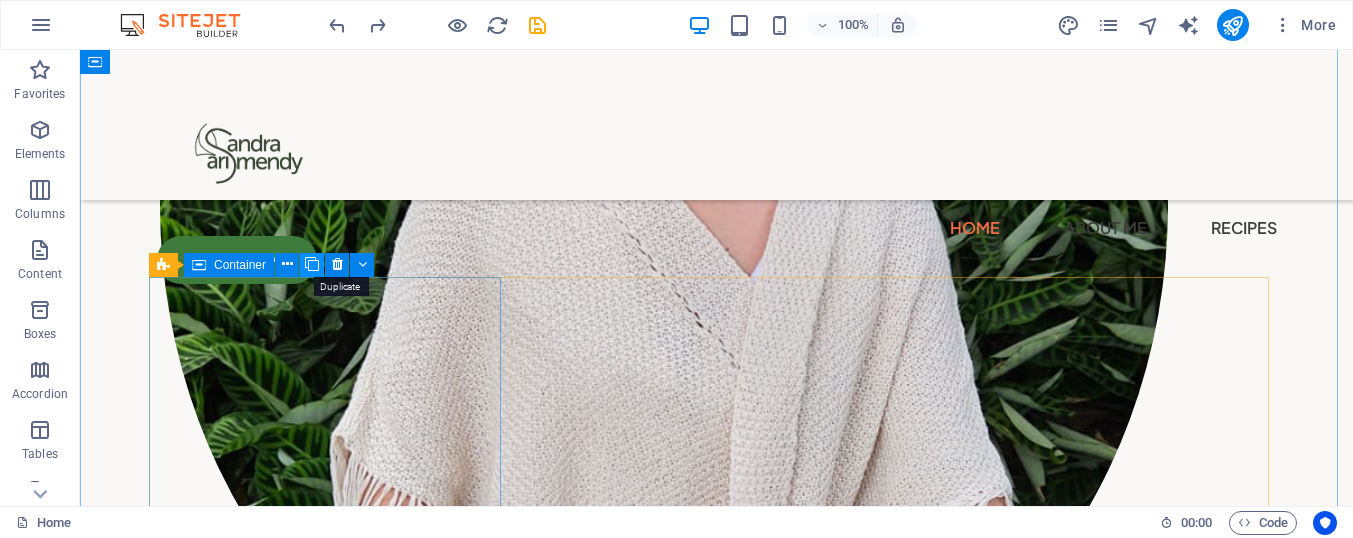 click at bounding box center [312, 264] 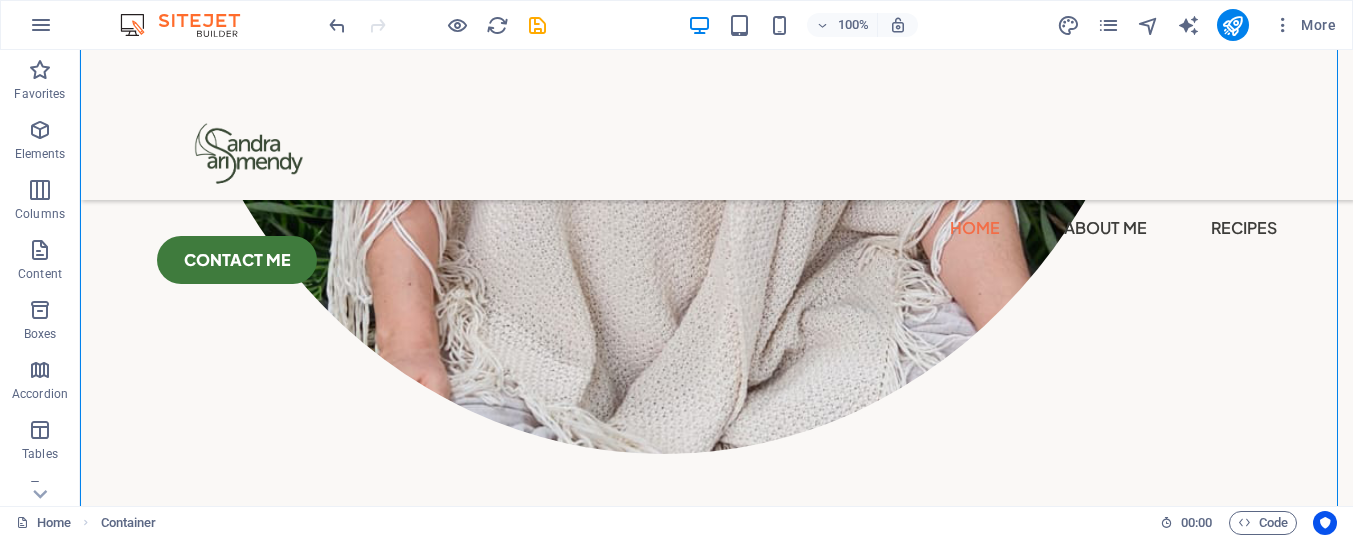 drag, startPoint x: 860, startPoint y: 328, endPoint x: 845, endPoint y: 447, distance: 119.94165 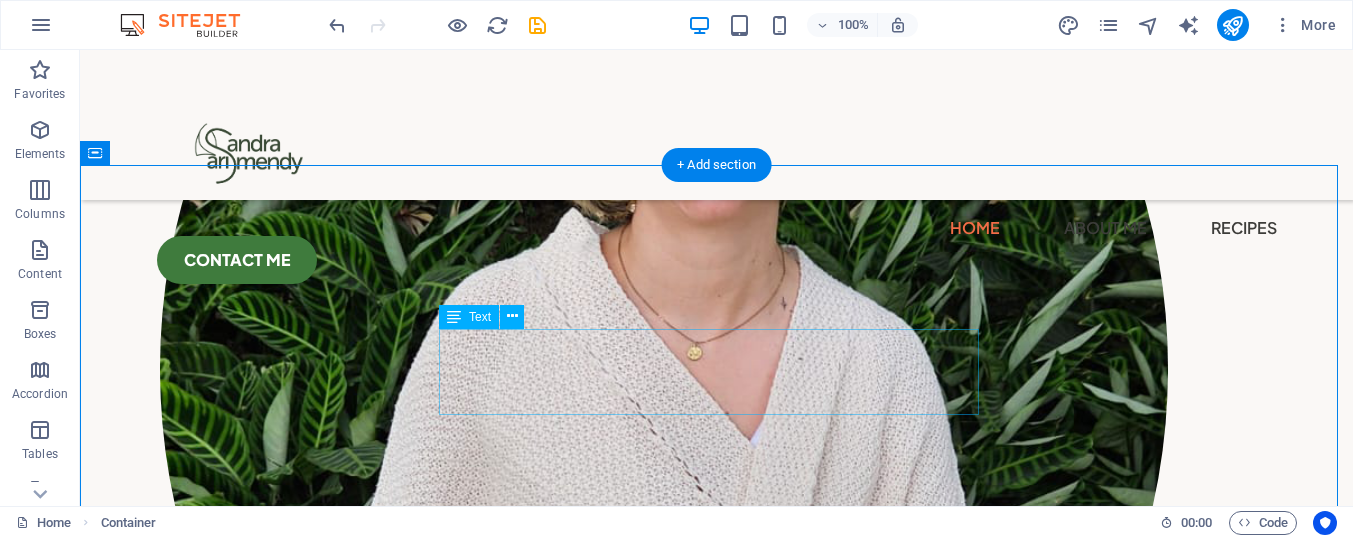scroll, scrollTop: 1982, scrollLeft: 0, axis: vertical 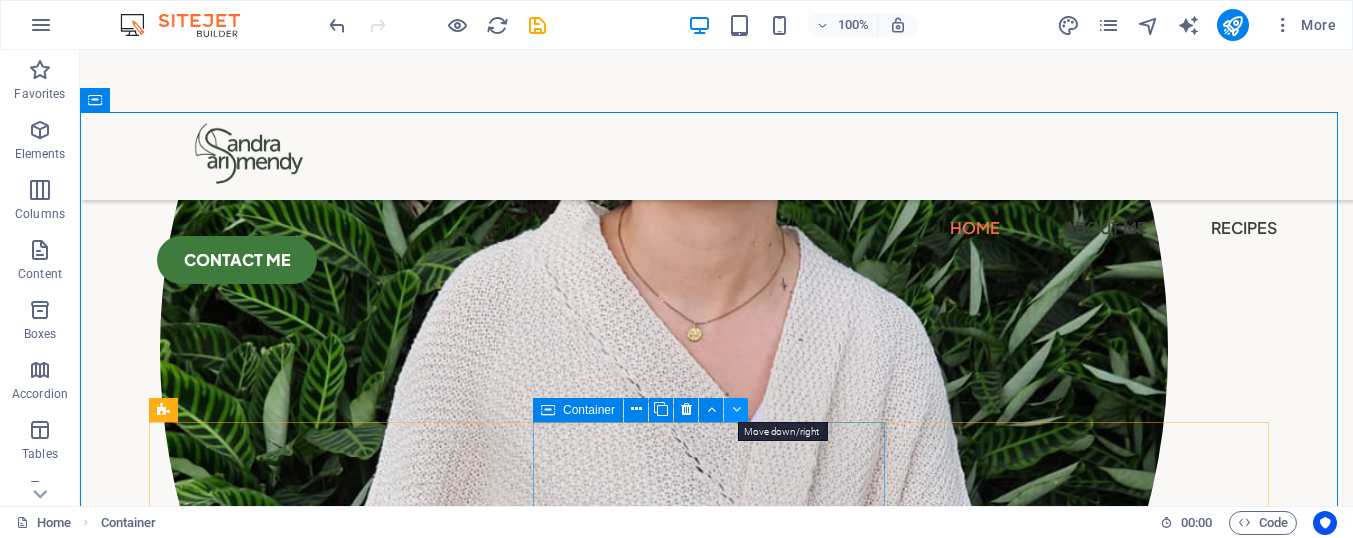click at bounding box center [736, 410] 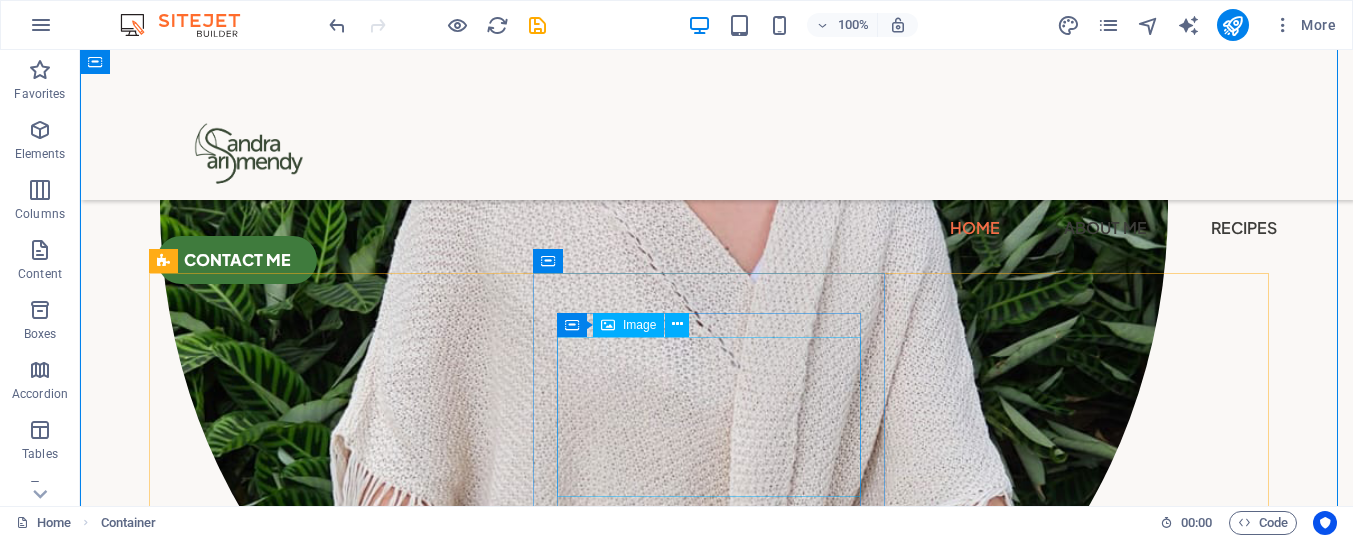 scroll, scrollTop: 2127, scrollLeft: 0, axis: vertical 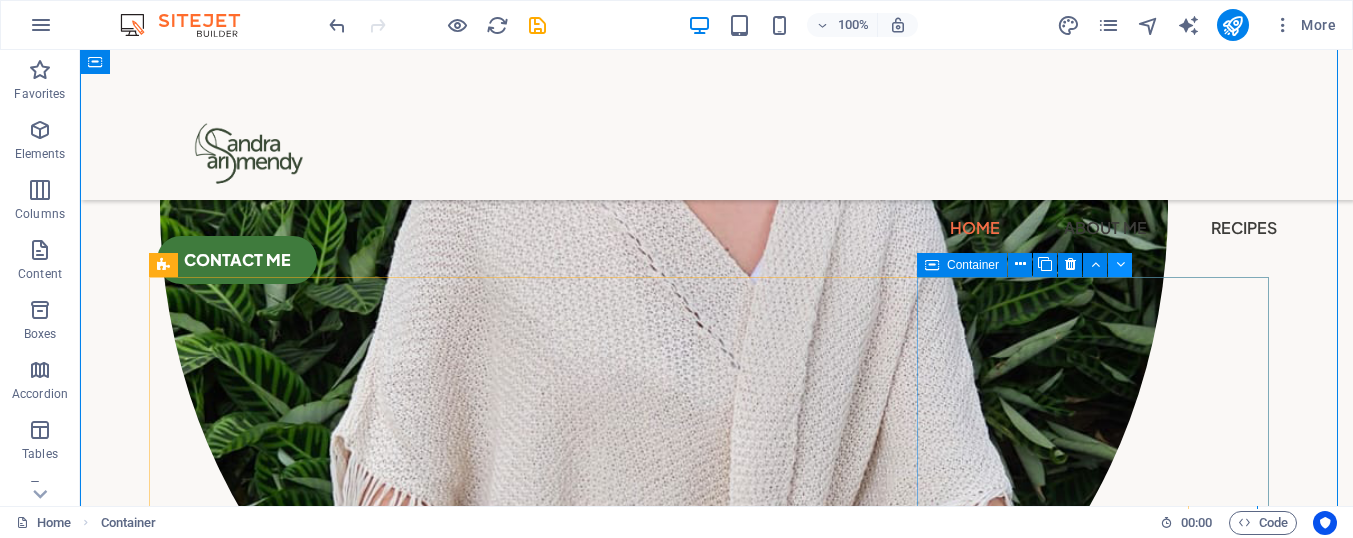 click at bounding box center (1120, 265) 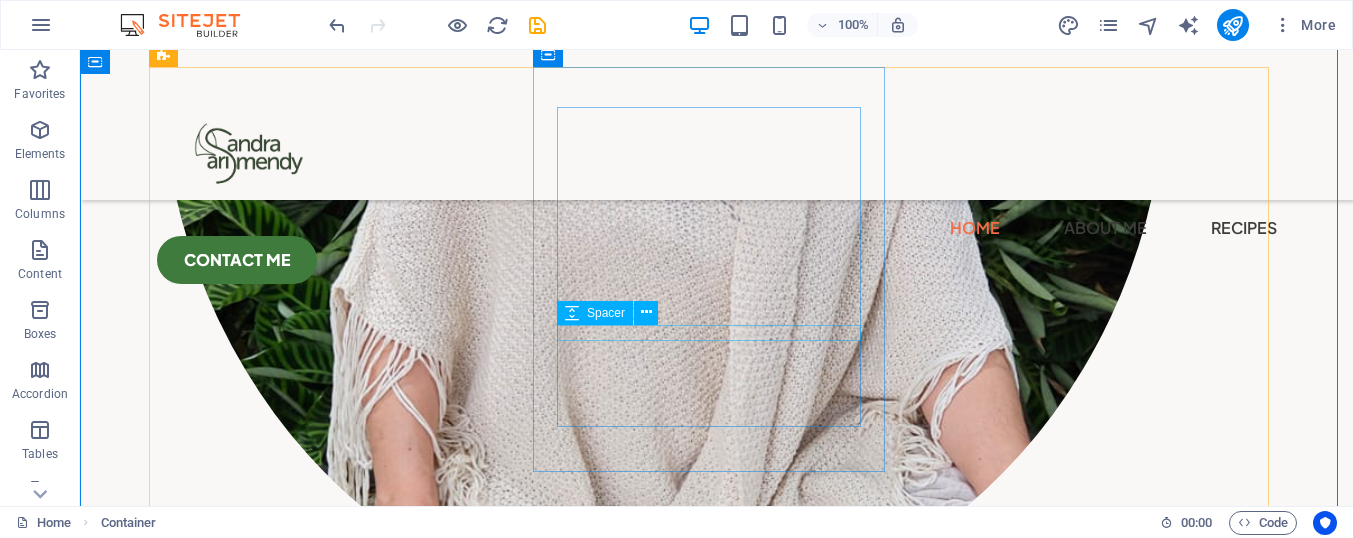scroll, scrollTop: 2193, scrollLeft: 0, axis: vertical 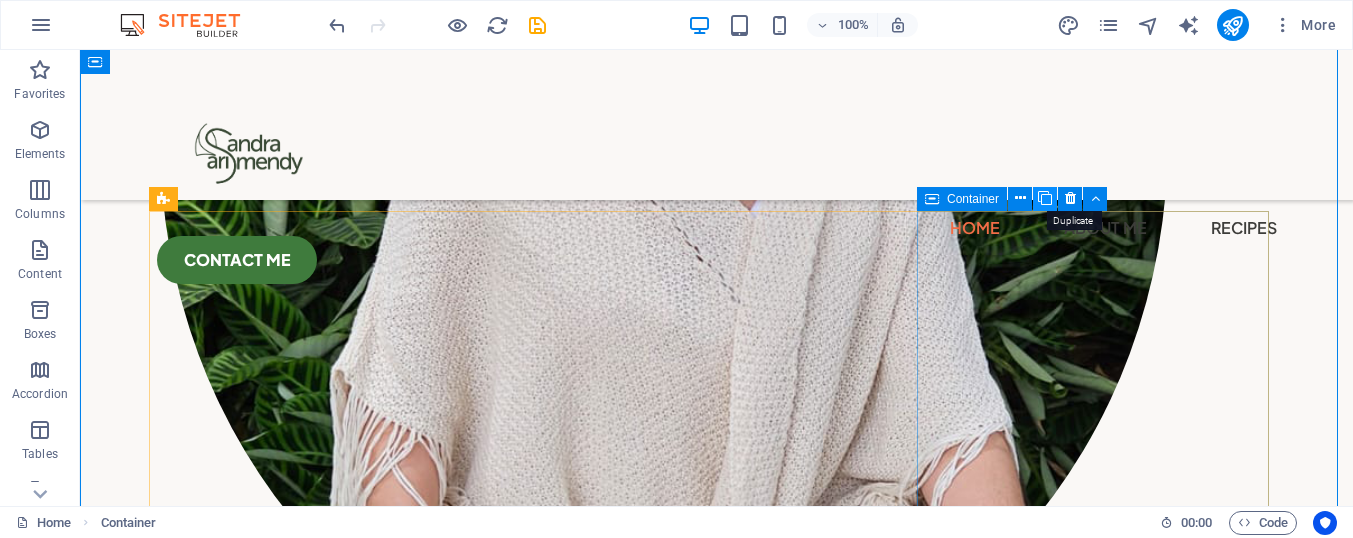click at bounding box center (1045, 198) 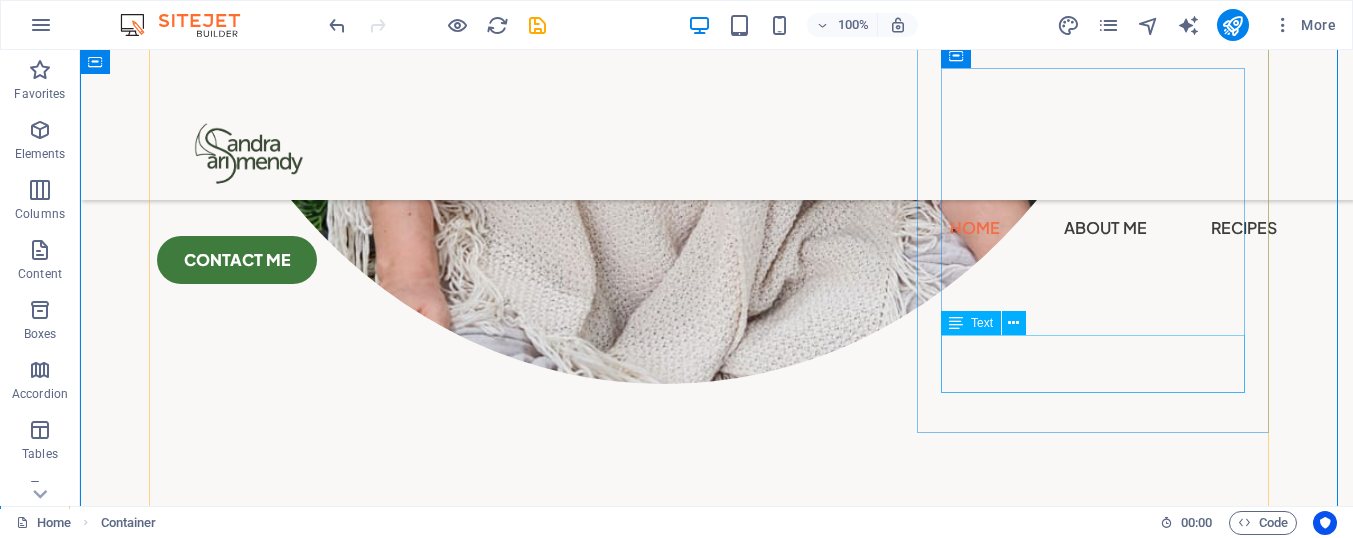 scroll, scrollTop: 2563, scrollLeft: 0, axis: vertical 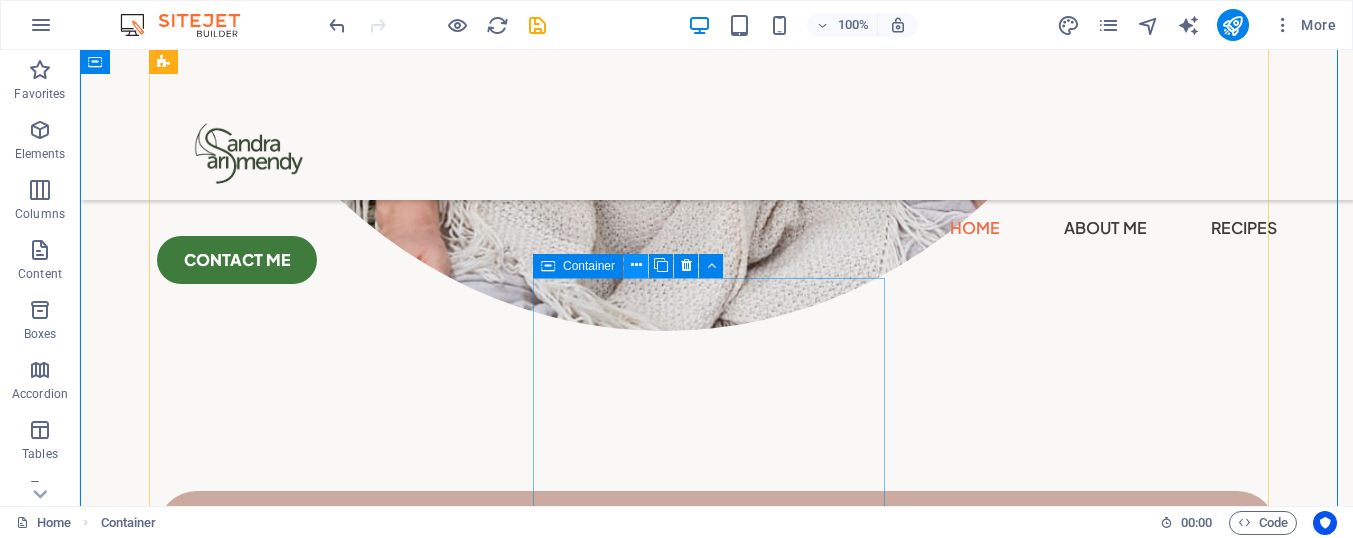 click at bounding box center [636, 265] 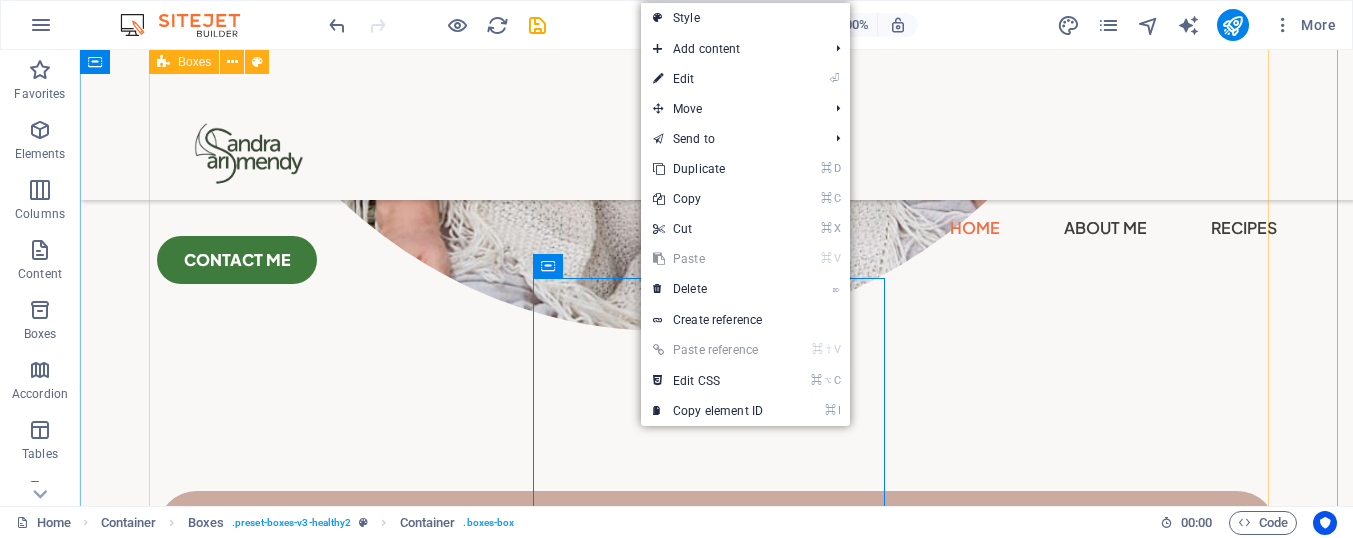 click on "Sesiones individuales Acompañamiento uno a uno para sanar desde el corazón. Paquetes de sanación Procesos terapéuticos profundos con recursos adicionales. Clases de Biodanza Conecta con la vida a través del cuerpo y el movimiento. Clases de Biodanza Conecta con la vida a través del cuerpo y el movimiento. Sesiones individuales Acompañamiento uno a uno para sanar desde el corazón." at bounding box center [717, 3311] 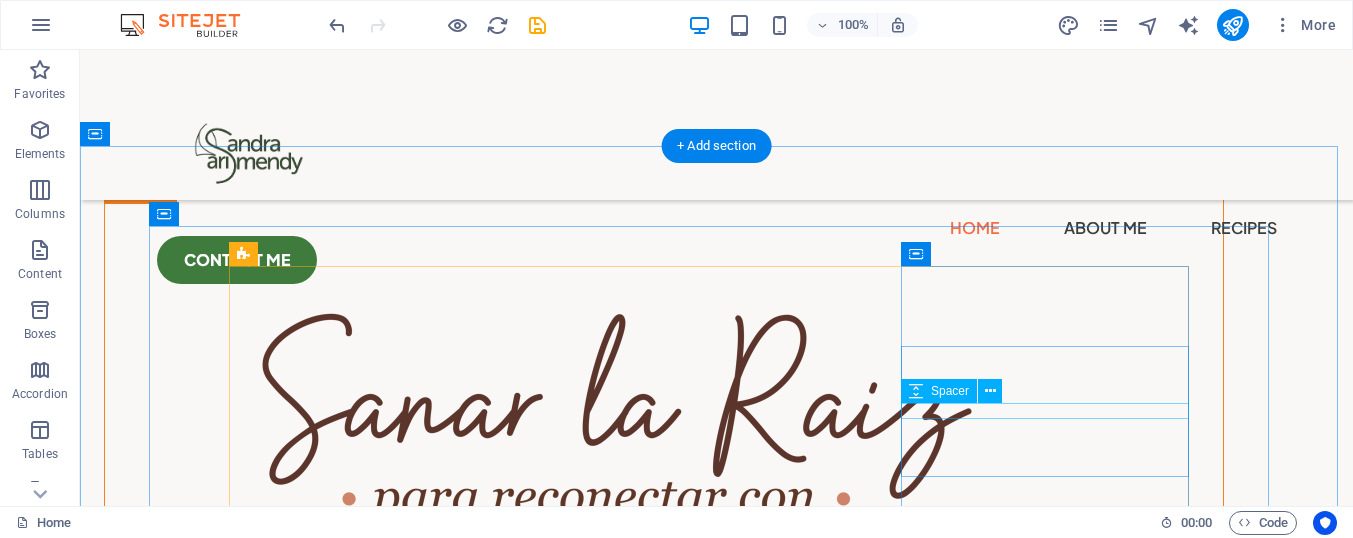 scroll, scrollTop: 751, scrollLeft: 0, axis: vertical 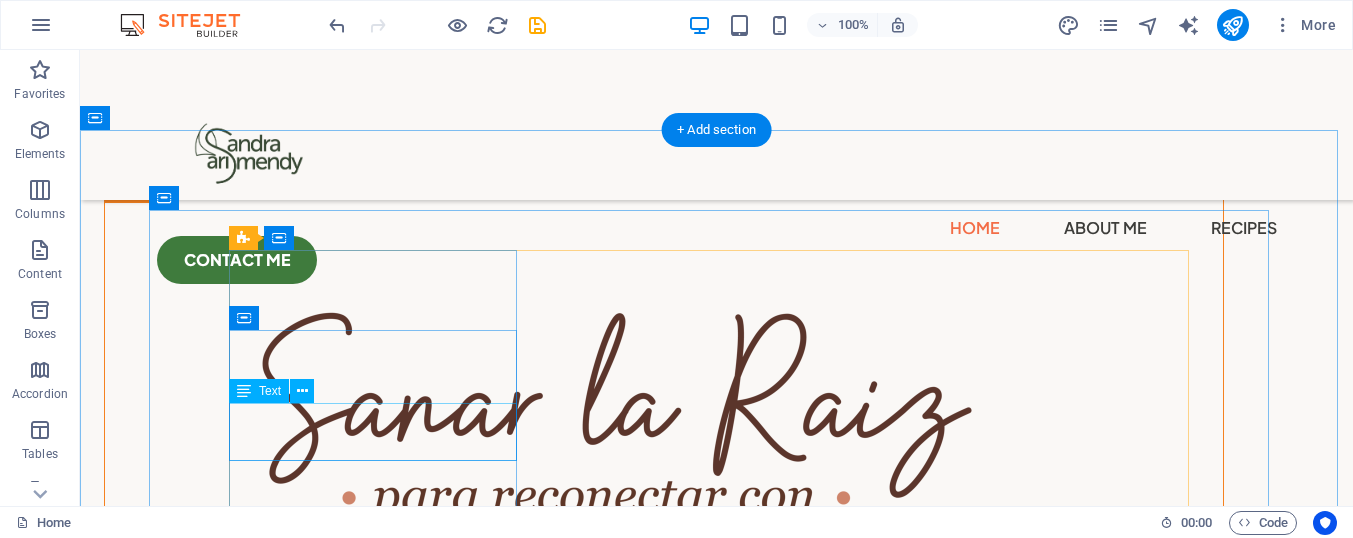 click on "Acompañamiento uno a uno para sanar desde el corazón." at bounding box center [381, 2525] 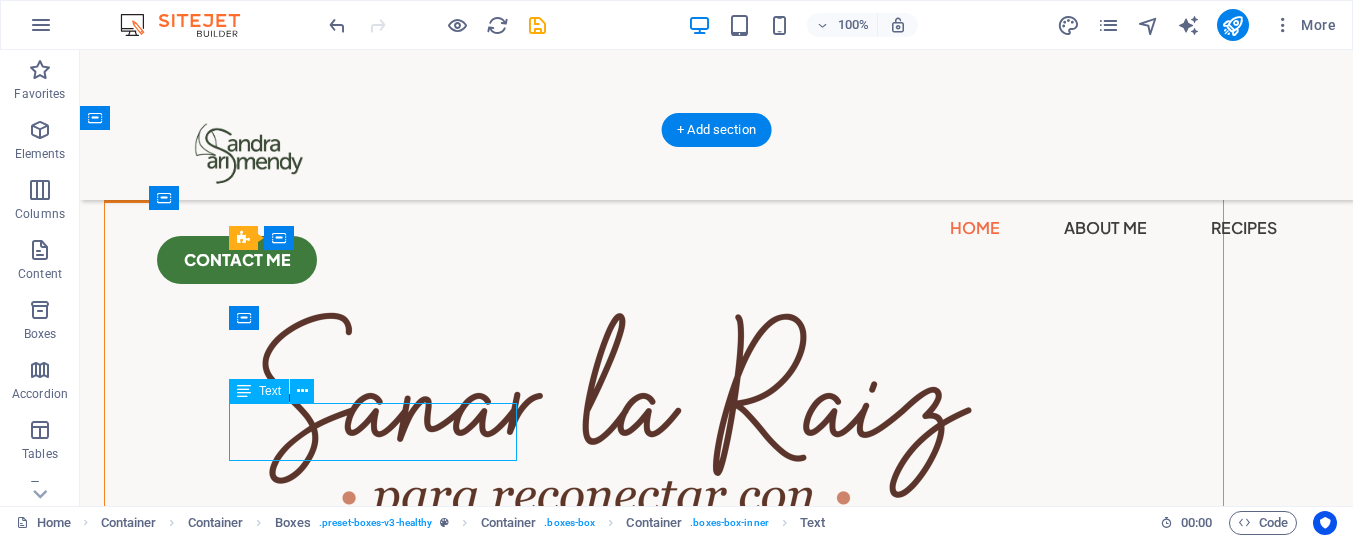 click on "Acompañamiento uno a uno para sanar desde el corazón." at bounding box center [381, 2525] 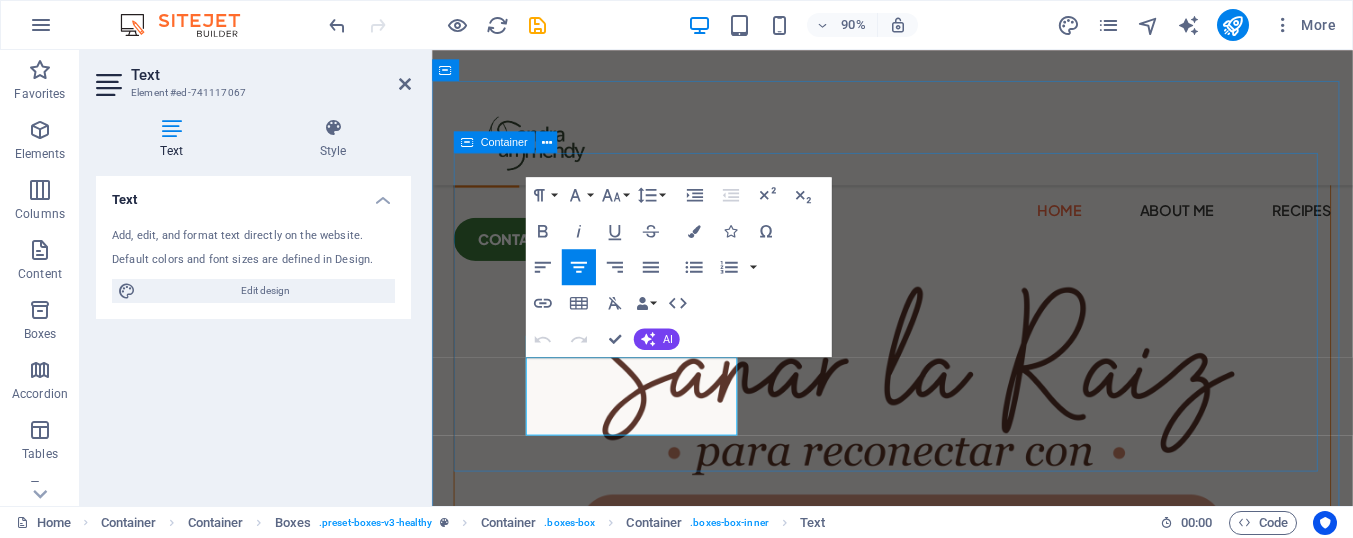 drag, startPoint x: 643, startPoint y: 442, endPoint x: 524, endPoint y: 394, distance: 128.31601 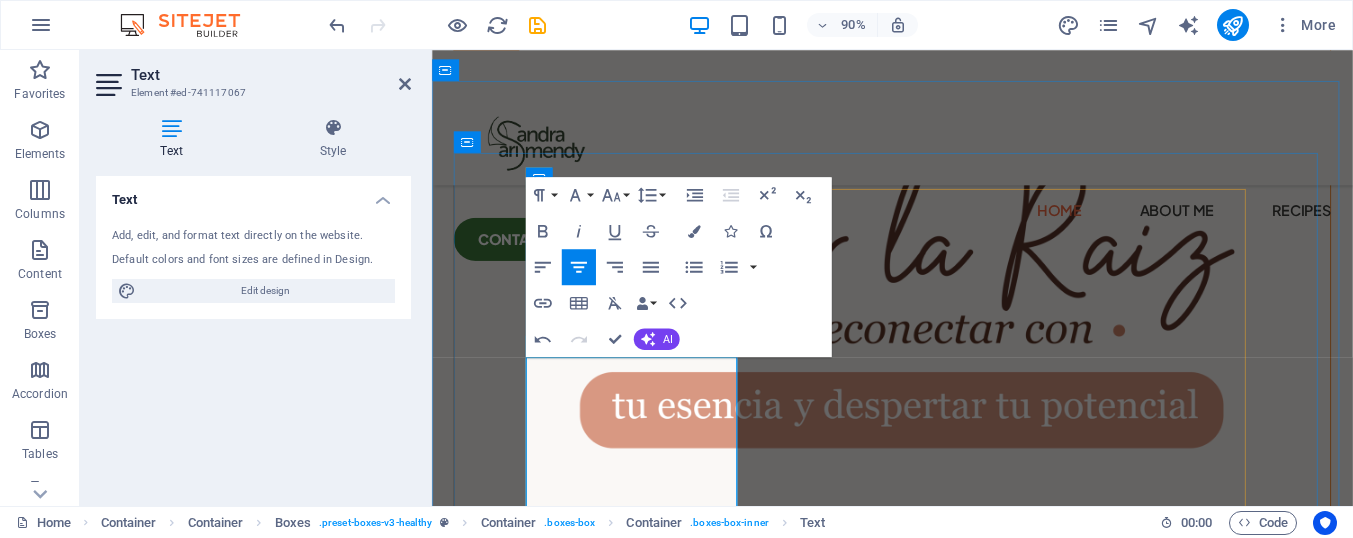 scroll, scrollTop: 905, scrollLeft: 0, axis: vertical 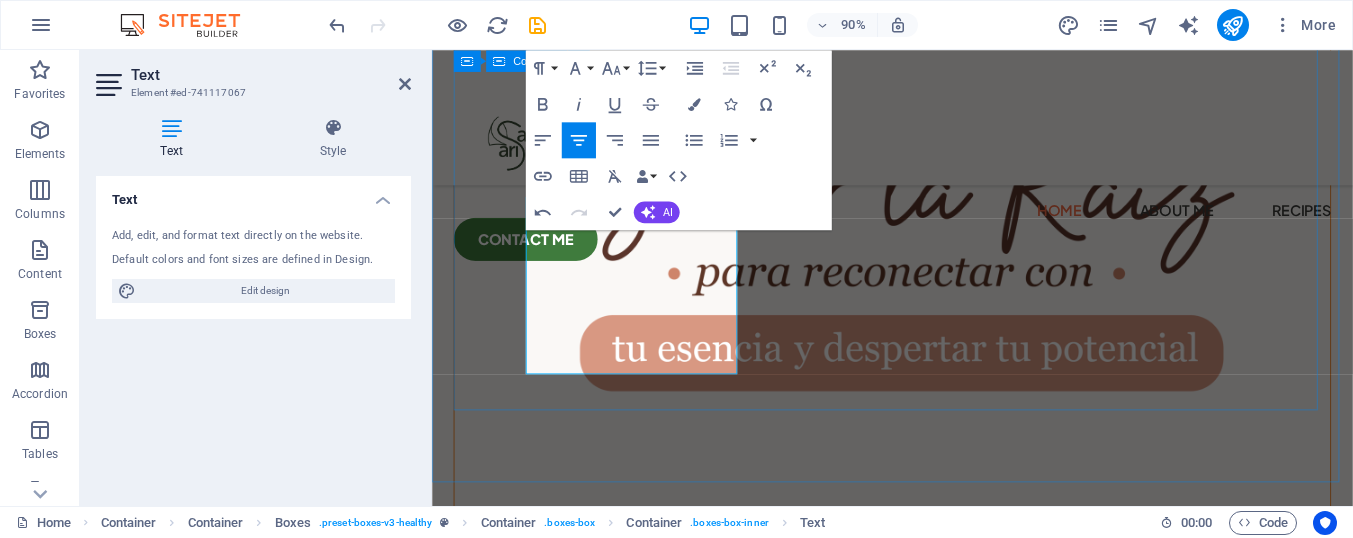 click on "Sesiones individuales He acompañado a cientos de personas a sanar sus historias, reconectar con su sabiduría interior y transformar su vida desde un lugar auténtico. Paquetes de Sanación Procesos terapéuticos profundos con recursos  adicionales. Clases de Biodanza Conecta con la vida a través del cuerpo y el movimiento." at bounding box center [943, 2443] 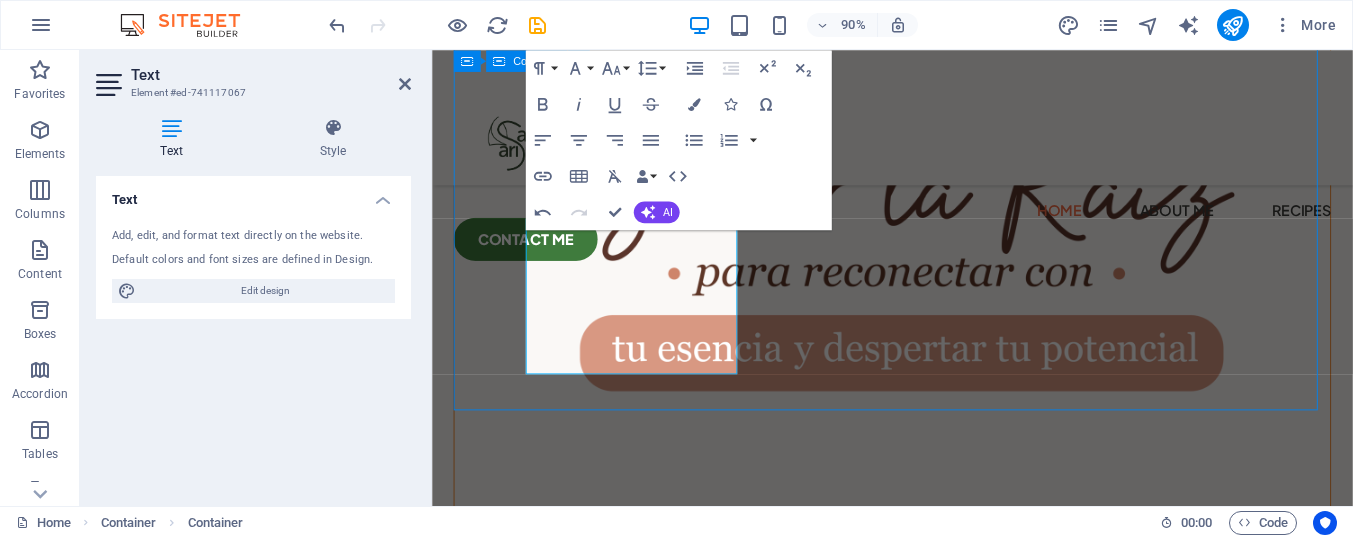scroll, scrollTop: 951, scrollLeft: 0, axis: vertical 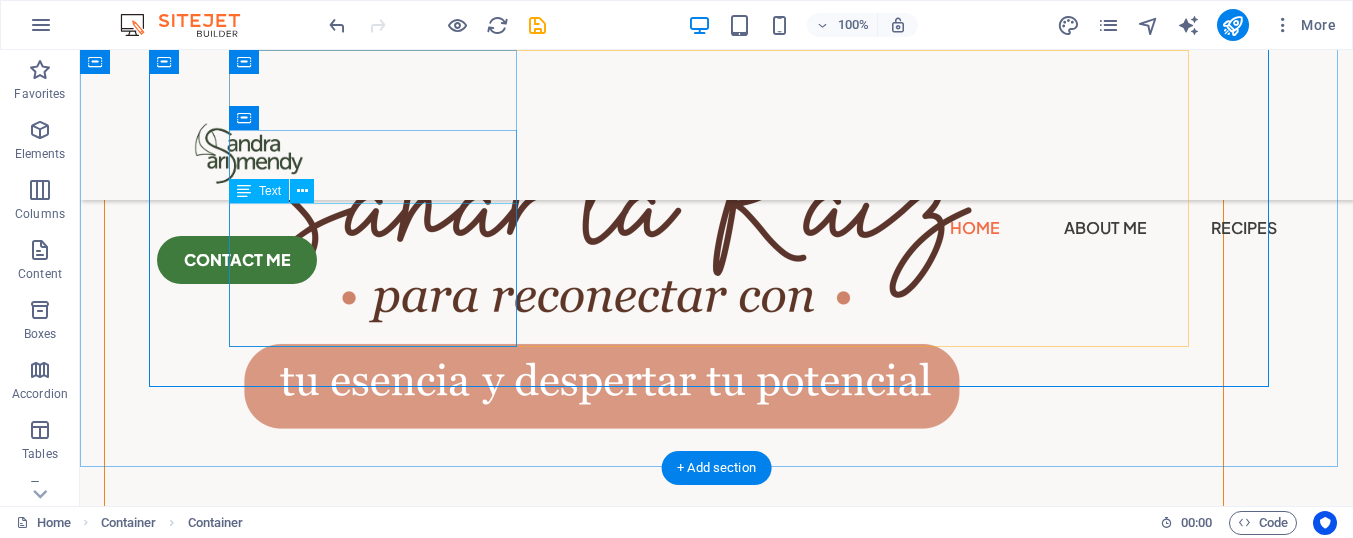 click on "He acompañado a cientos de personas a sanar sus historias, reconectar con su sabiduría interior y transformar su vida desde un lugar auténtico." at bounding box center (381, 2368) 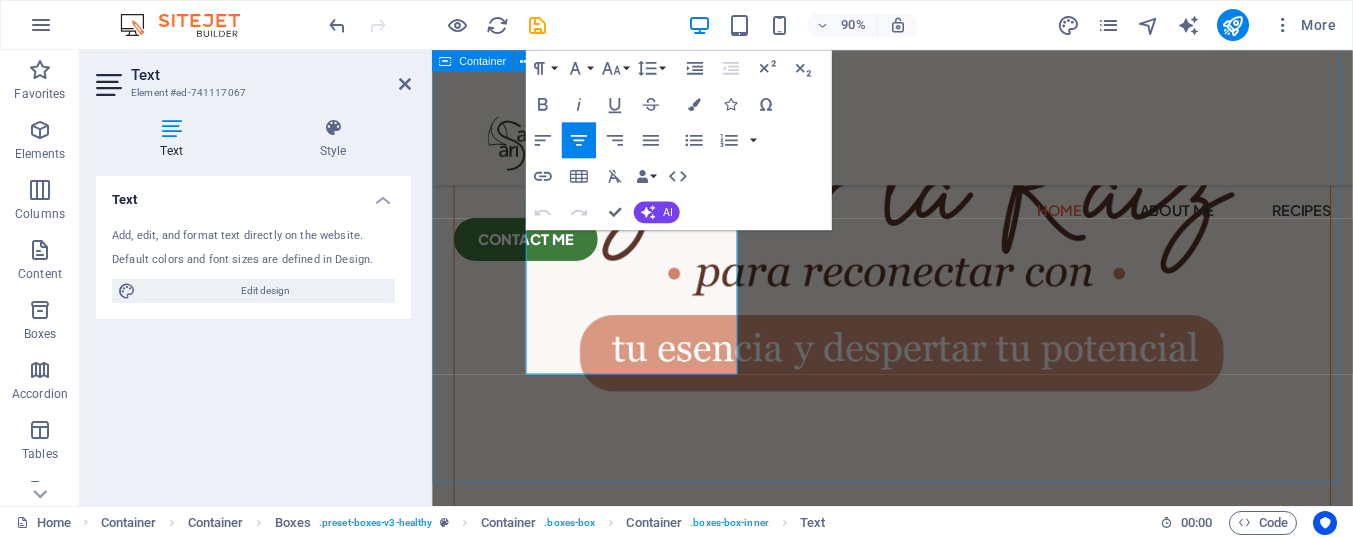 drag, startPoint x: 733, startPoint y: 399, endPoint x: 450, endPoint y: 194, distance: 349.44815 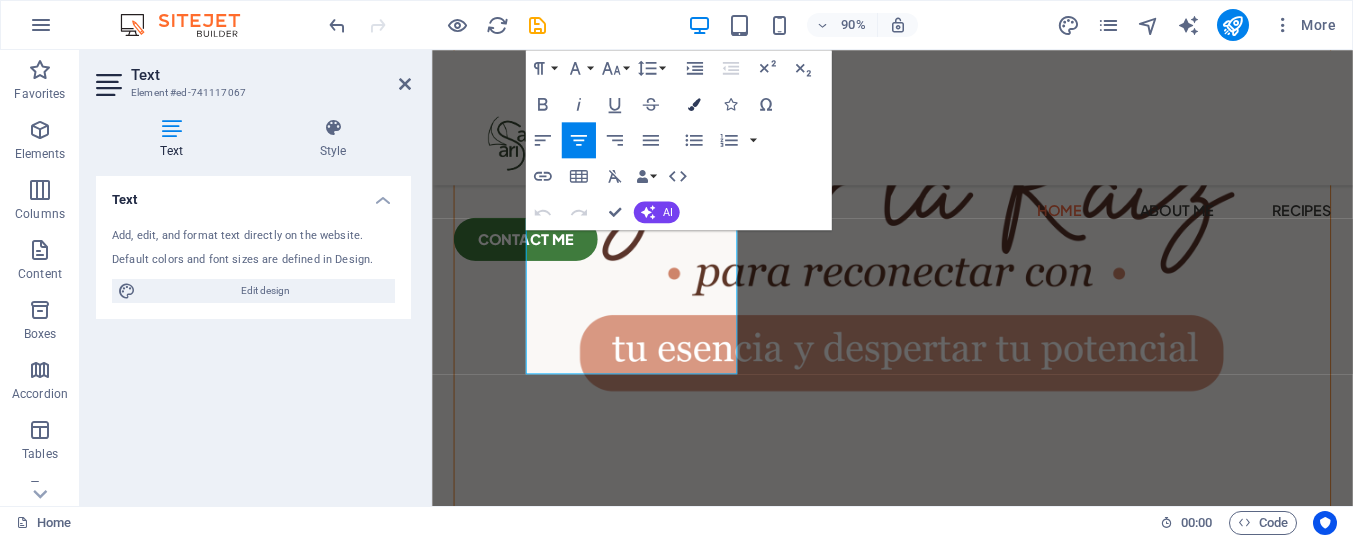 click at bounding box center (694, 104) 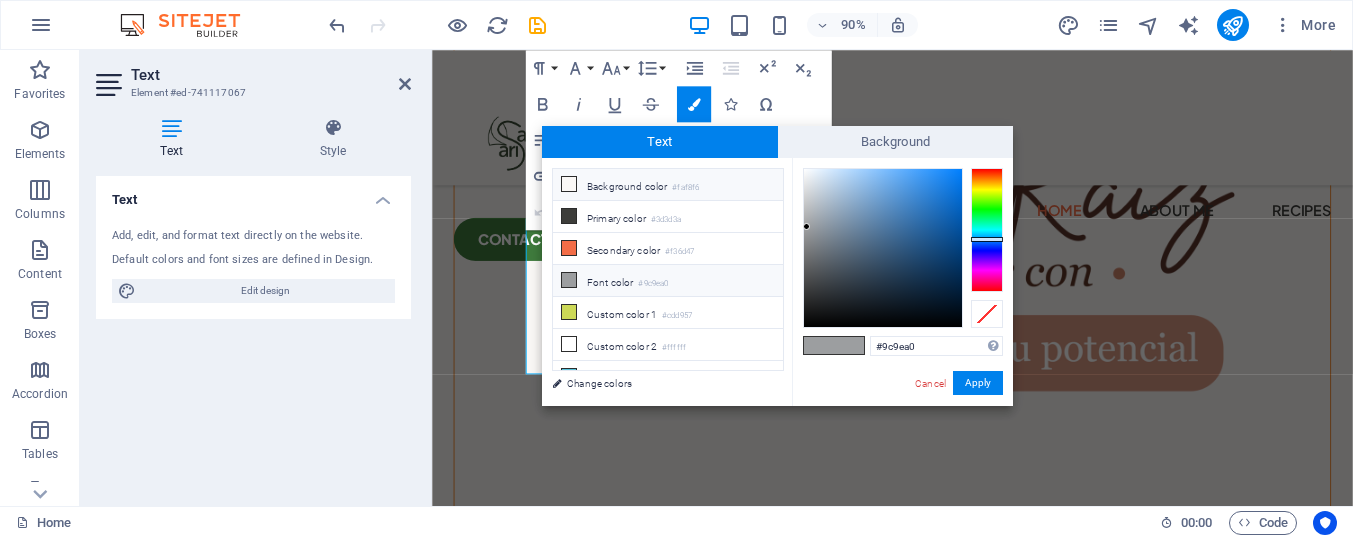 click at bounding box center [569, 184] 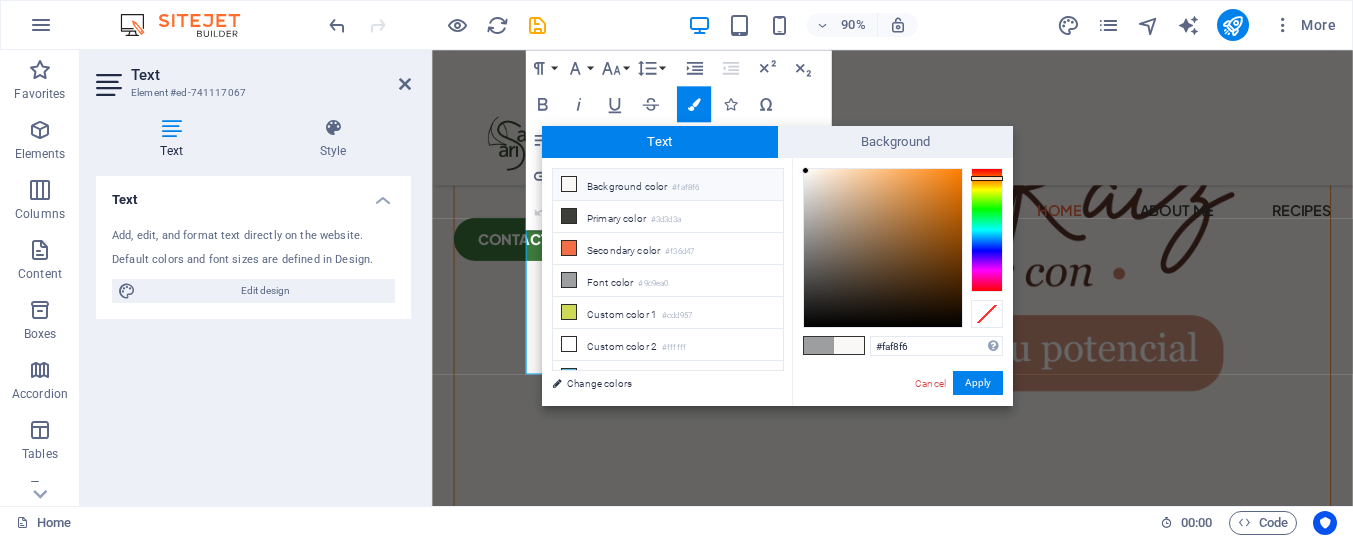 click at bounding box center [569, 184] 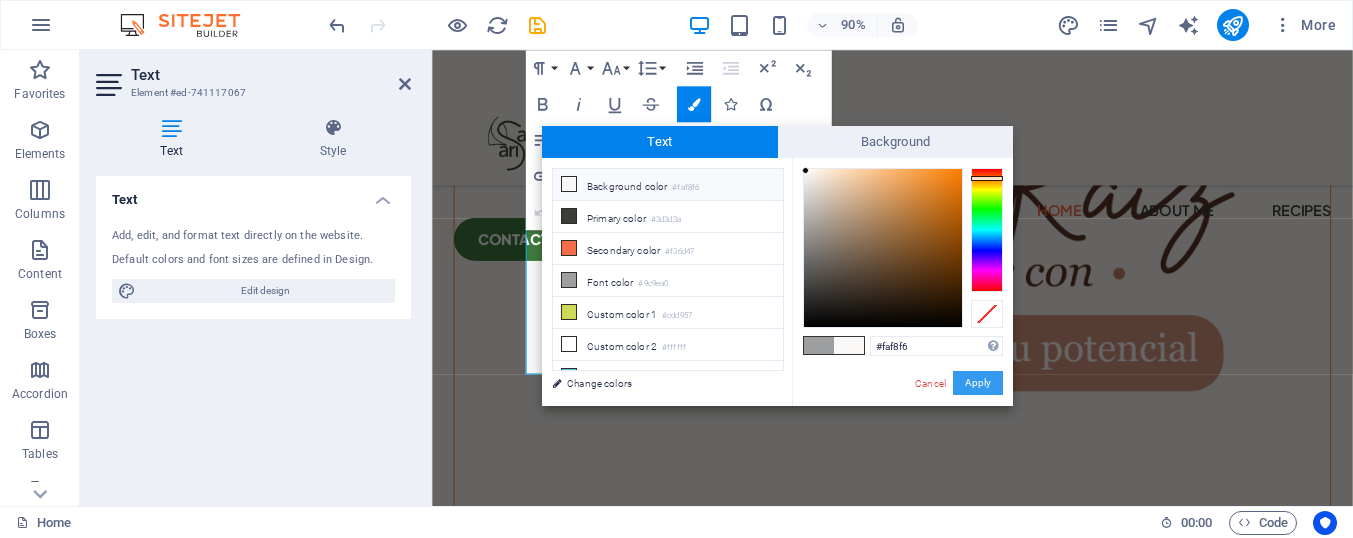 click on "Apply" at bounding box center (978, 383) 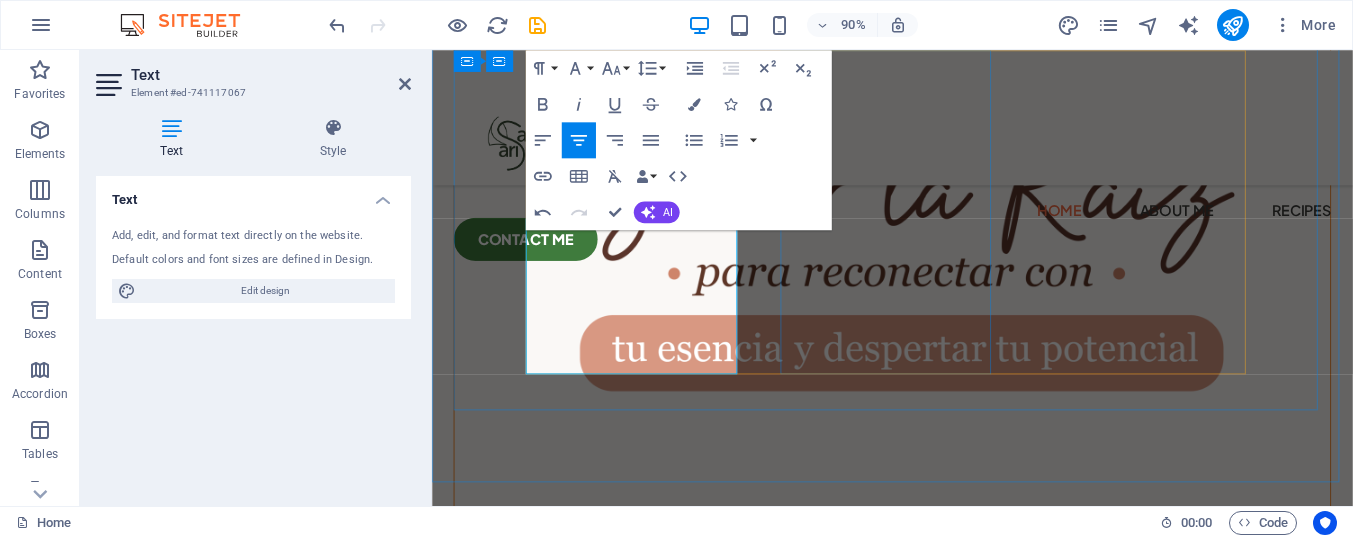 click on "Paquetes de Sanación Procesos terapéuticos profundos con recursos  adicionales." at bounding box center (656, 2518) 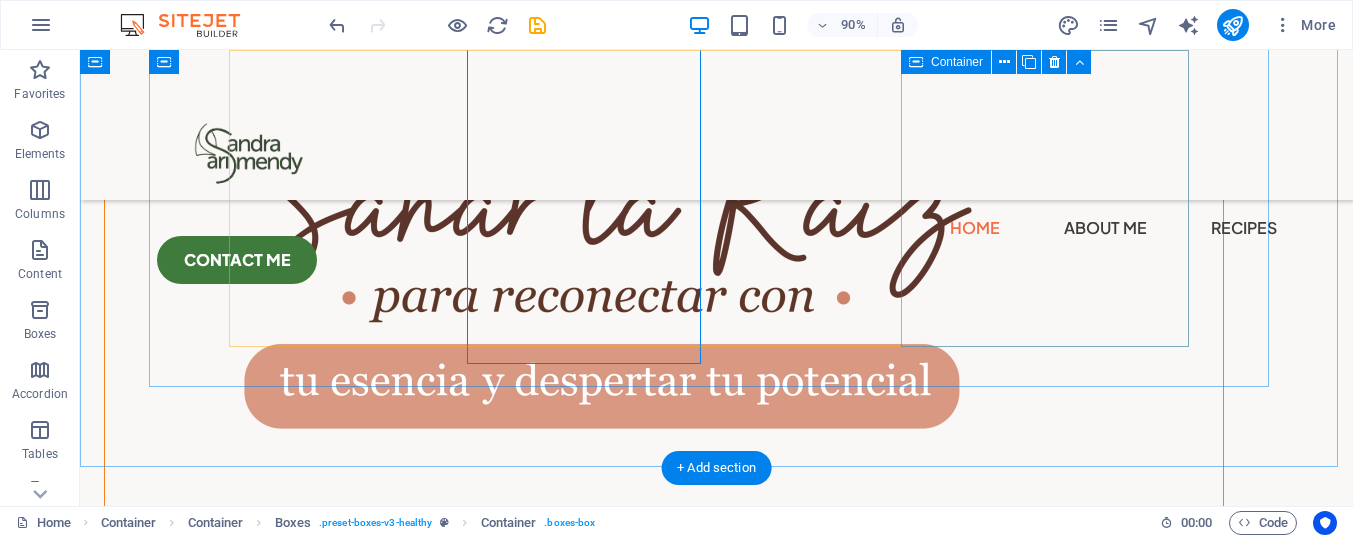 click on "Clases de Biodanza Conecta con la vida a través del cuerpo y el movimiento." at bounding box center [381, 2838] 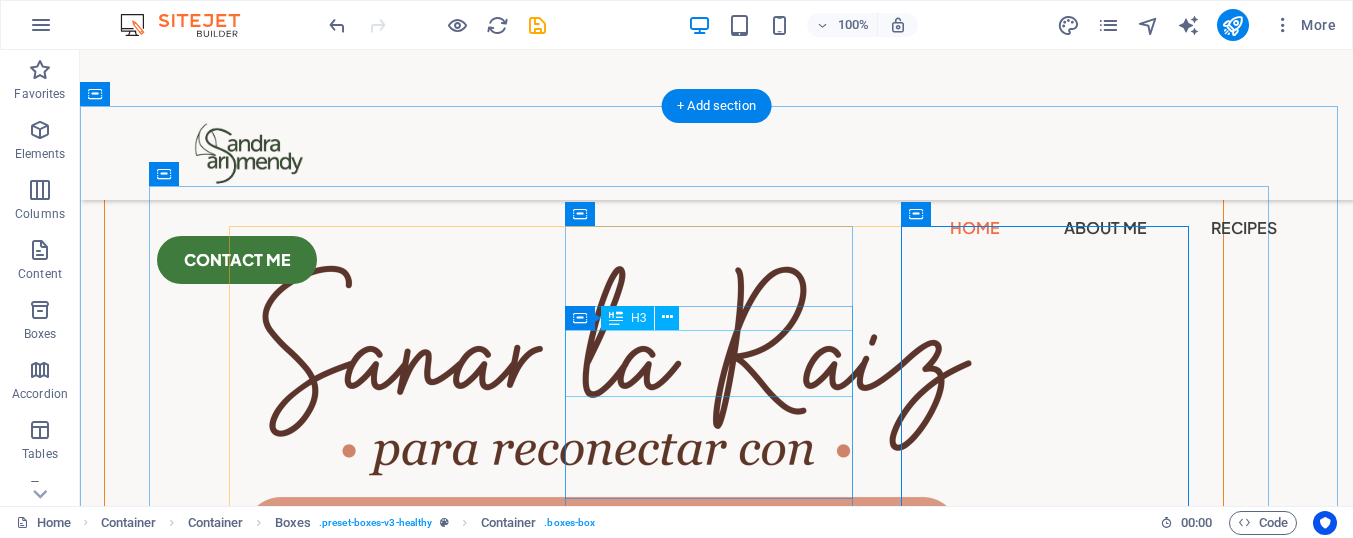 scroll, scrollTop: 810, scrollLeft: 0, axis: vertical 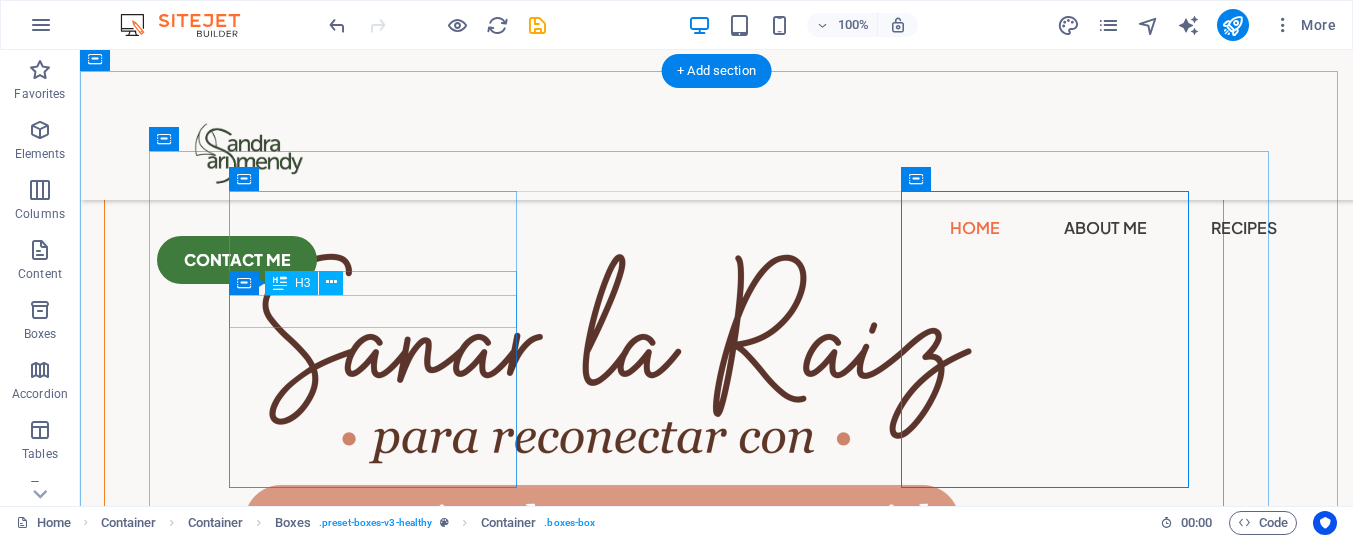 click on "Sesiones individuales" at bounding box center (381, 2405) 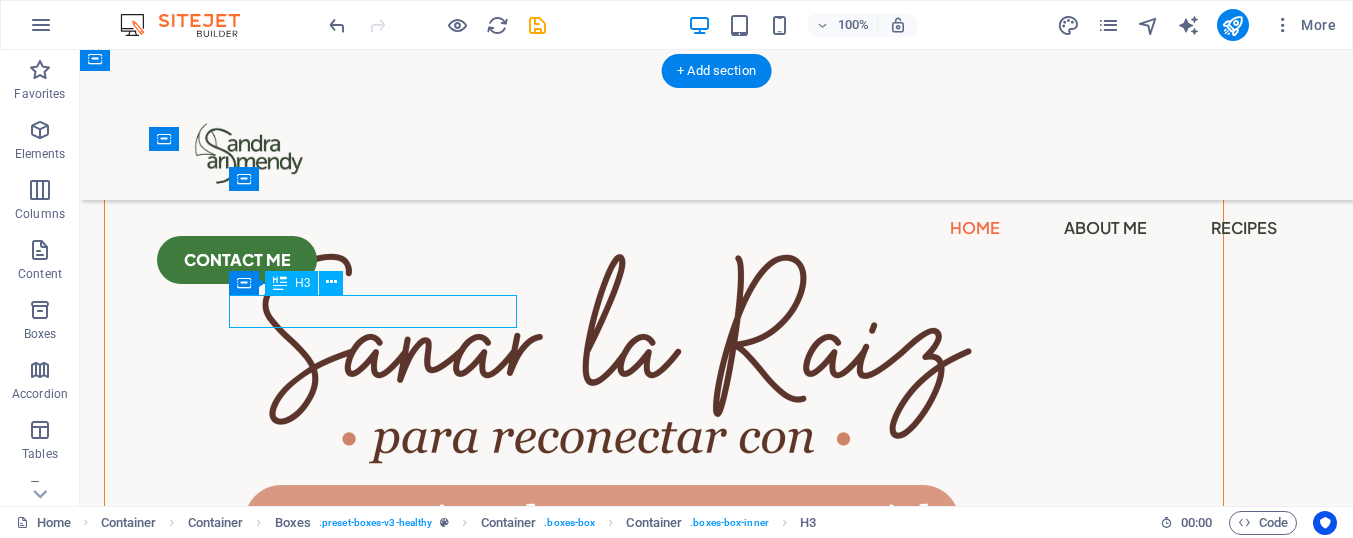 click on "Sesiones individuales" at bounding box center [381, 2405] 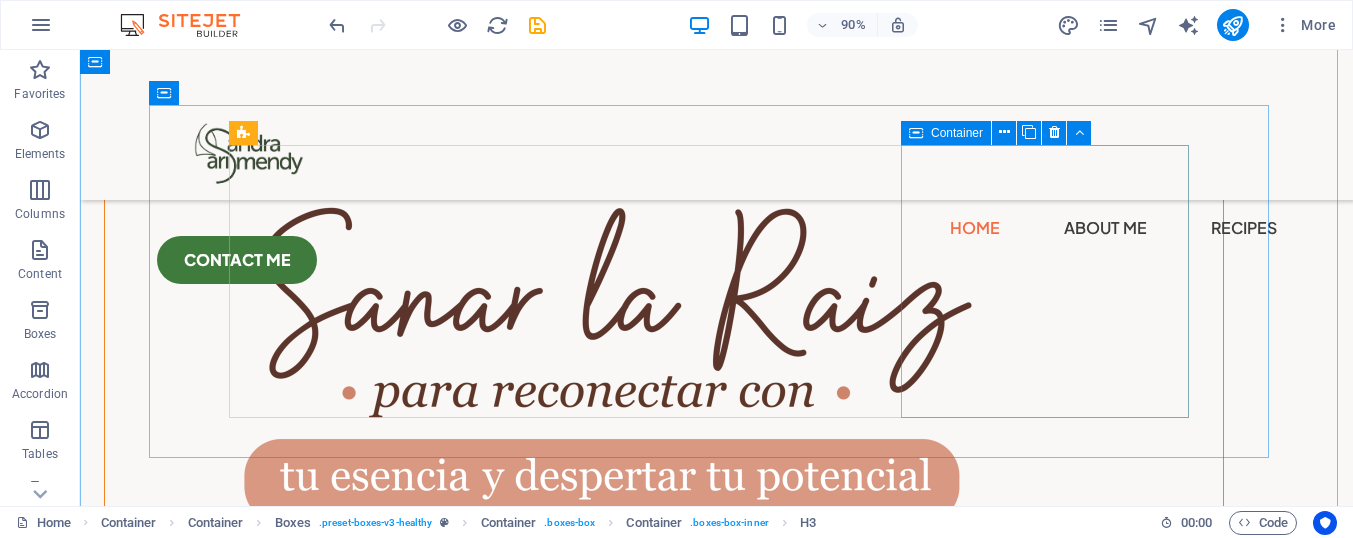 scroll, scrollTop: 856, scrollLeft: 0, axis: vertical 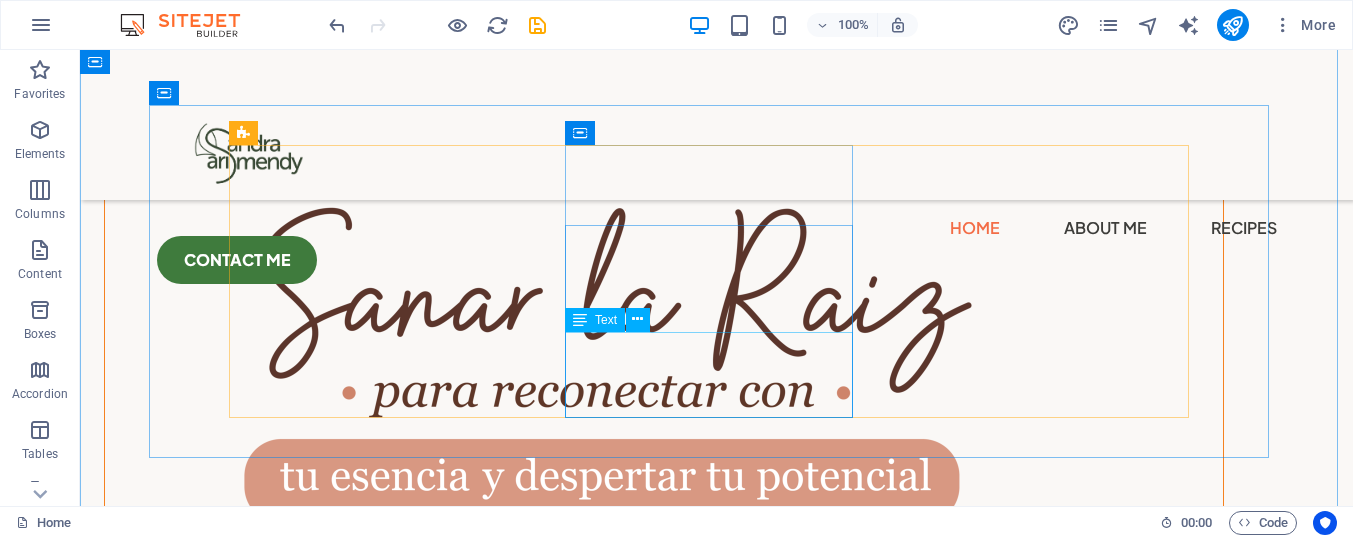 click on "Procesos terapéuticos profundos con recursos  adicionales." at bounding box center [381, 2742] 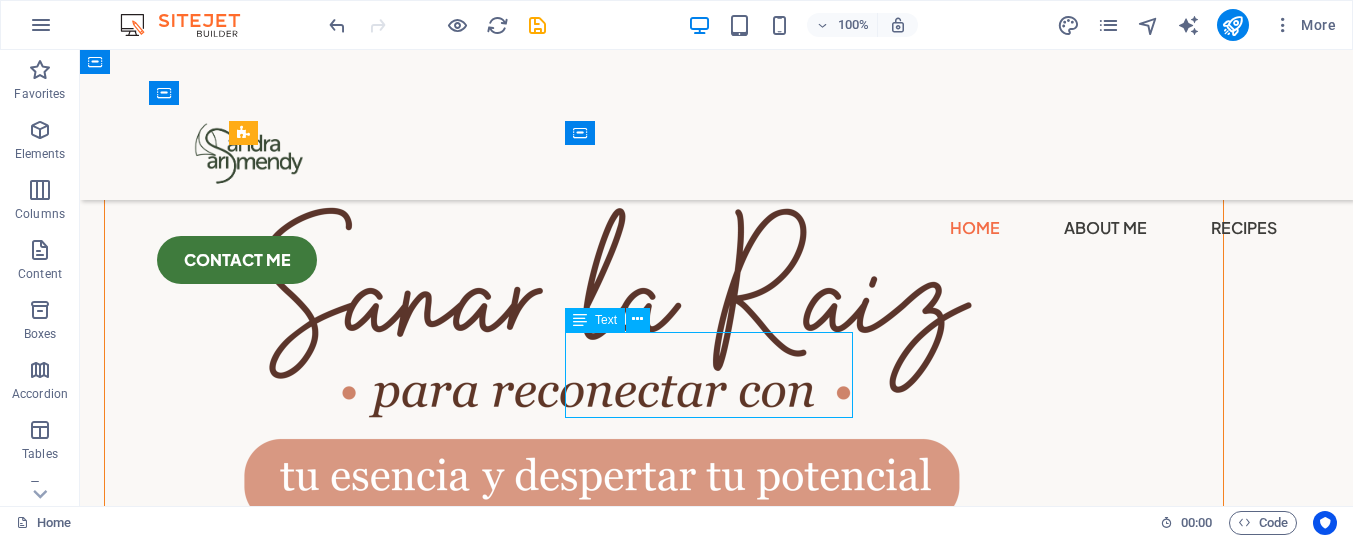 click on "Procesos terapéuticos profundos con recursos  adicionales." at bounding box center (381, 2742) 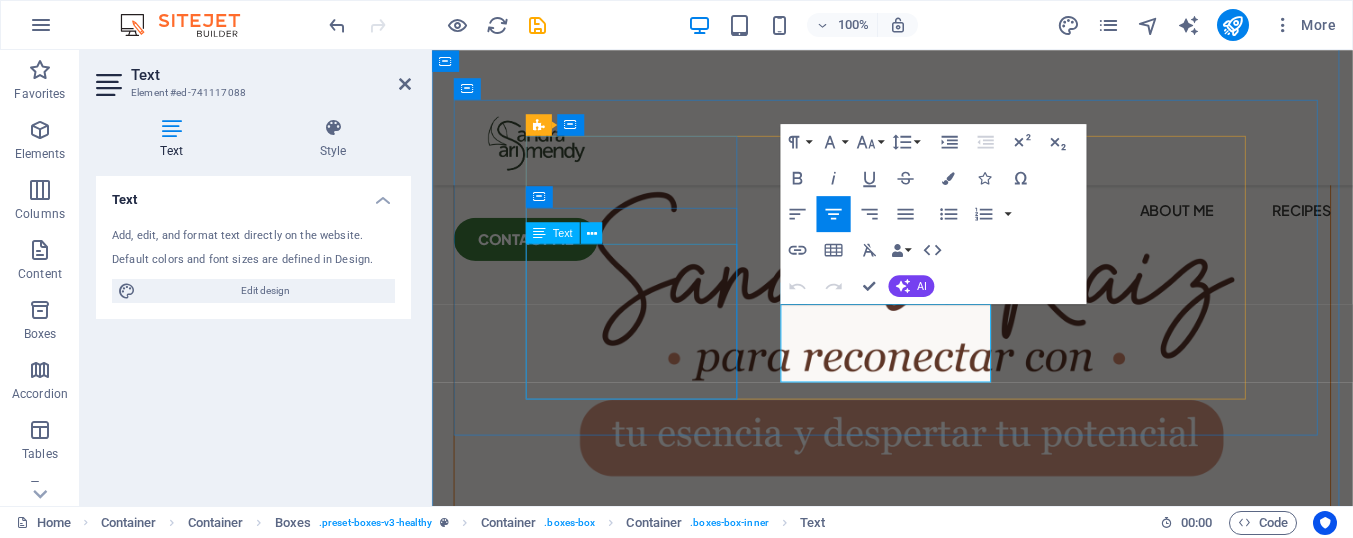 click on "He acompañado a cientos de personas a sanar sus historias, reconectar con su sabiduría interior y transformar su vida desde un lugar auténtico." at bounding box center (656, 2298) 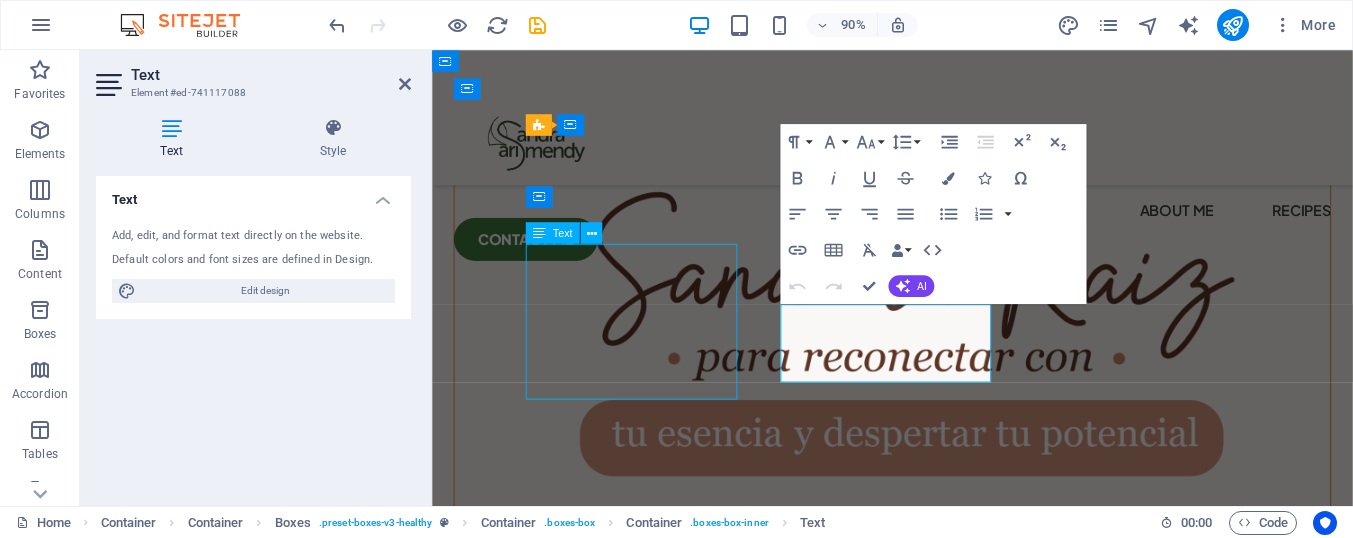scroll, scrollTop: 856, scrollLeft: 0, axis: vertical 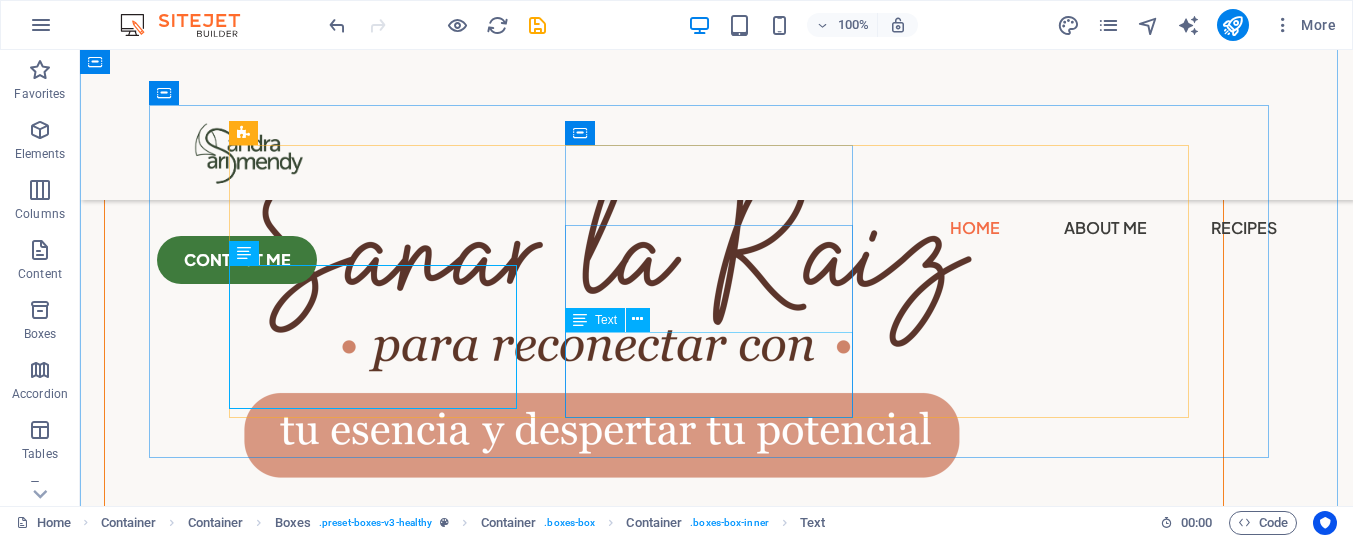 click on "Procesos terapéuticos profundos con recursos  adicionales." at bounding box center (381, 2696) 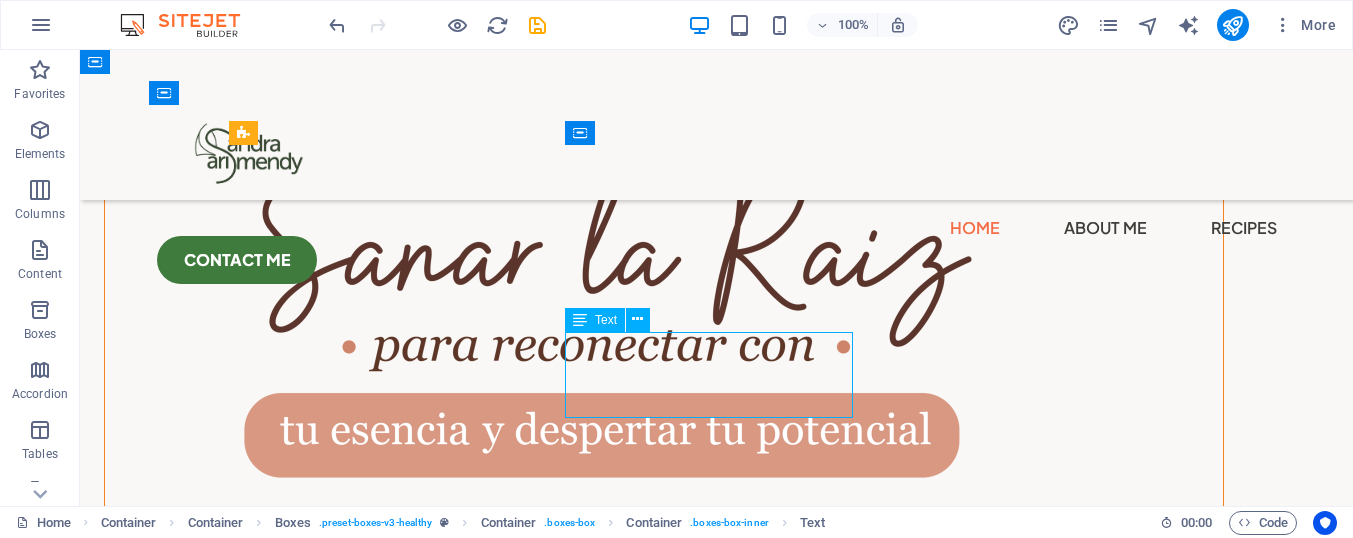 click on "Procesos terapéuticos profundos con recursos  adicionales." at bounding box center [381, 2696] 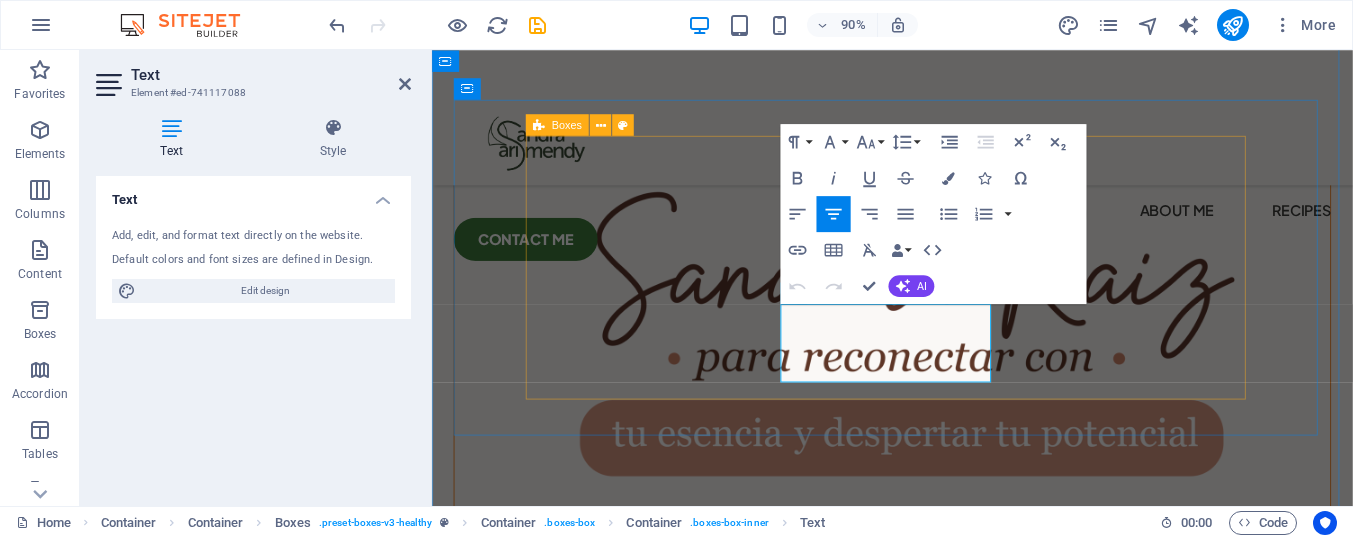 drag, startPoint x: 1037, startPoint y: 414, endPoint x: 815, endPoint y: 326, distance: 238.80536 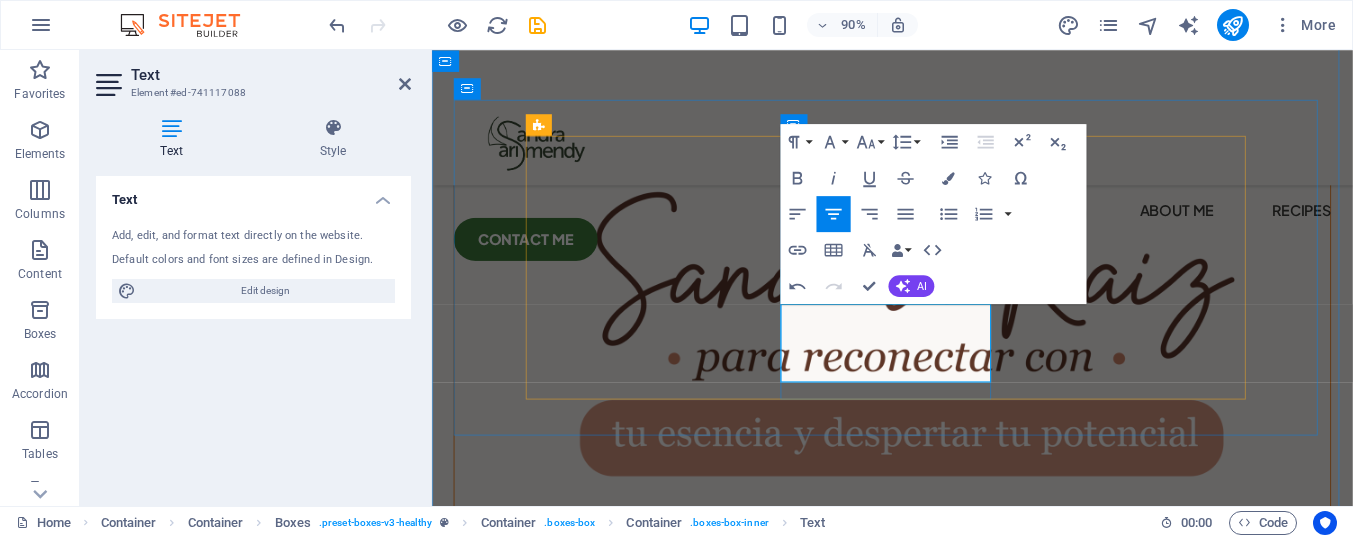 drag, startPoint x: 1015, startPoint y: 408, endPoint x: 819, endPoint y: 316, distance: 216.5179 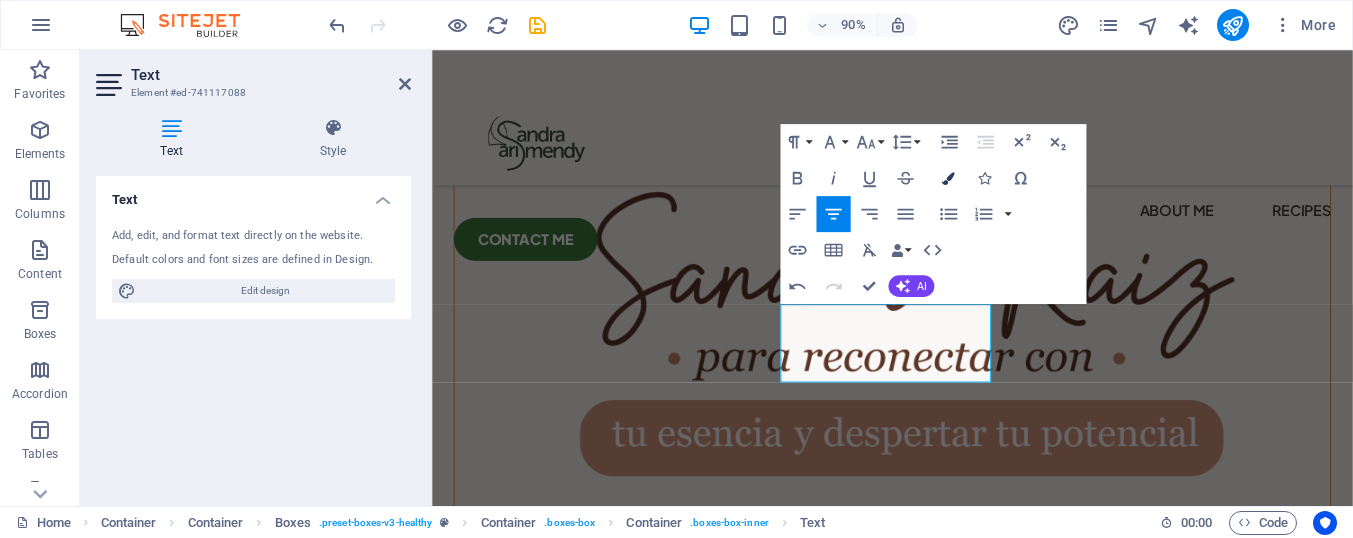 click on "Colors" at bounding box center [948, 178] 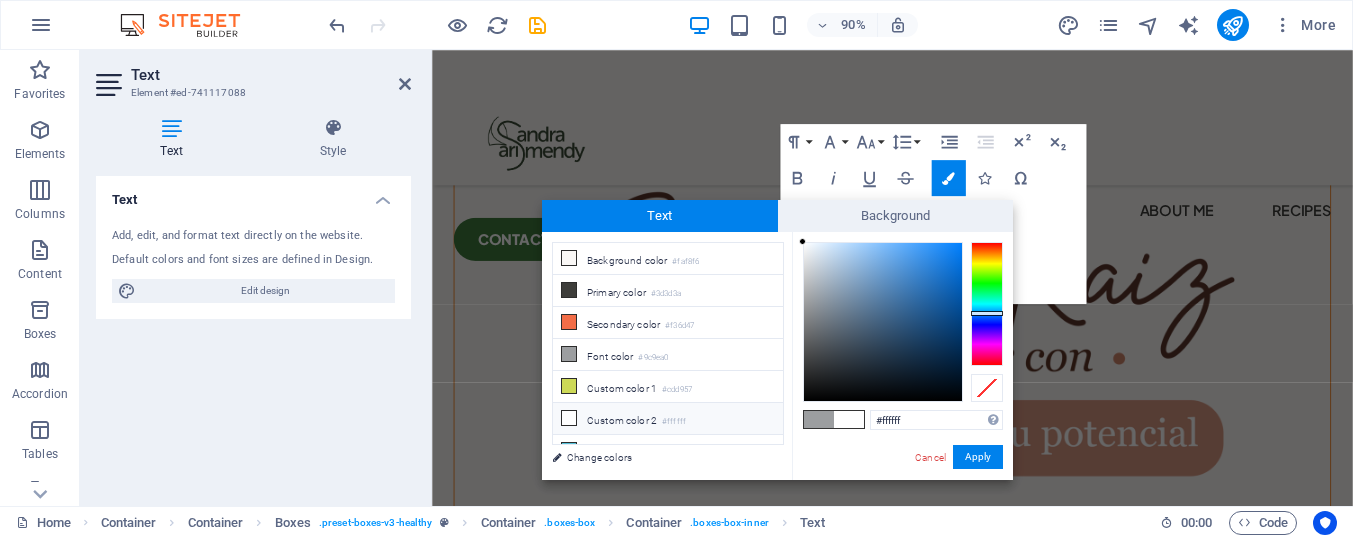 drag, startPoint x: 854, startPoint y: 319, endPoint x: 800, endPoint y: 233, distance: 101.54802 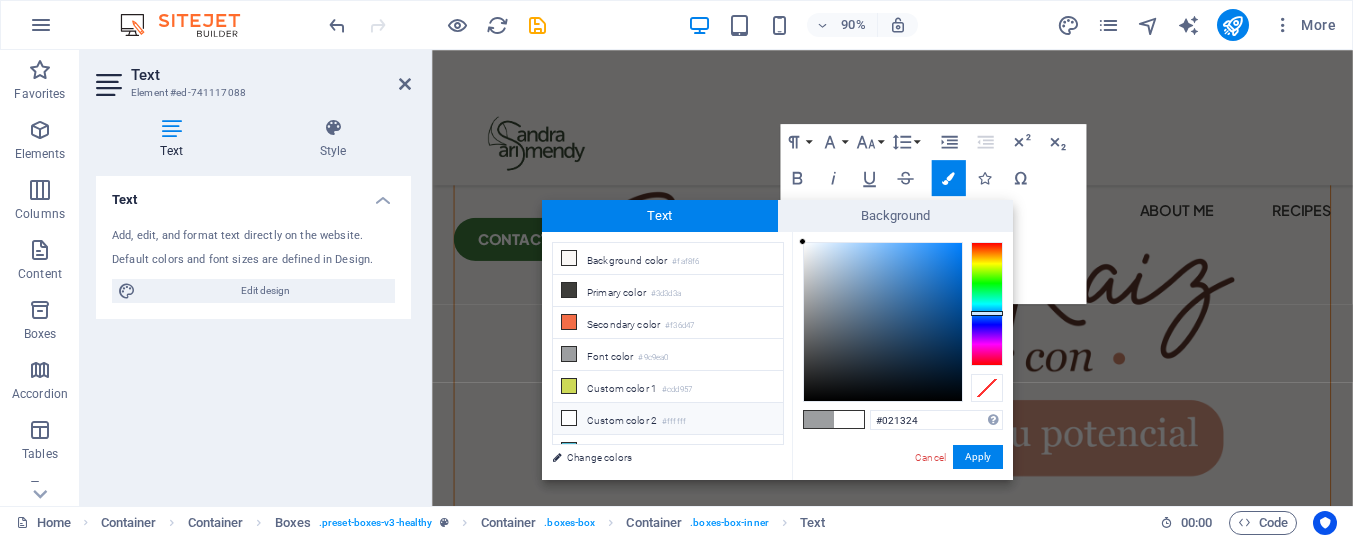 type on "#000000" 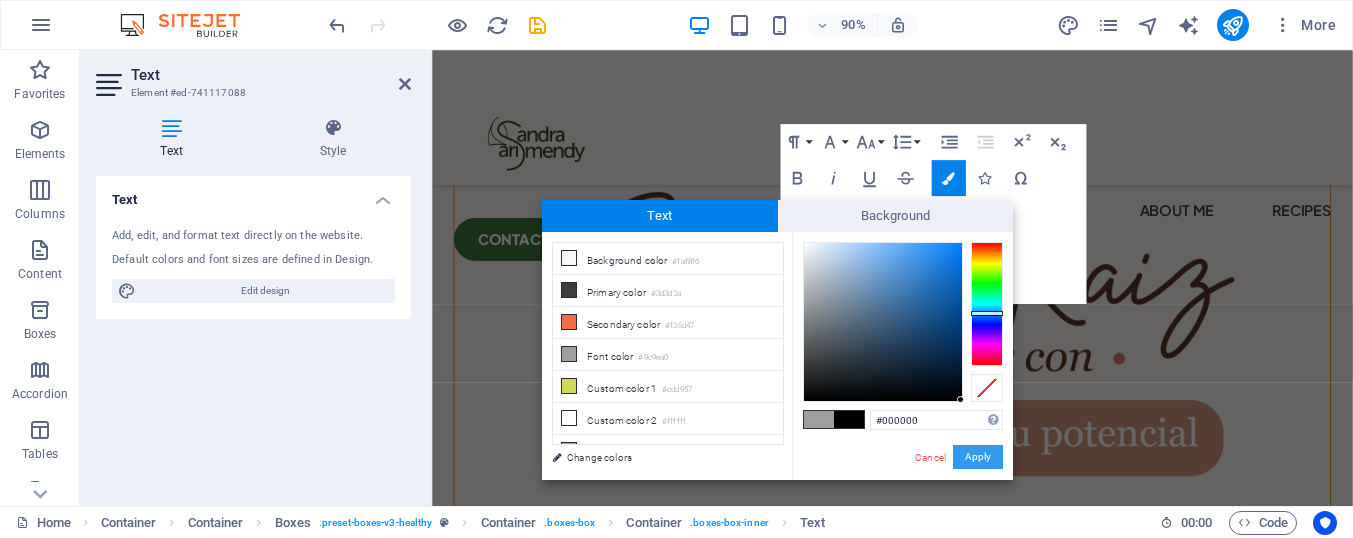 click on "Apply" at bounding box center [978, 457] 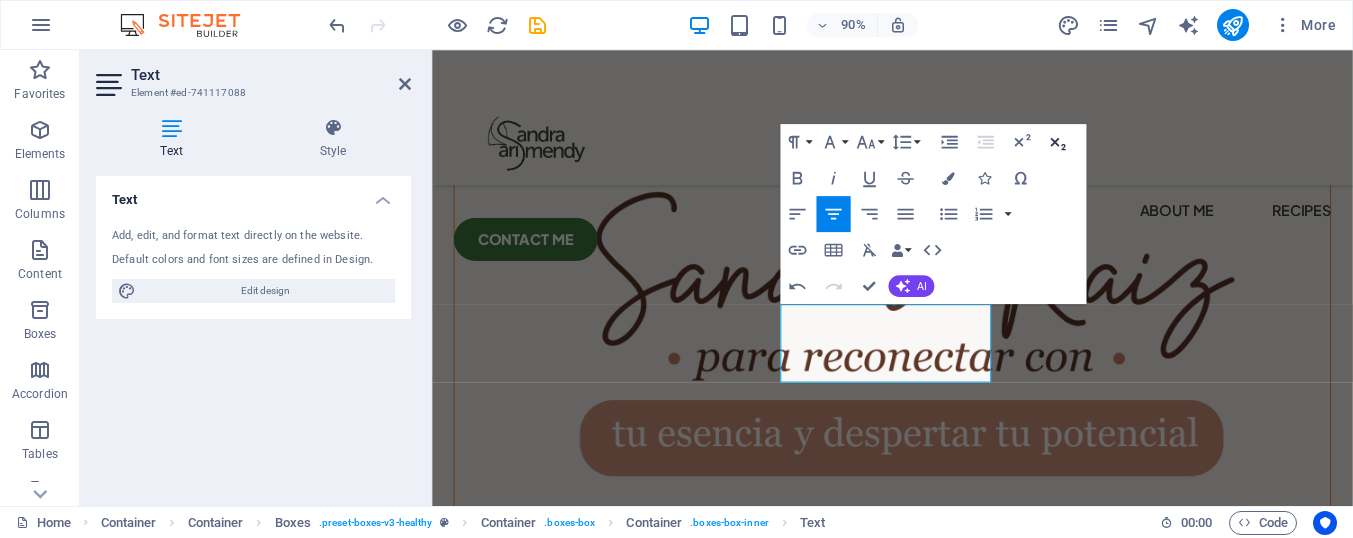 click 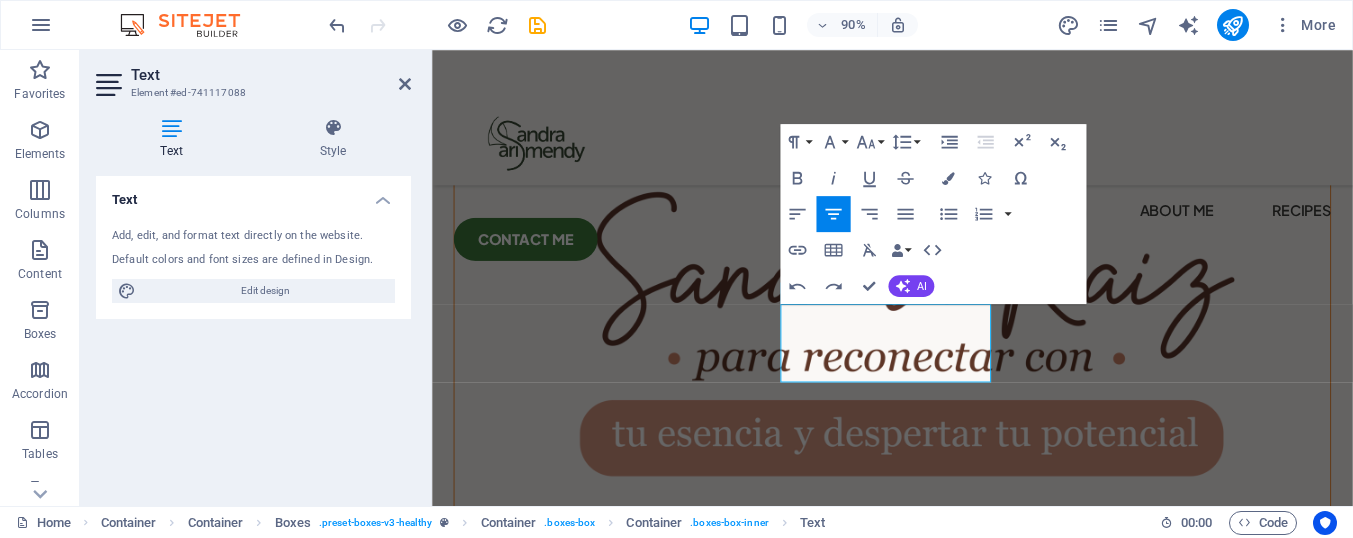 drag, startPoint x: 1060, startPoint y: 386, endPoint x: 697, endPoint y: 373, distance: 363.2327 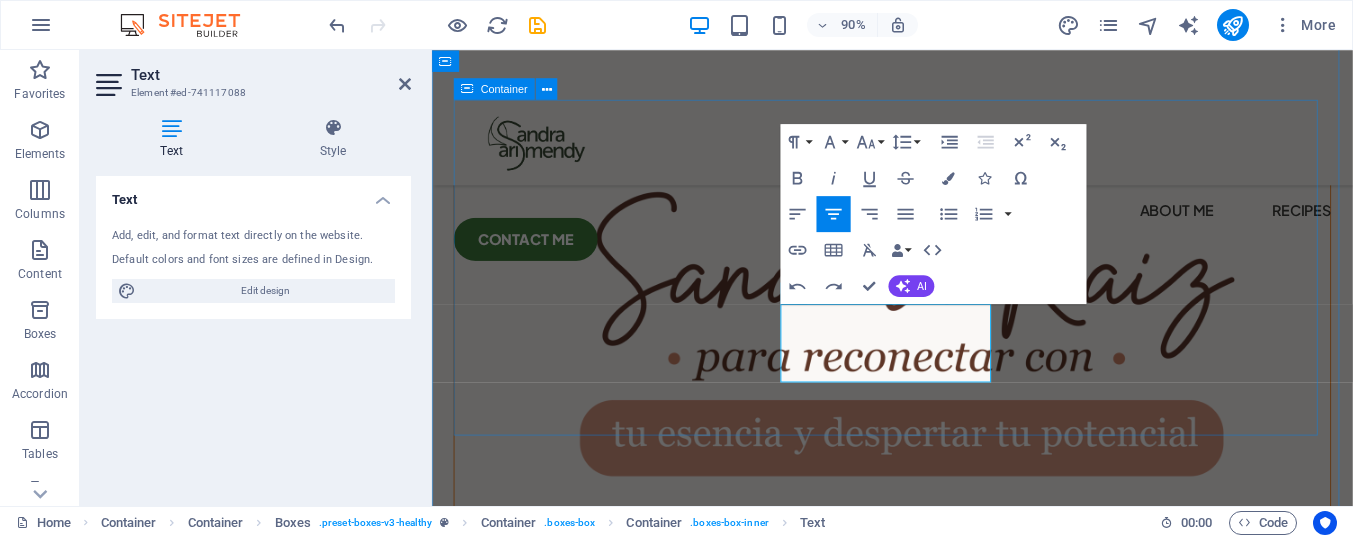 click on "He acompañado a cientos de personas a sanar sus historias, reconectar con su sabiduría interior y transformar su vida desde un lugar auténtico. Paquetes de Sanación Trabajo con el cuerpo, las emociones, la energía y el alma. Clases de Biodanza Conecta con la vida a través del cuerpo y el movimiento." at bounding box center (943, 2505) 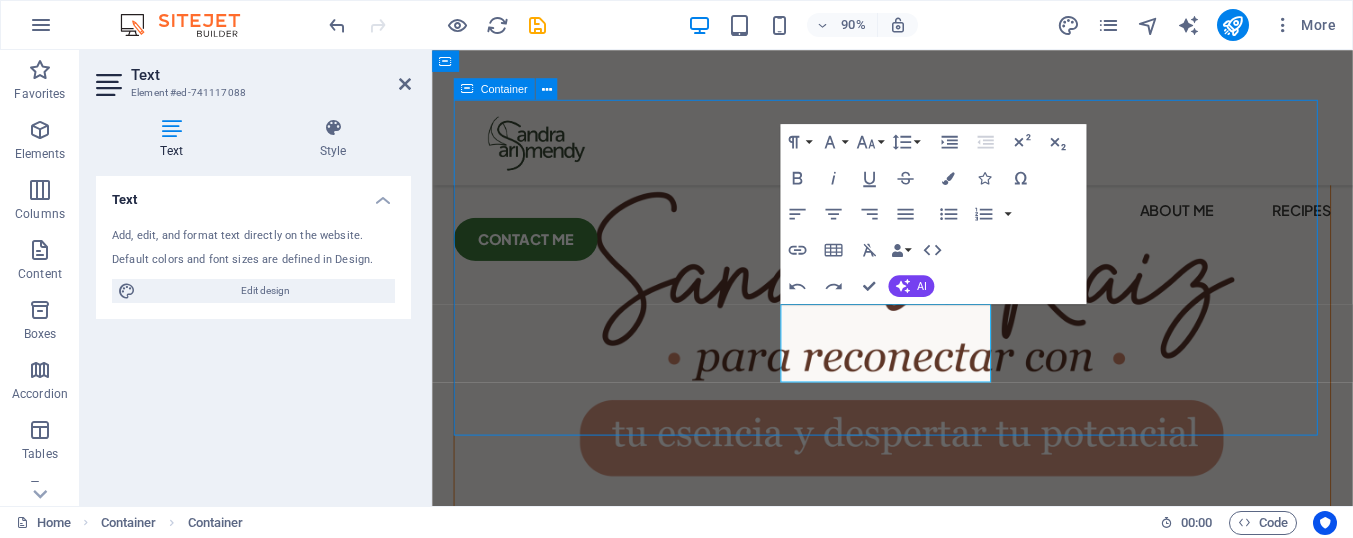 scroll, scrollTop: 856, scrollLeft: 0, axis: vertical 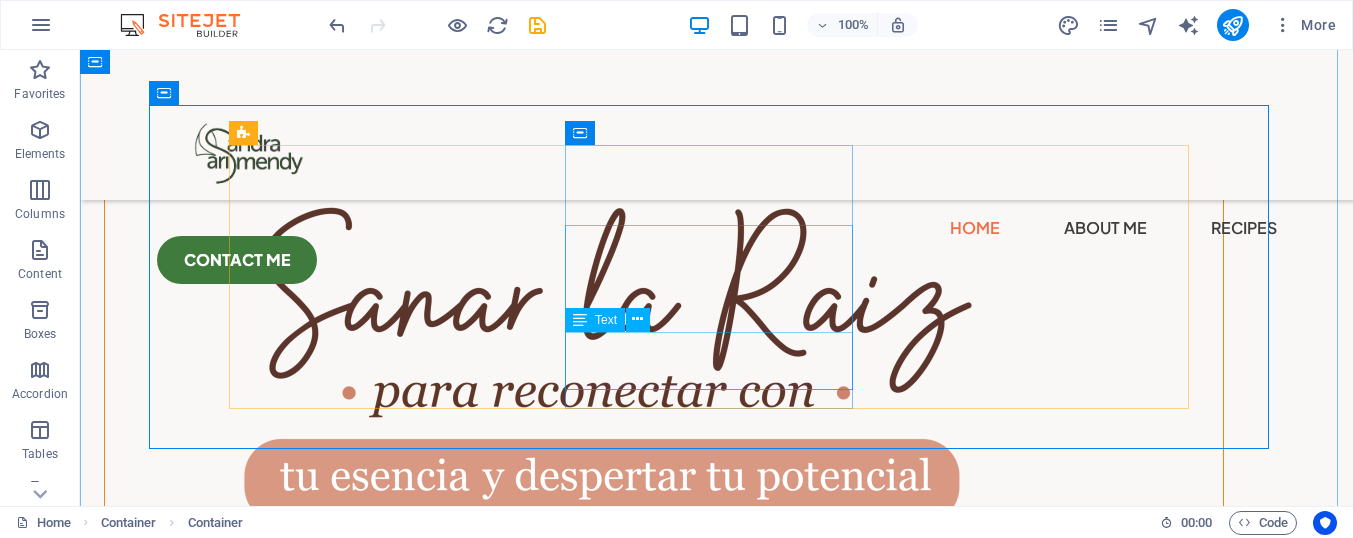 click on "Trabajo con el cuerpo, las emociones, la energía y el alma." at bounding box center [381, 2742] 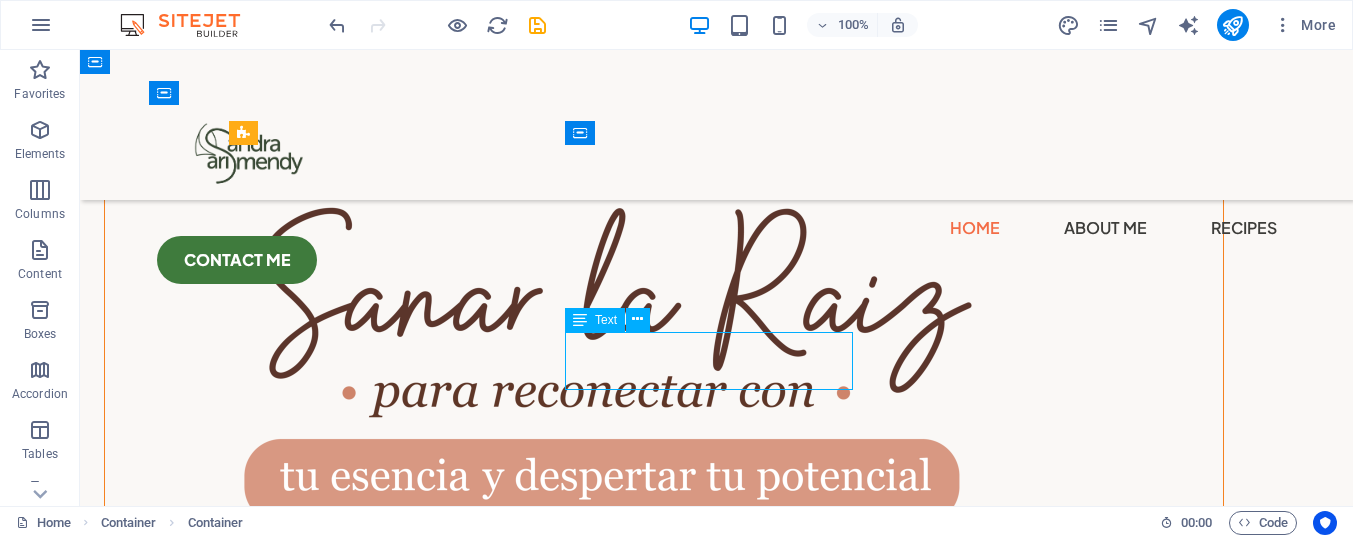 click on "Trabajo con el cuerpo, las emociones, la energía y el alma." at bounding box center (381, 2742) 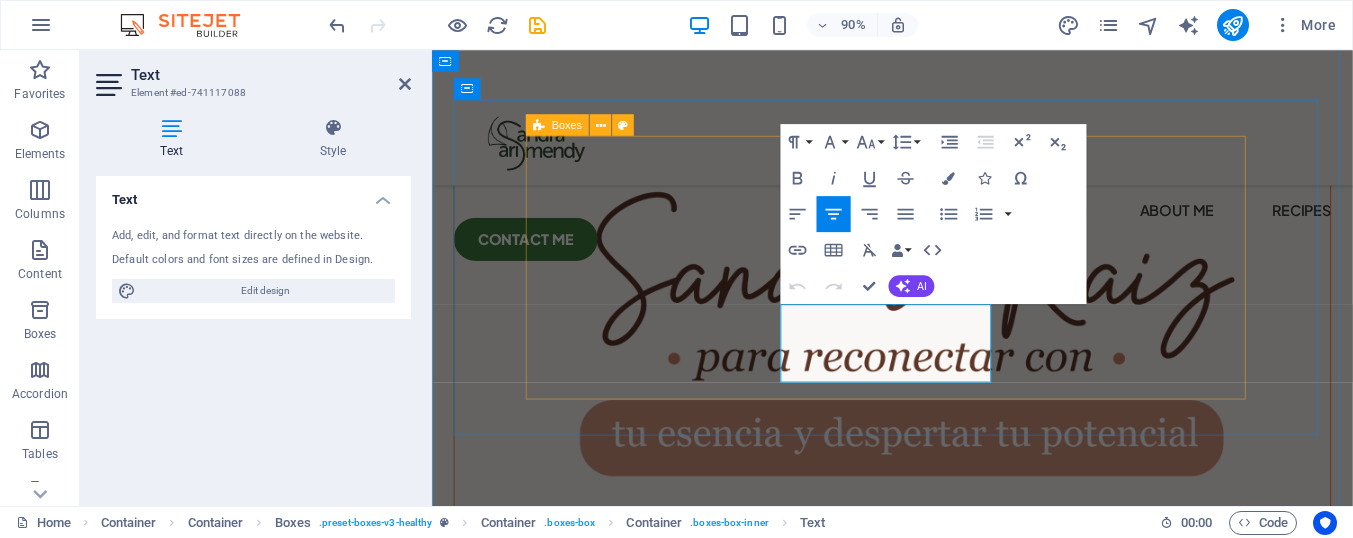 click on "He acompañado a cientos de personas a sanar sus historias, reconectar con su sabiduría interior y transformar su vida desde un lugar auténtico. Paquetes de Sanación Trabajo con el cuerpo, las emociones, la energía y el alma. Clases de Biodanza Conecta con la vida a través del cuerpo y el movimiento." at bounding box center [943, 2505] 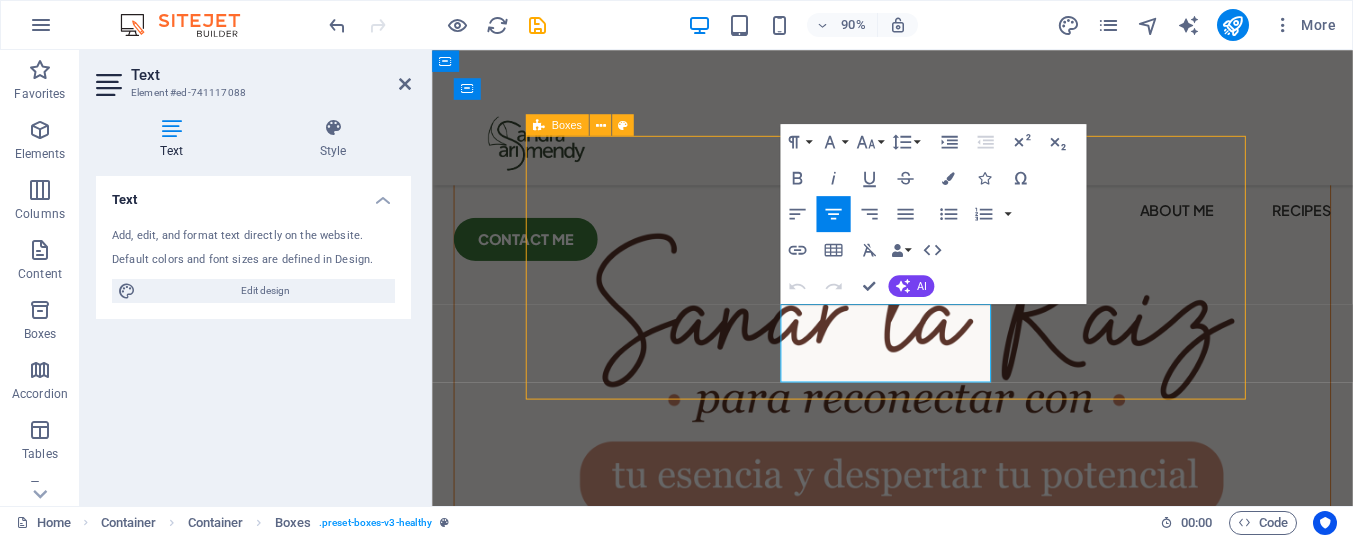 scroll, scrollTop: 856, scrollLeft: 0, axis: vertical 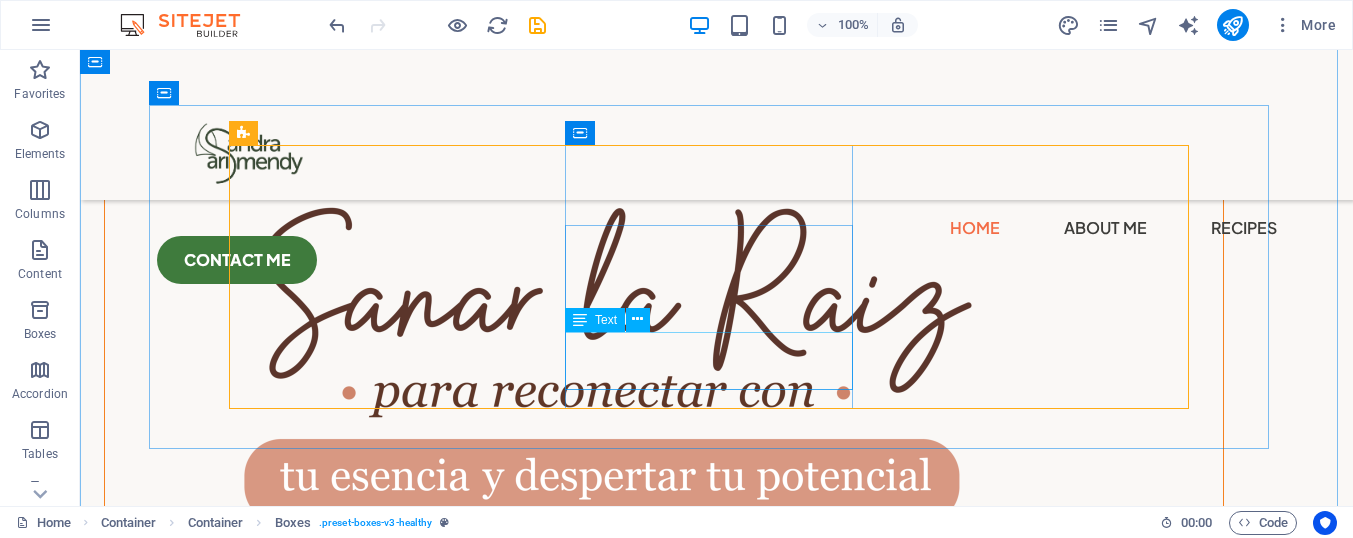click on "Trabajo con el cuerpo, las emociones, la energía y el alma." at bounding box center [381, 2742] 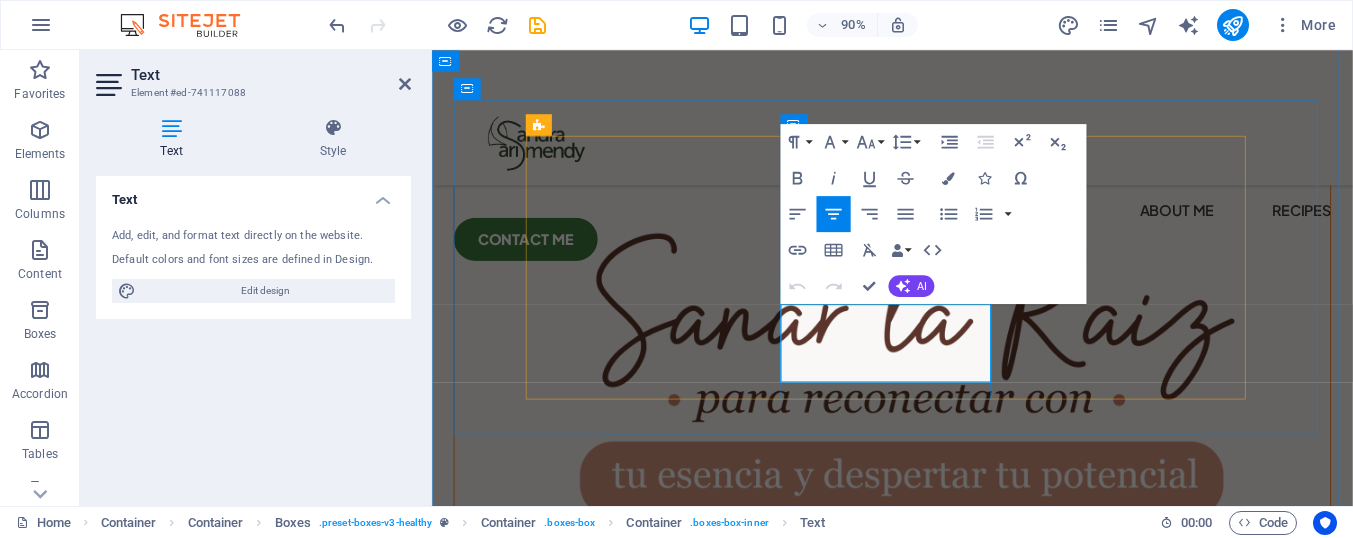 drag, startPoint x: 988, startPoint y: 414, endPoint x: 828, endPoint y: 345, distance: 174.24408 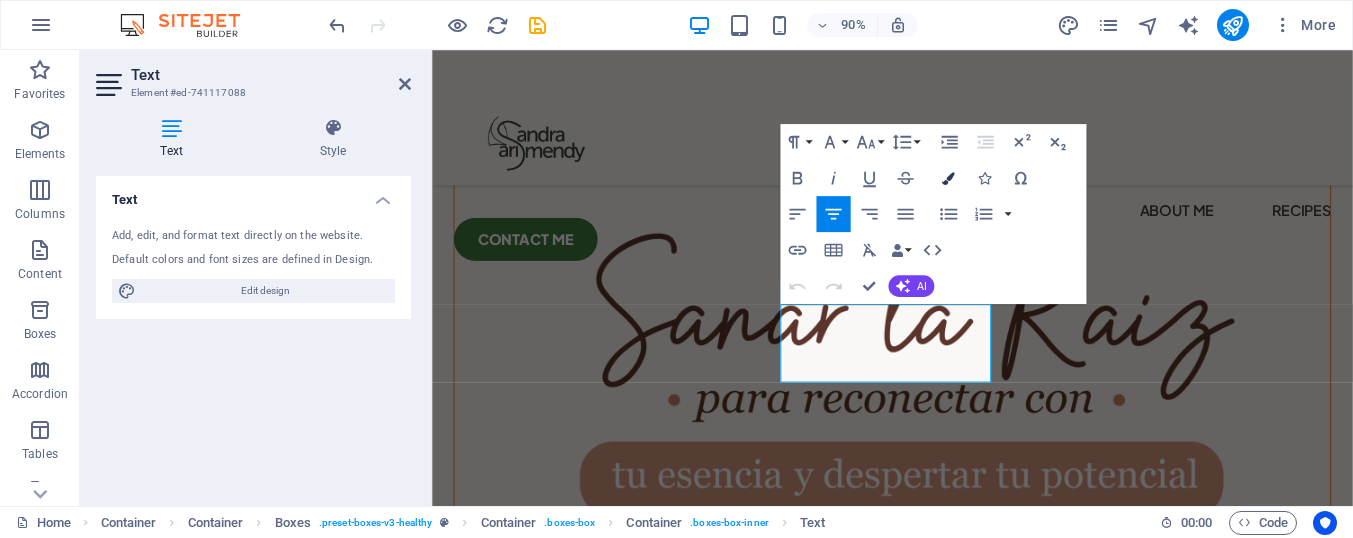 click at bounding box center [948, 178] 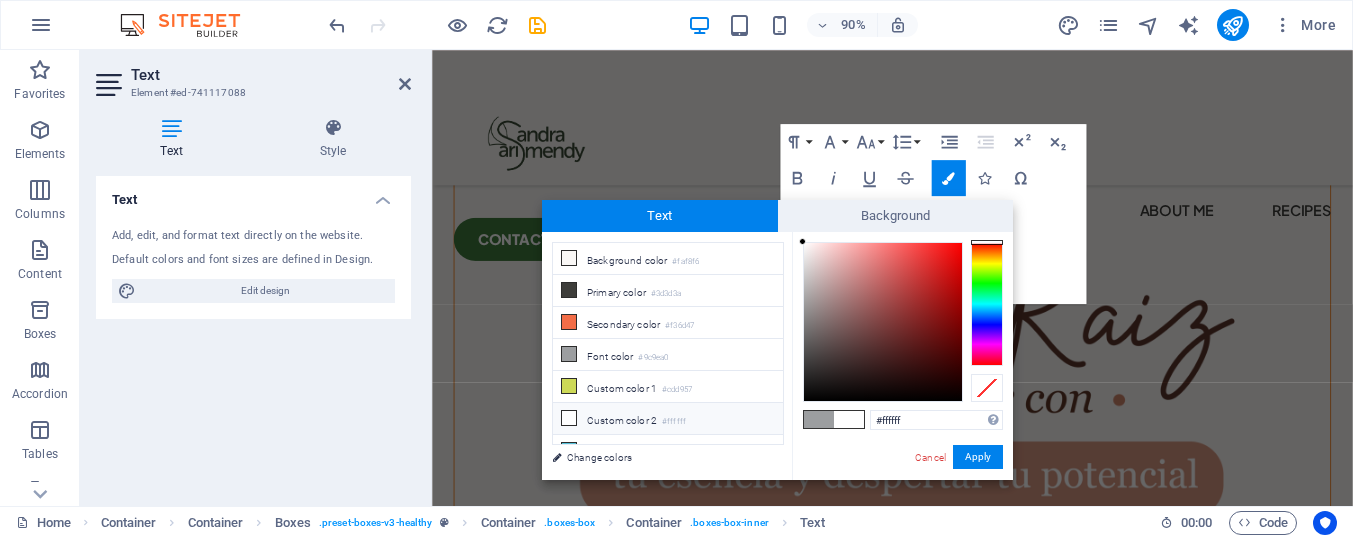 drag, startPoint x: 821, startPoint y: 322, endPoint x: 791, endPoint y: 232, distance: 94.86833 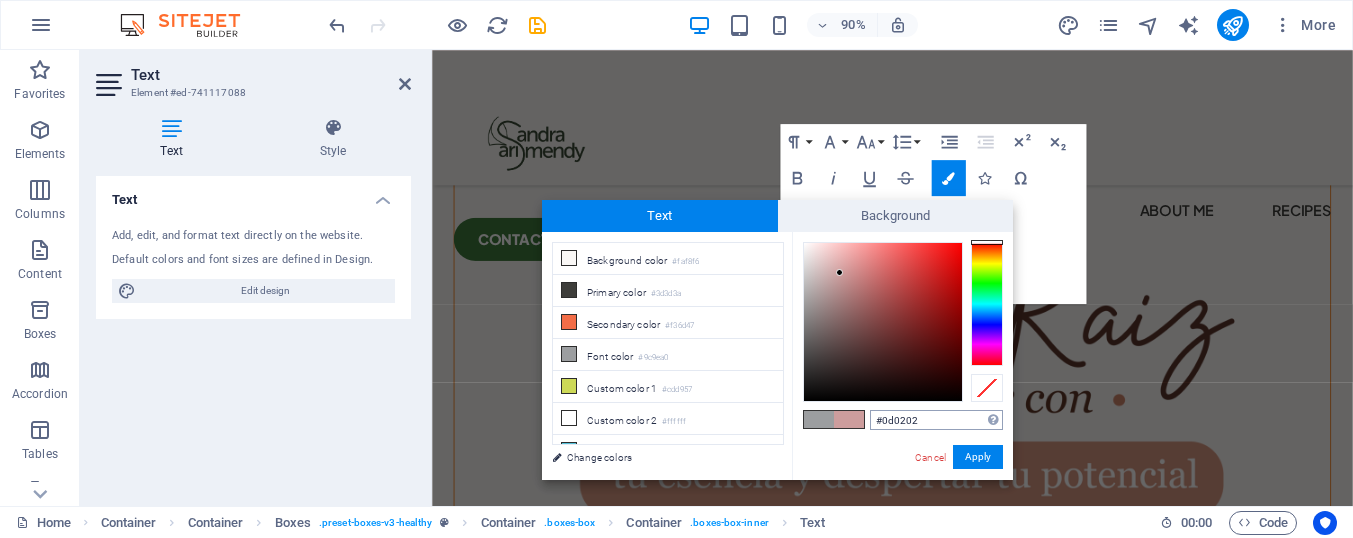 type on "#000000" 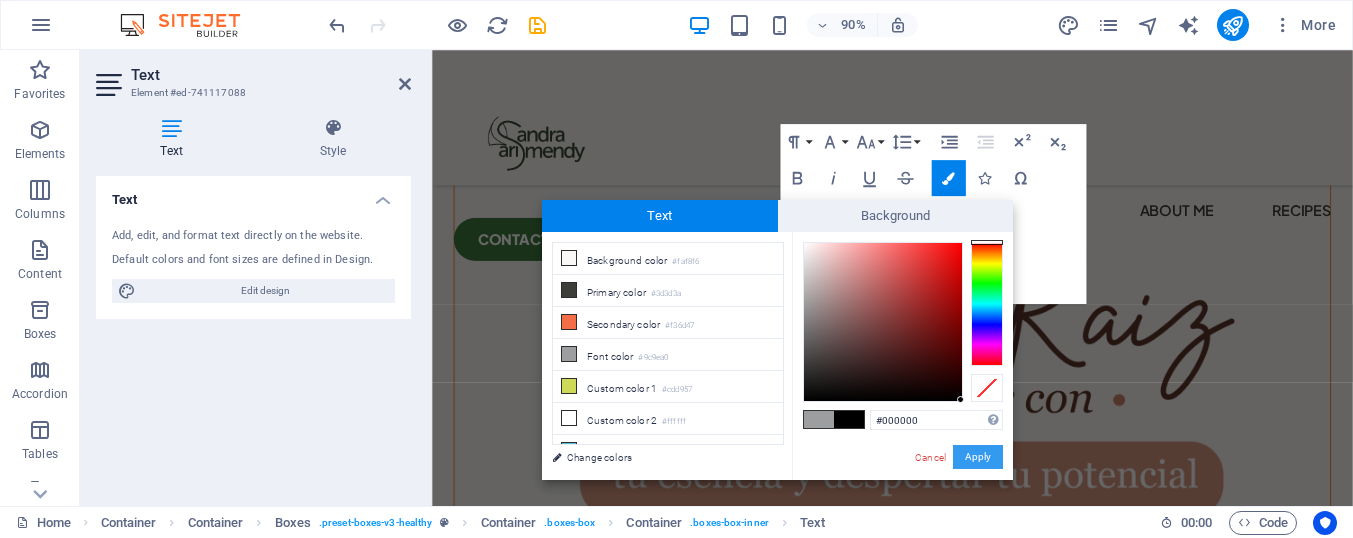 click on "Apply" at bounding box center (978, 457) 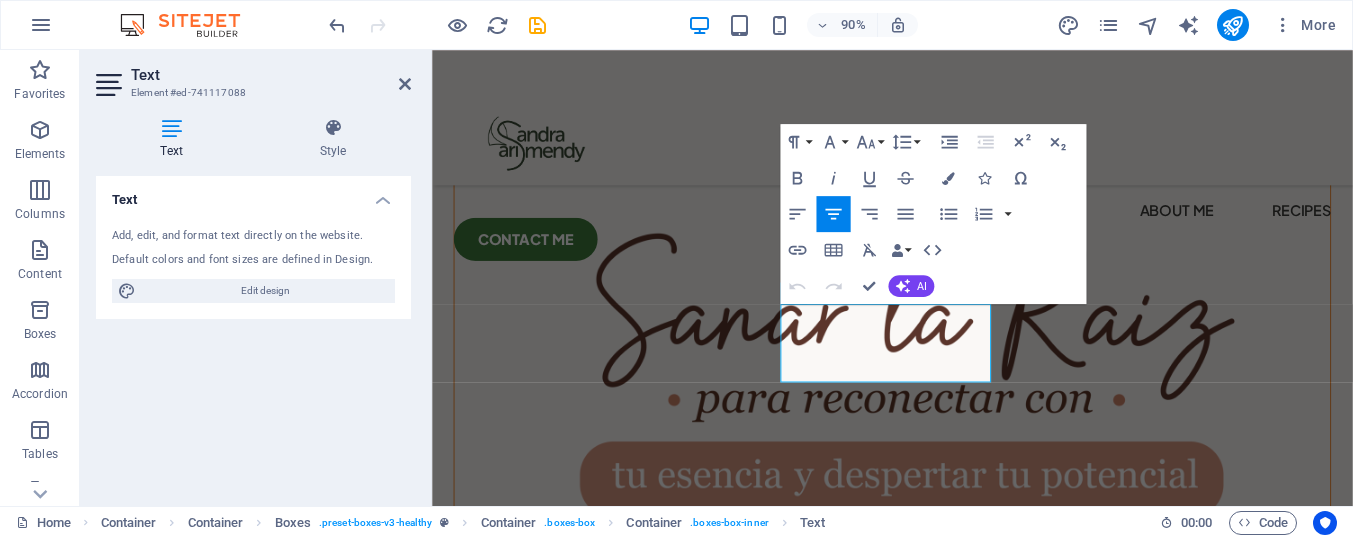 click on "H3   Container   Container   Boxes   Container   Container   Menu Bar   Container   Container   Spacer   Container   Container   Container   H3   Spacer   Text   Container   Image   Unequal Columns   Container   Container   Spacer   Unequal Columns   Container   Container   Text   Container   H2   Container   Boxes   Container   Spacer   Container   Container   Image   H3   Menu   Spacer   Text   Button   Container   H2   Spacer   Spacer   Text   Container   H3   Collection listing   Collection item   Container   Container   Collection item   Container   Image   Container   Image   Container   Container   Spacer   Text   Spacer   Container   Text   Spacer   H3   Container   Spacer   Container   Spacer   Container   Container   Container   Image   H3   Text   Spacer   Icon   Container   Spacer   Container   Text   Container   Text   Spacer   Container   H3   Logo   Spacer Paragraph Format Normal Heading 1 Heading 2 Heading 3 Heading 4 Heading 5 Heading 6 Code Font Family Arial Georgia 8 9" at bounding box center (892, 278) 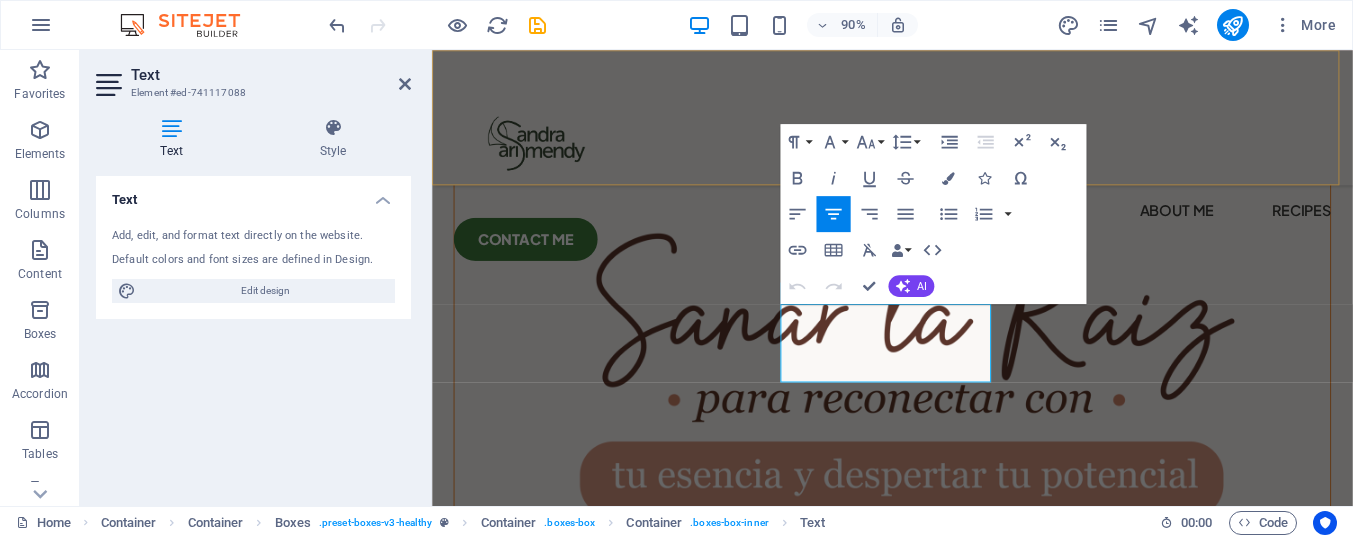 click on "Home About Me Recipes CONTACT ME" at bounding box center (943, 125) 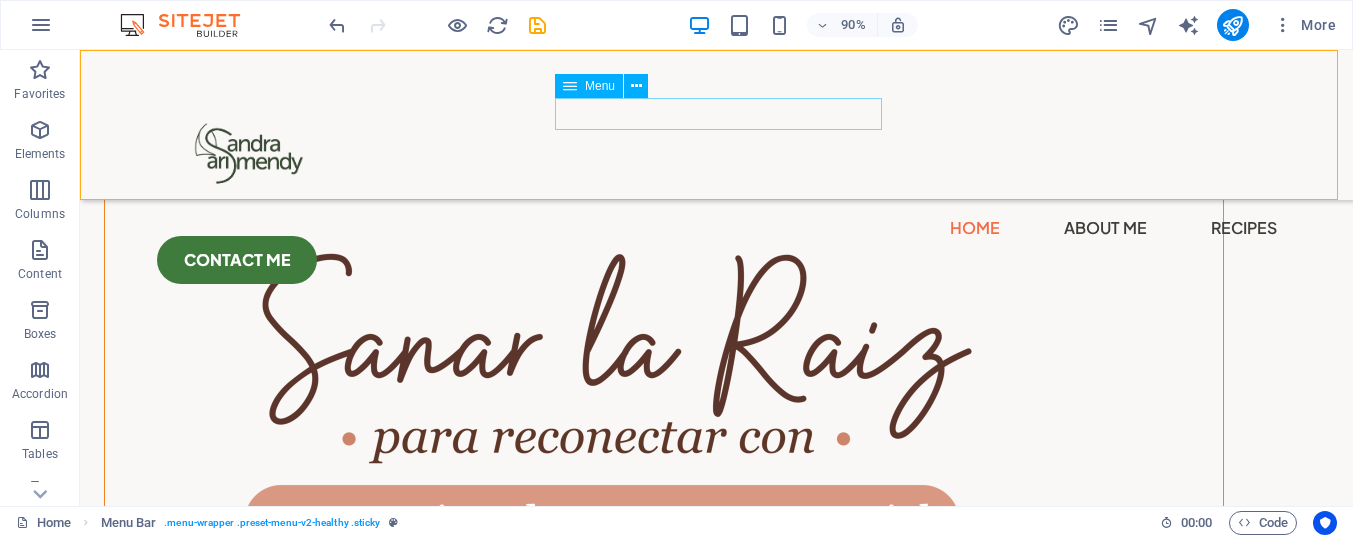 scroll, scrollTop: 856, scrollLeft: 0, axis: vertical 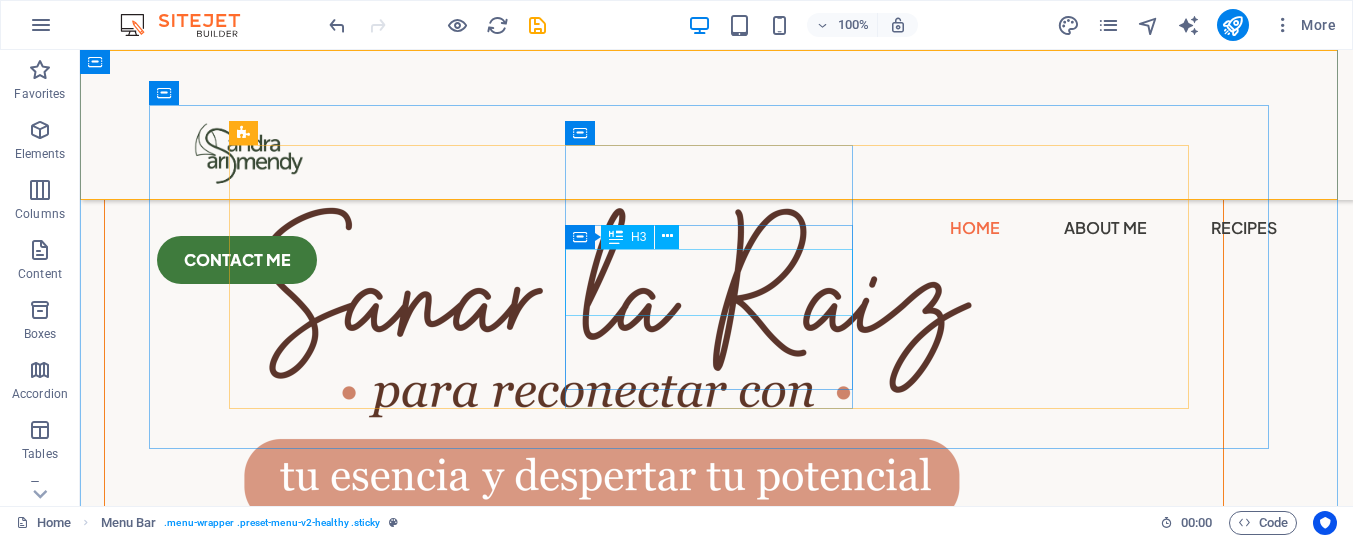 click on "Paquetes de Sanación" at bounding box center (381, 2663) 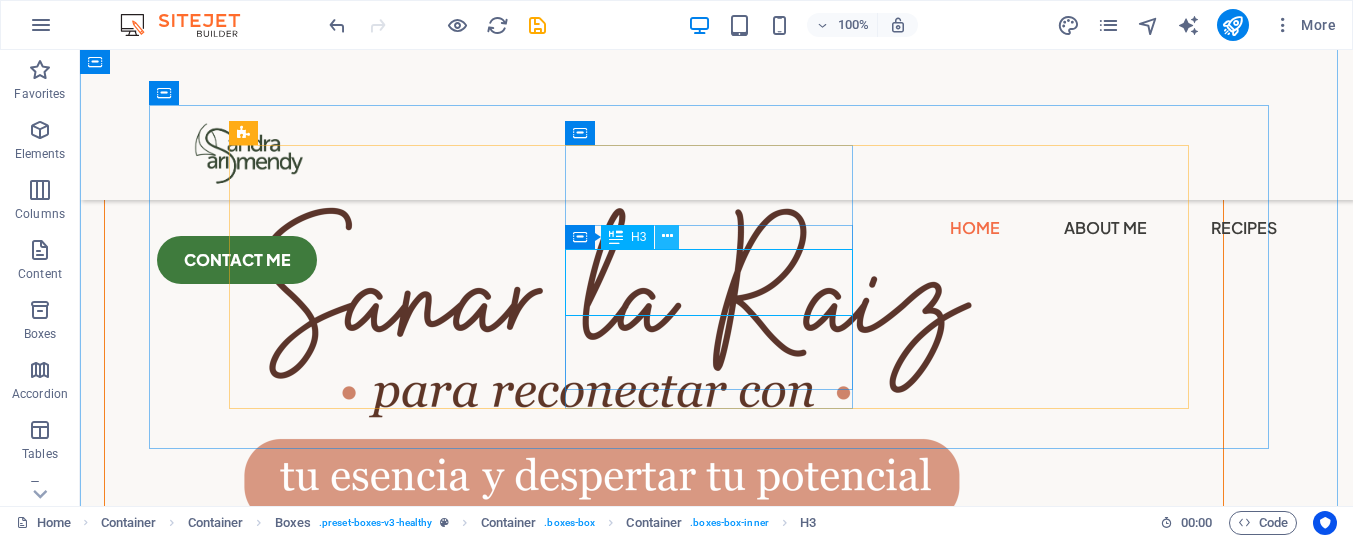 click at bounding box center (667, 236) 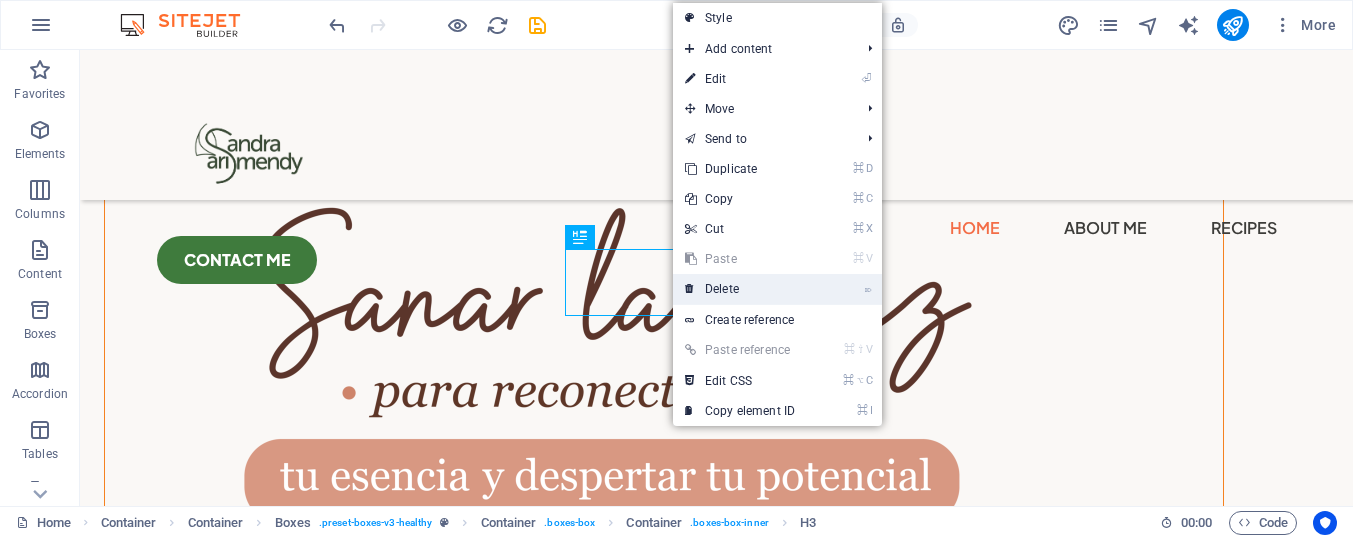 click on "⌦  Delete" at bounding box center [740, 289] 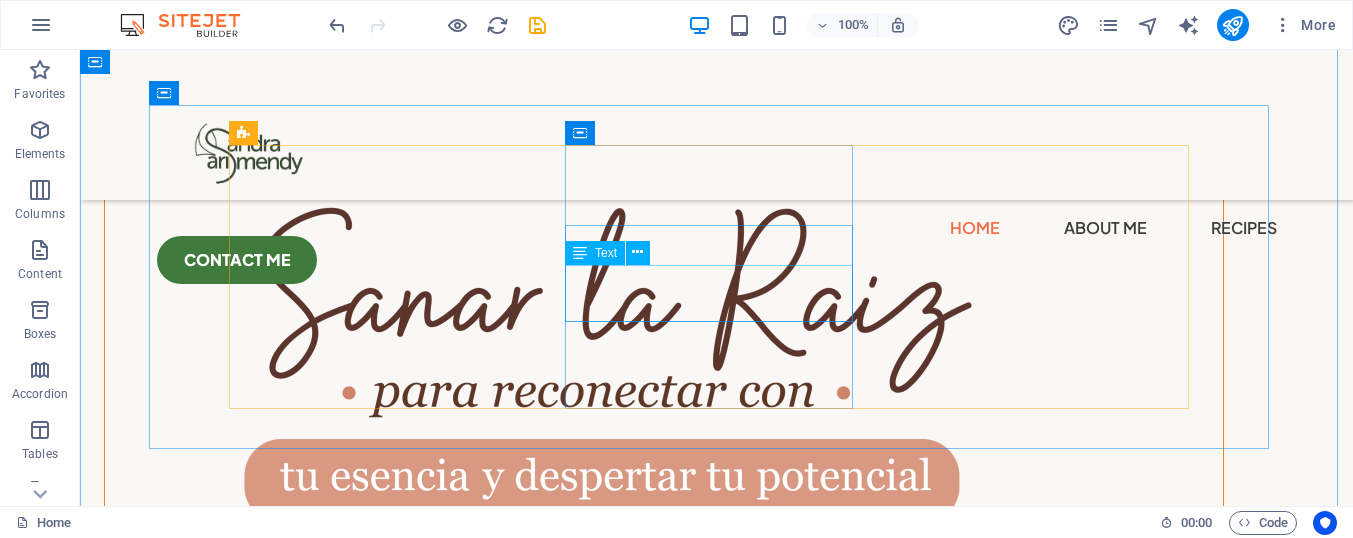 click on "Trabajo con el cuerpo, las emociones, la energía y el alma." at bounding box center [381, 2675] 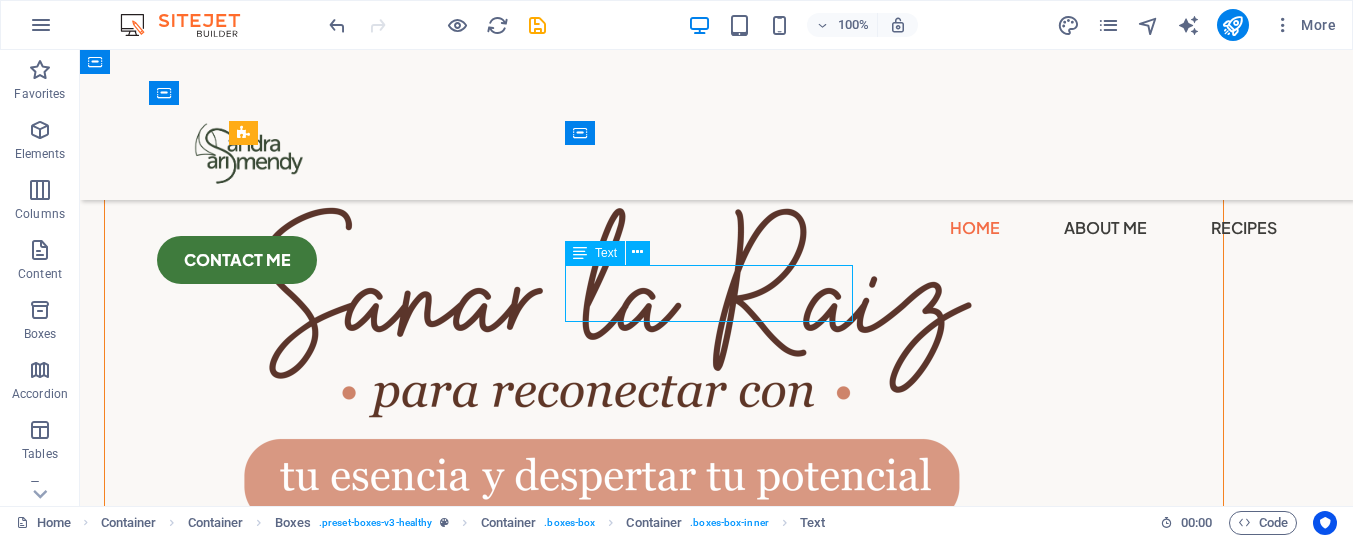click on "Trabajo con el cuerpo, las emociones, la energía y el alma." at bounding box center (381, 2675) 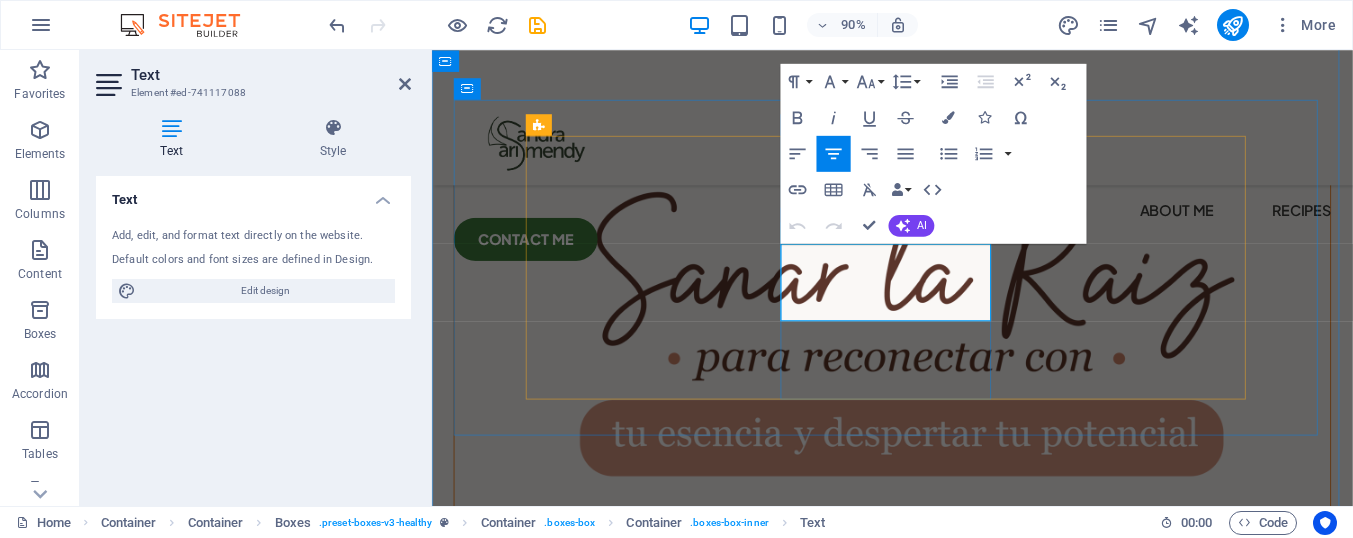 drag, startPoint x: 993, startPoint y: 337, endPoint x: 830, endPoint y: 261, distance: 179.84715 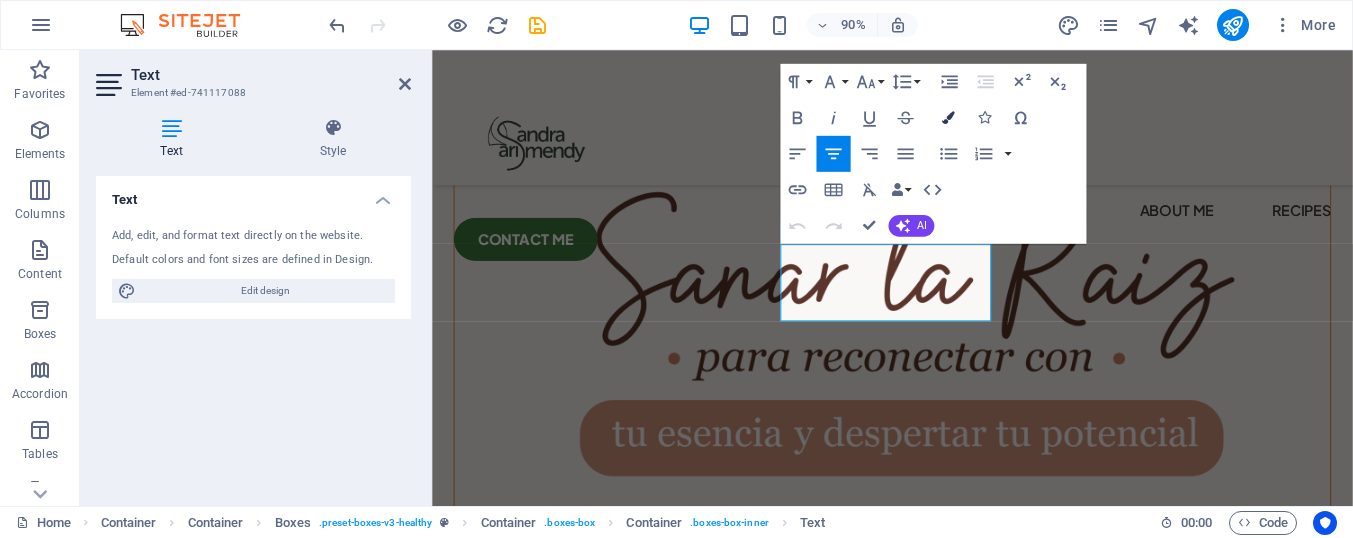 click at bounding box center [948, 117] 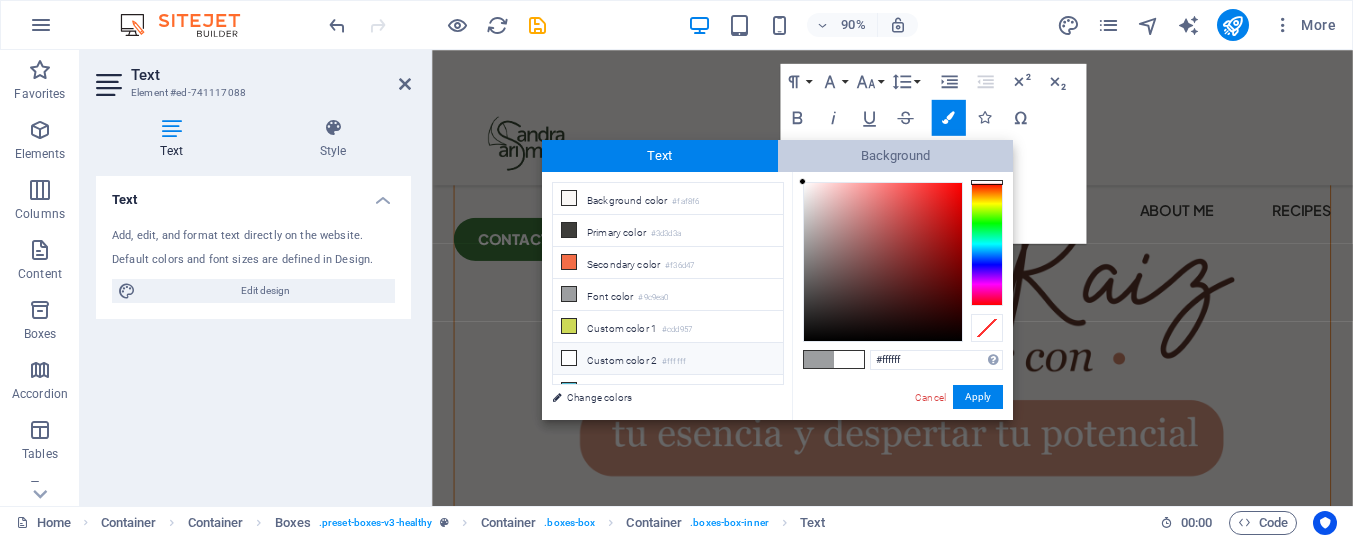 drag, startPoint x: 827, startPoint y: 220, endPoint x: 794, endPoint y: 164, distance: 65 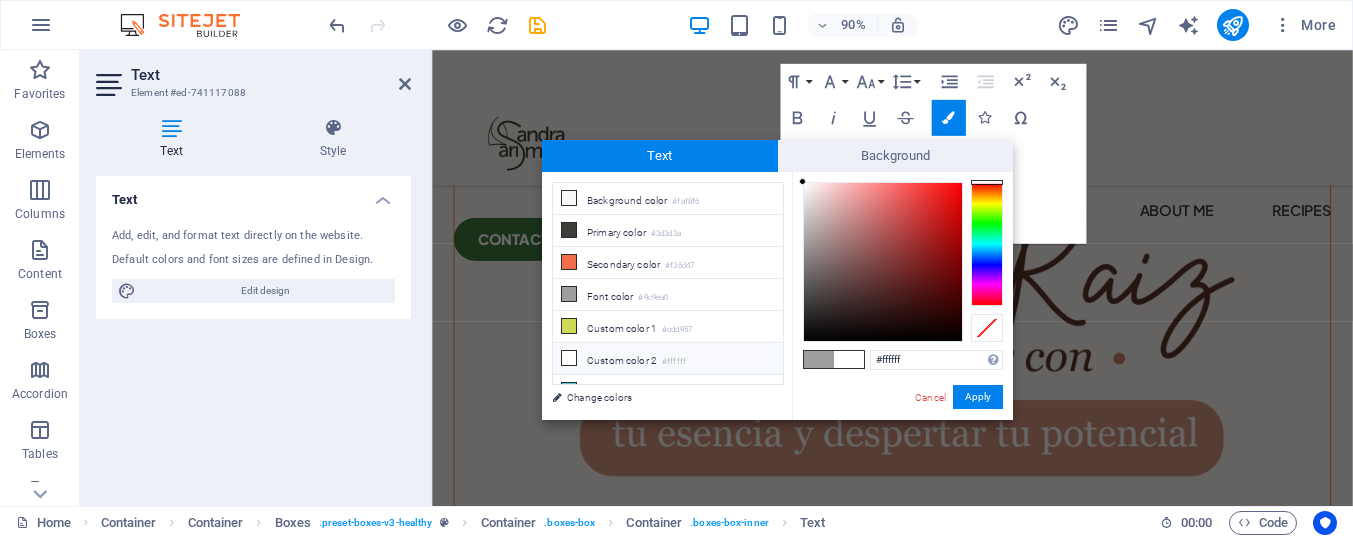 drag, startPoint x: 851, startPoint y: 224, endPoint x: 801, endPoint y: 177, distance: 68.622154 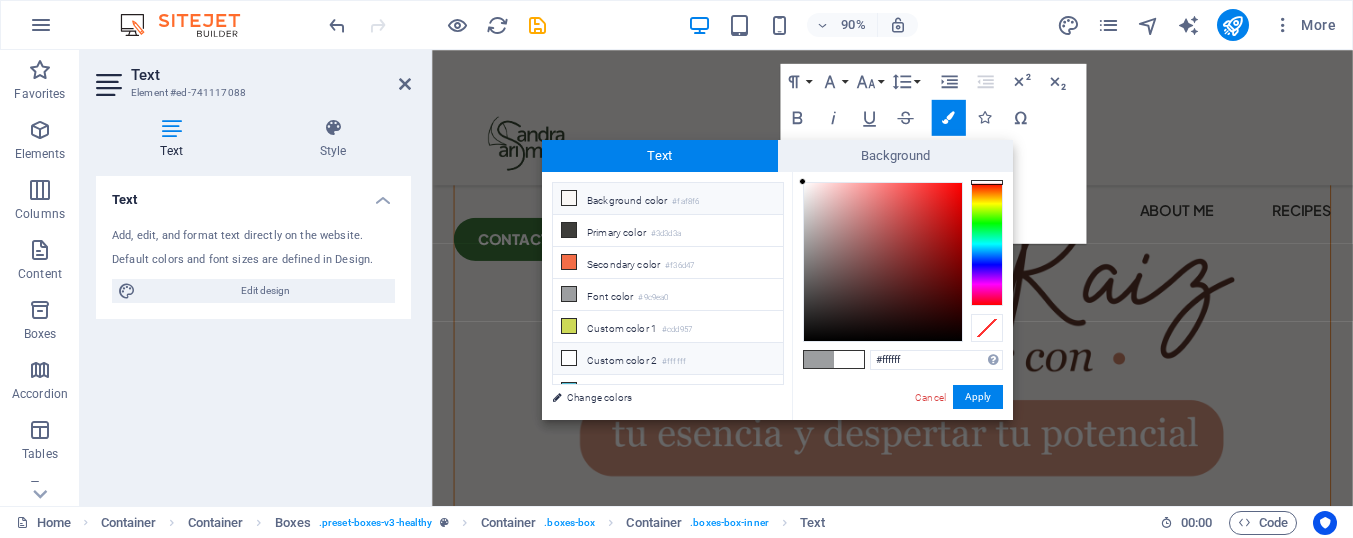 click on "#faf8f6" at bounding box center (685, 202) 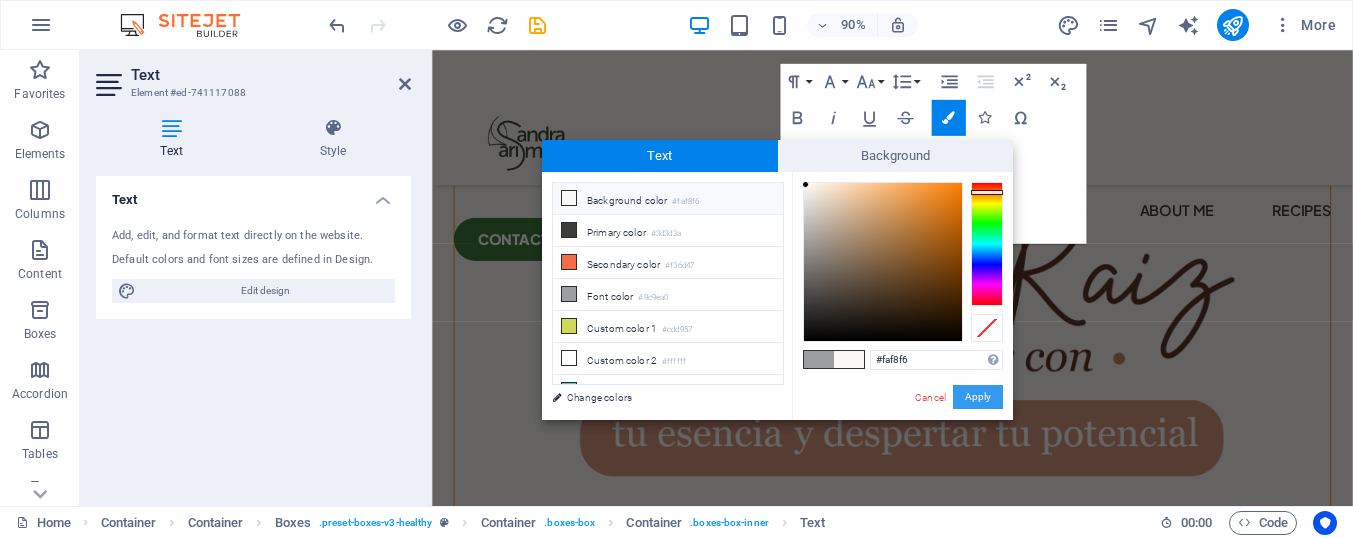 click on "Apply" at bounding box center [978, 397] 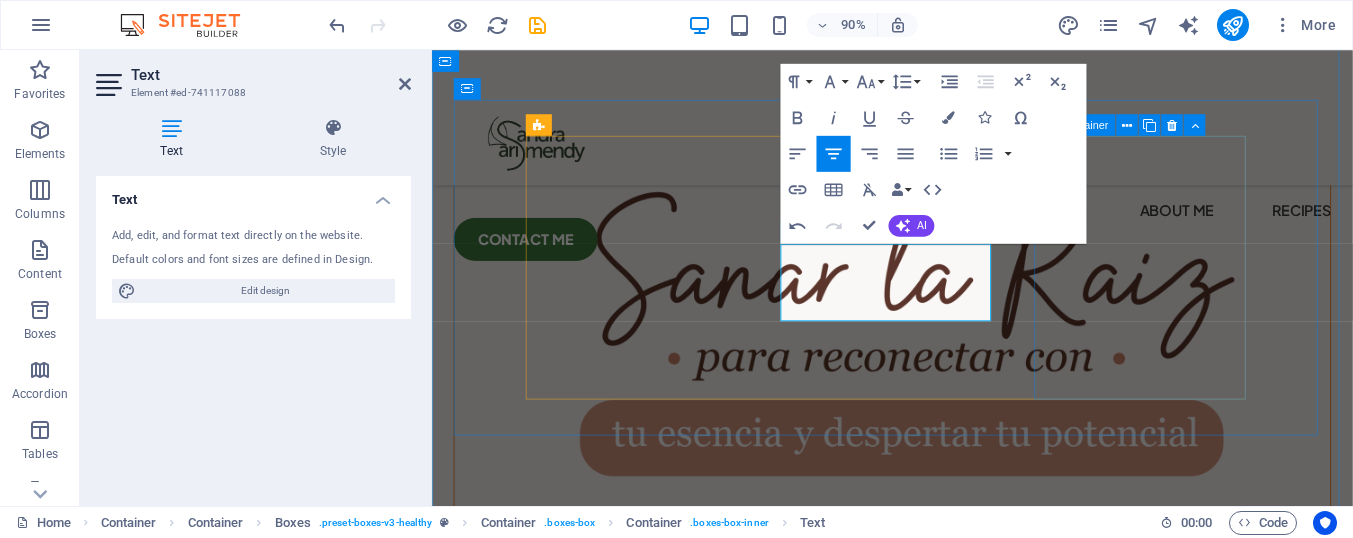 click on "Clases de Biodanza Conecta con la vida a través del cuerpo y el movimiento." at bounding box center (656, 2744) 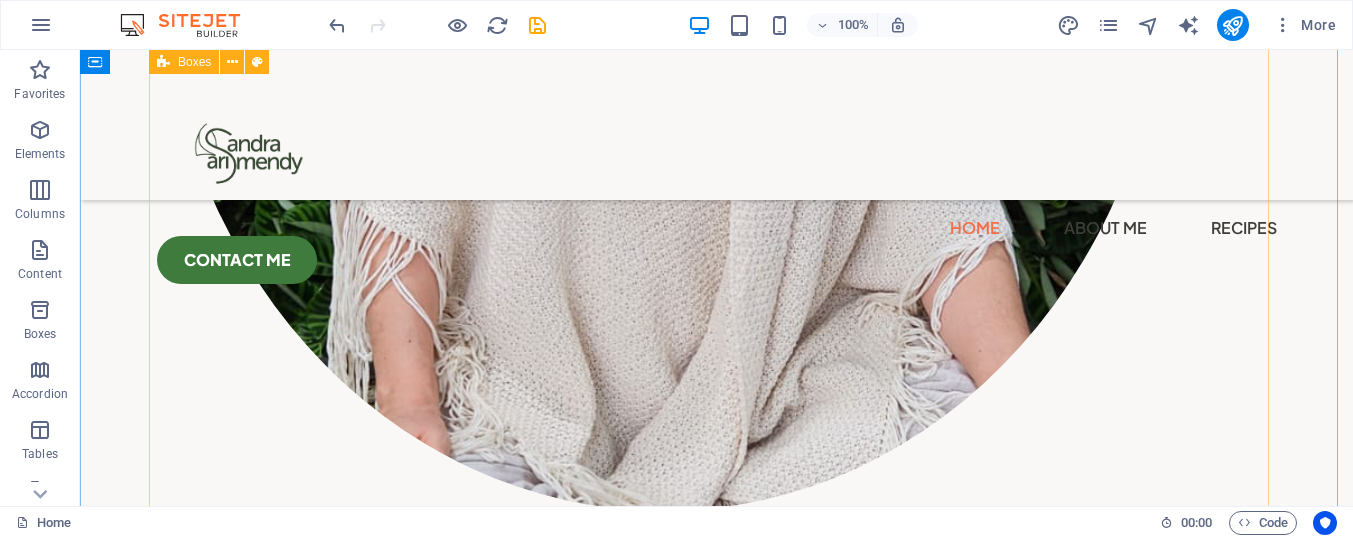 scroll, scrollTop: 2516, scrollLeft: 0, axis: vertical 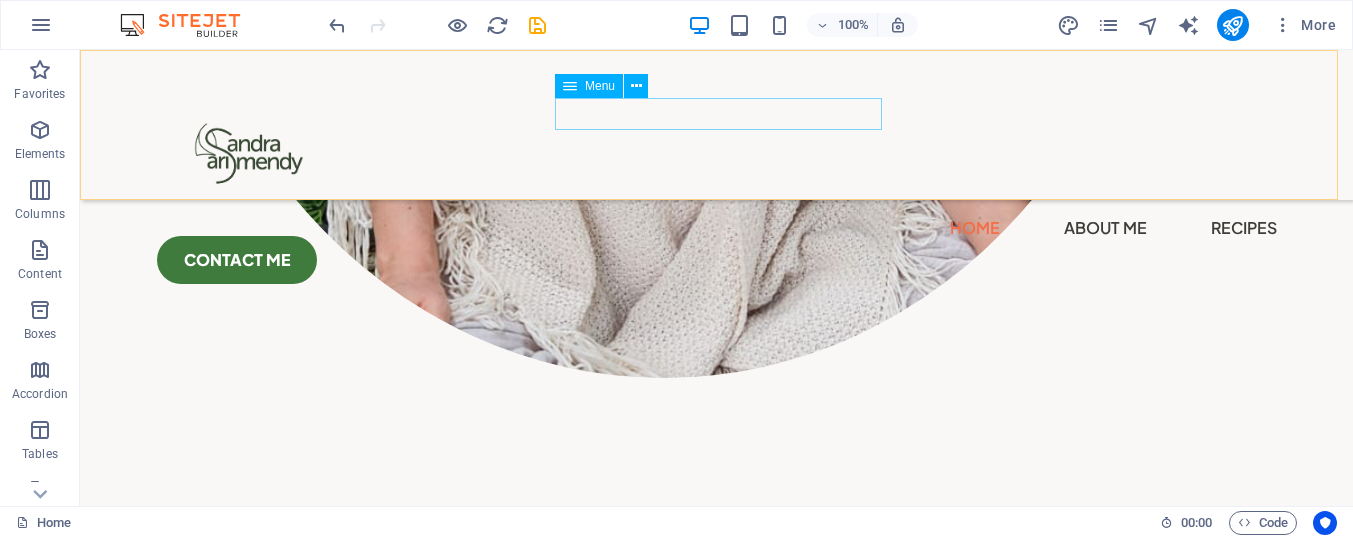 click on "Home About Me Recipes" at bounding box center [717, 228] 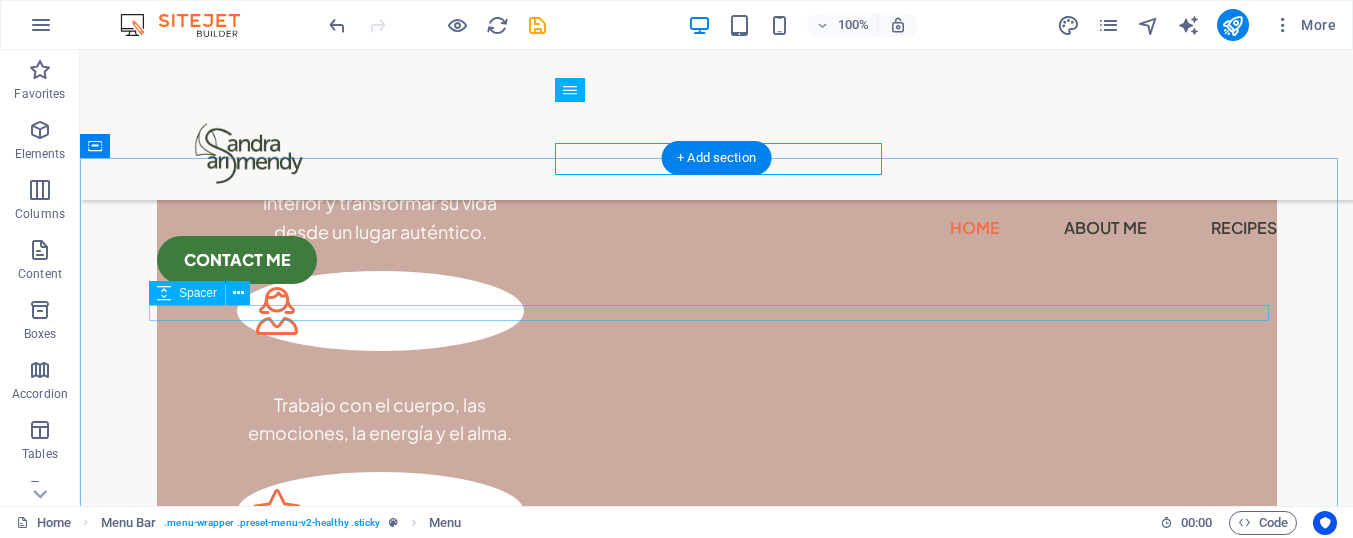 scroll, scrollTop: 3089, scrollLeft: 0, axis: vertical 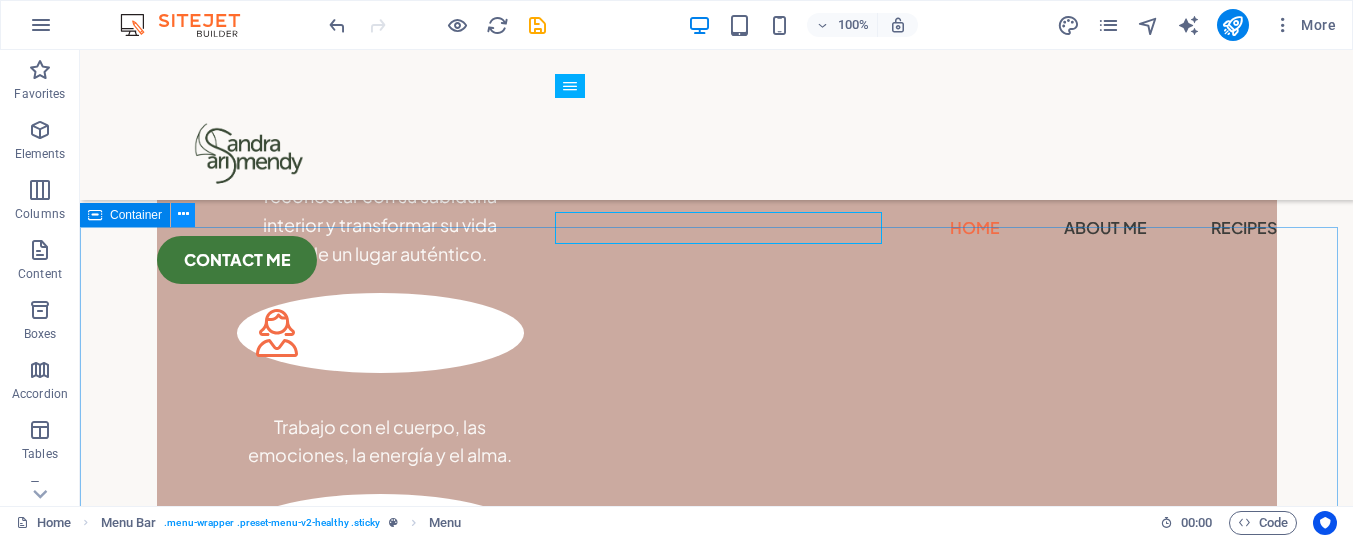 click at bounding box center (183, 214) 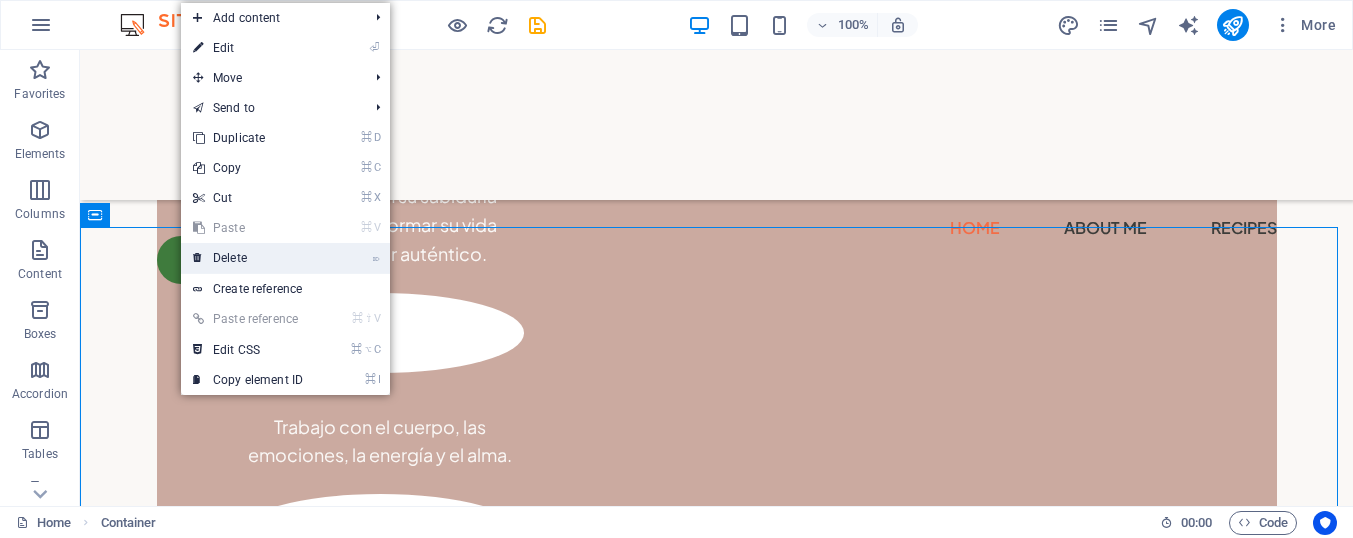 click on "⌦  Delete" at bounding box center [248, 258] 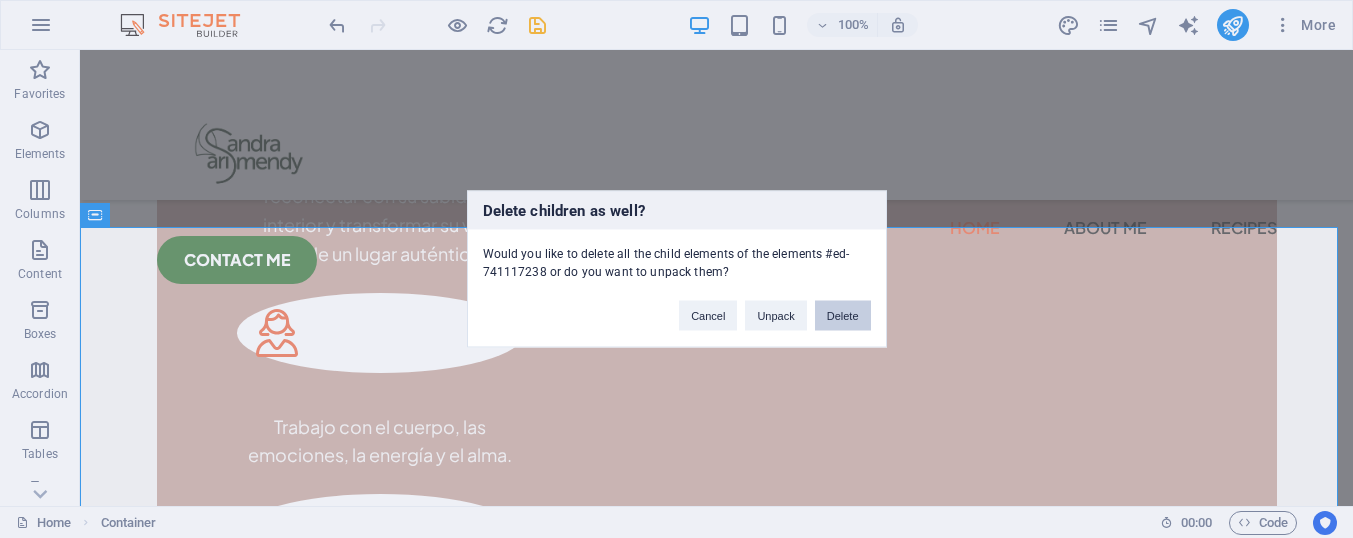 click on "Delete" at bounding box center (843, 316) 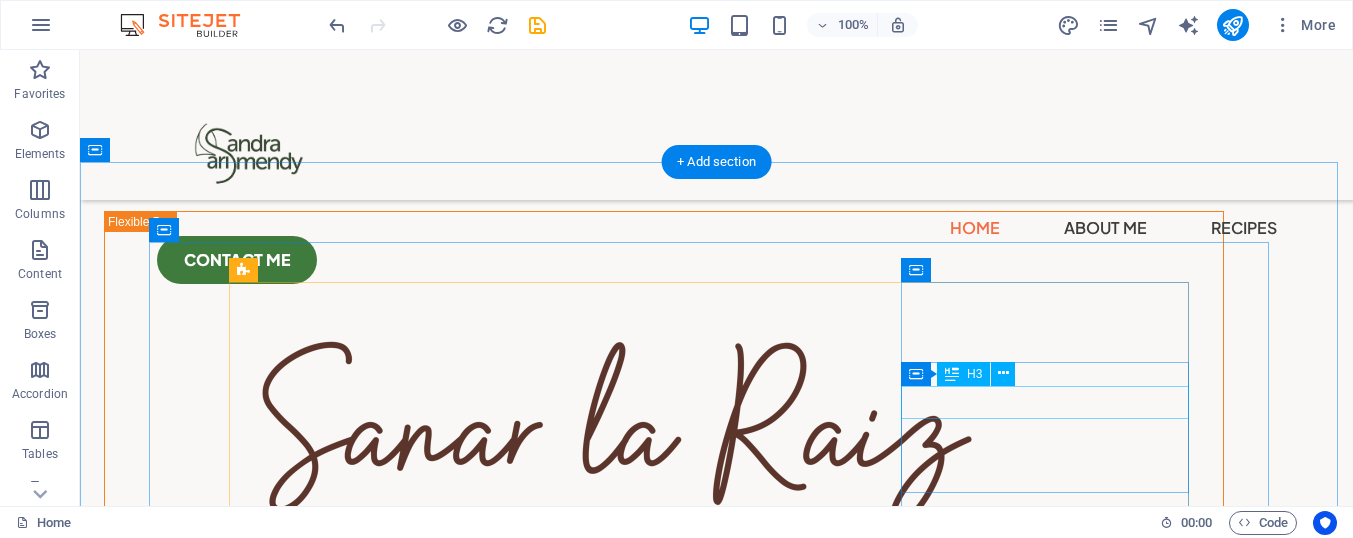 scroll, scrollTop: 726, scrollLeft: 0, axis: vertical 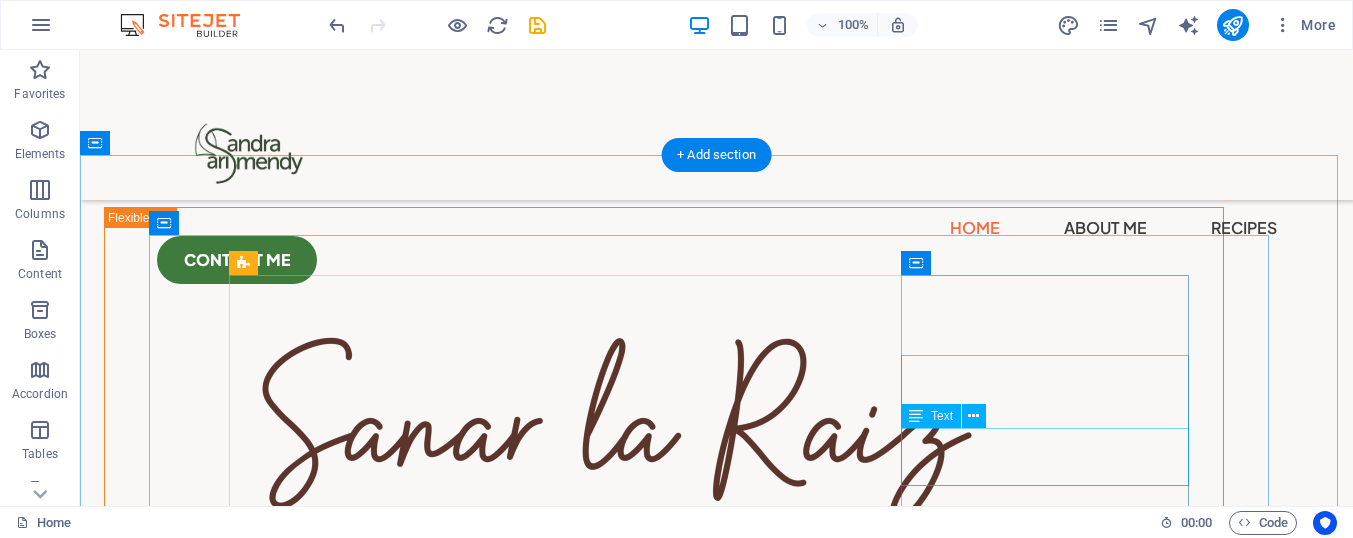 click on "Conecta con la vida a través del cuerpo y el movimiento." at bounding box center (381, 3040) 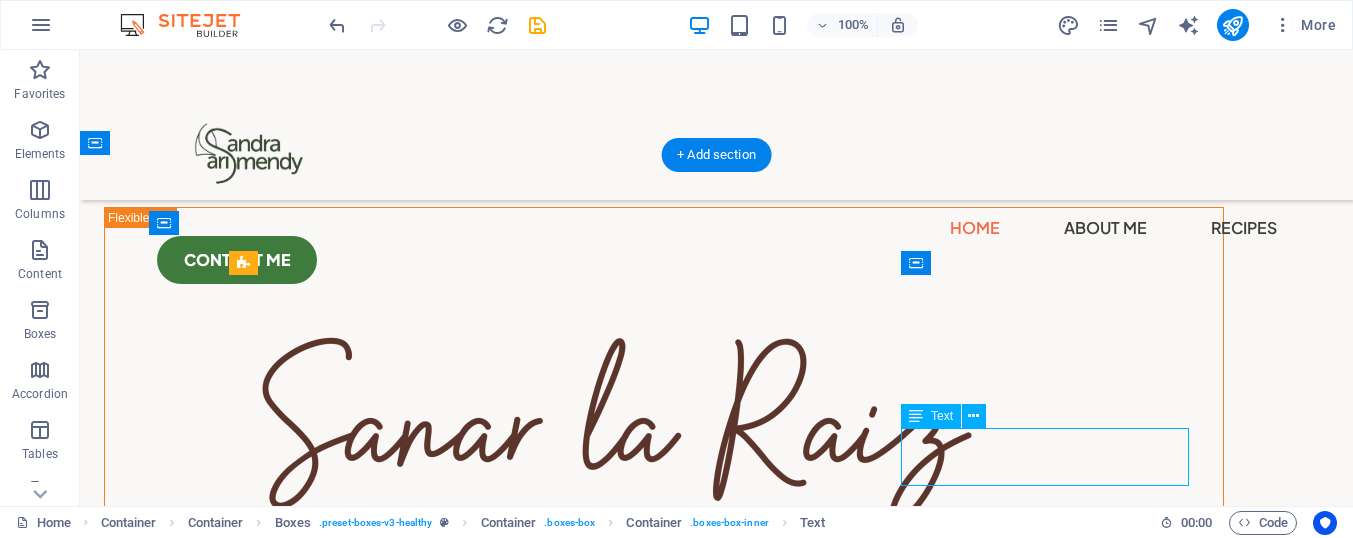 click on "Conecta con la vida a través del cuerpo y el movimiento." at bounding box center [381, 3040] 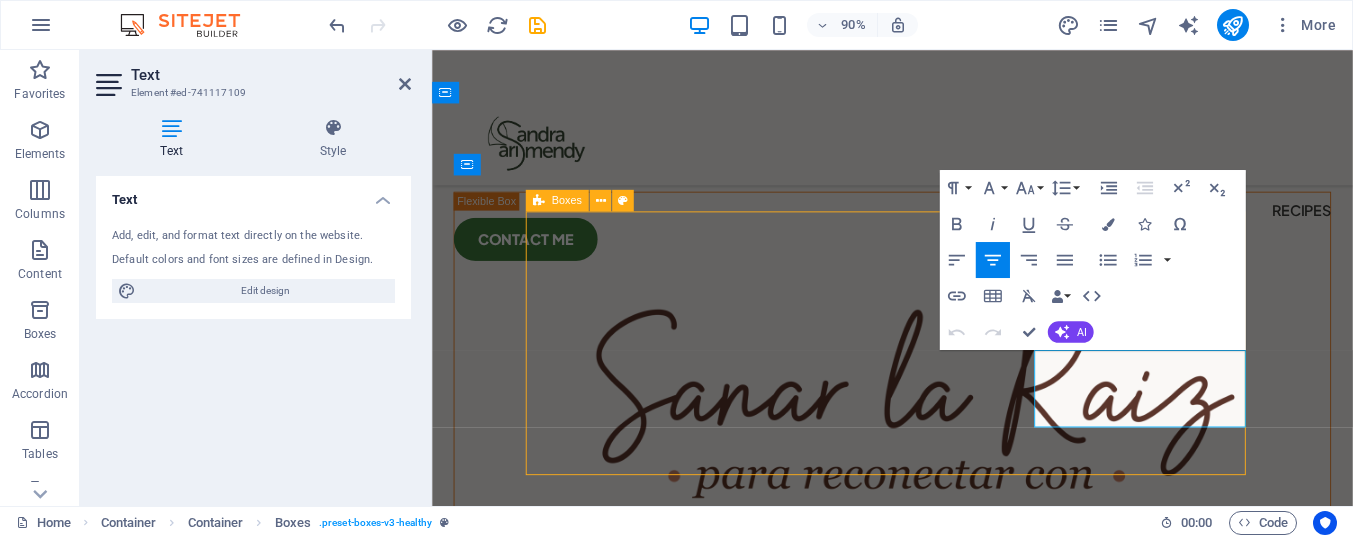 scroll, scrollTop: 771, scrollLeft: 0, axis: vertical 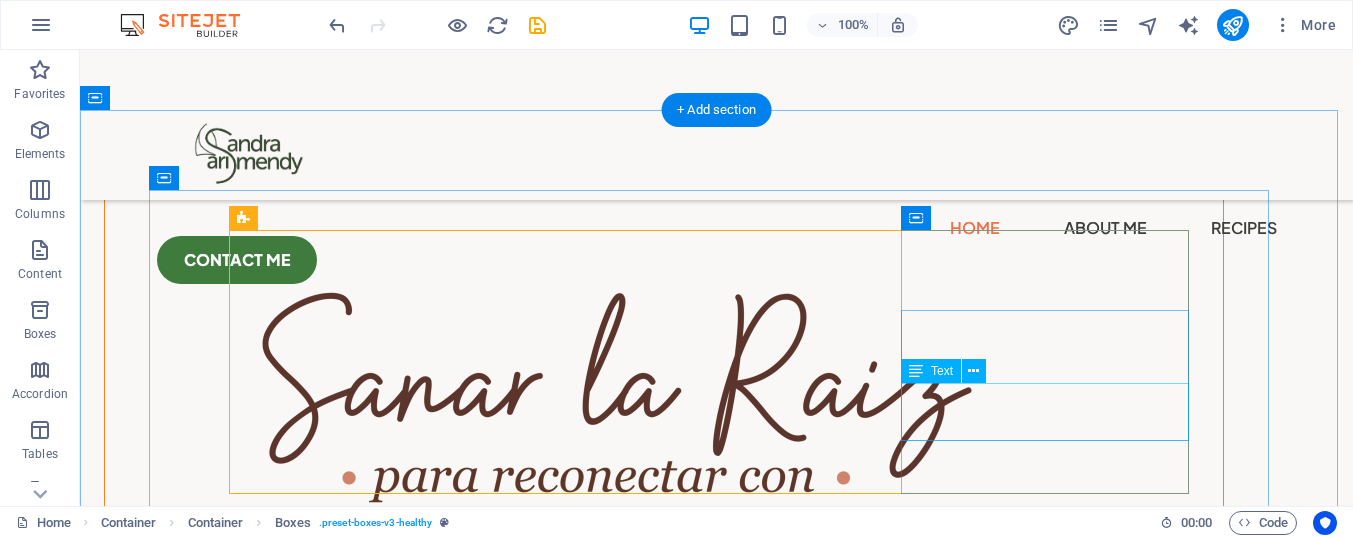 click on "Conecta con la vida a través del cuerpo y el movimiento." at bounding box center [381, 2995] 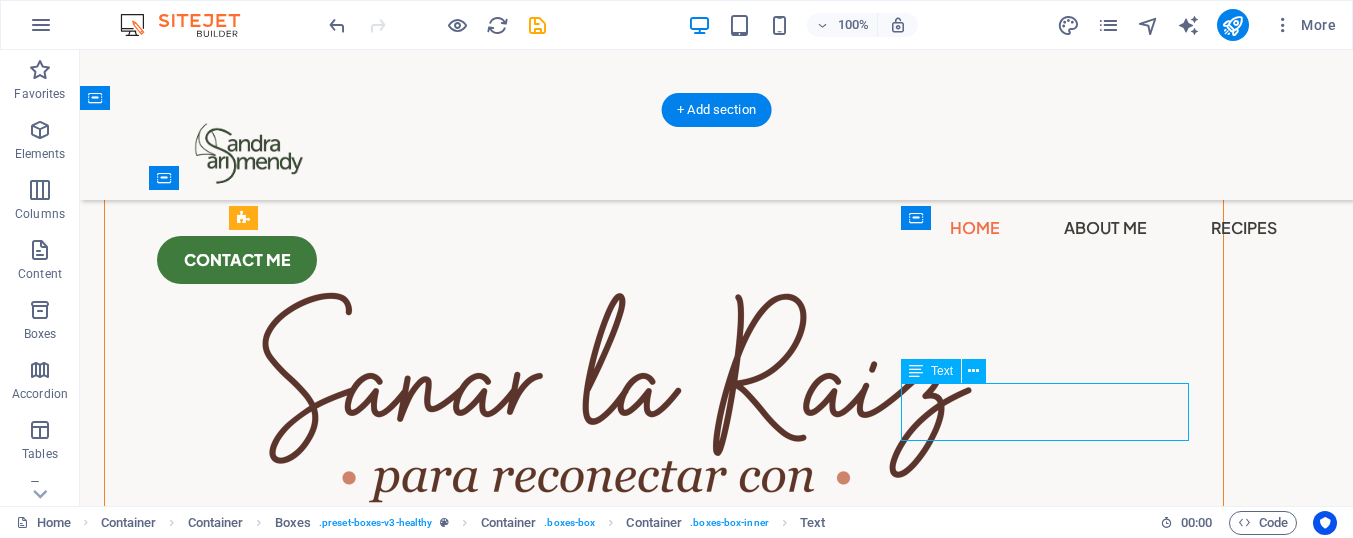 click on "Conecta con la vida a través del cuerpo y el movimiento." at bounding box center [381, 2995] 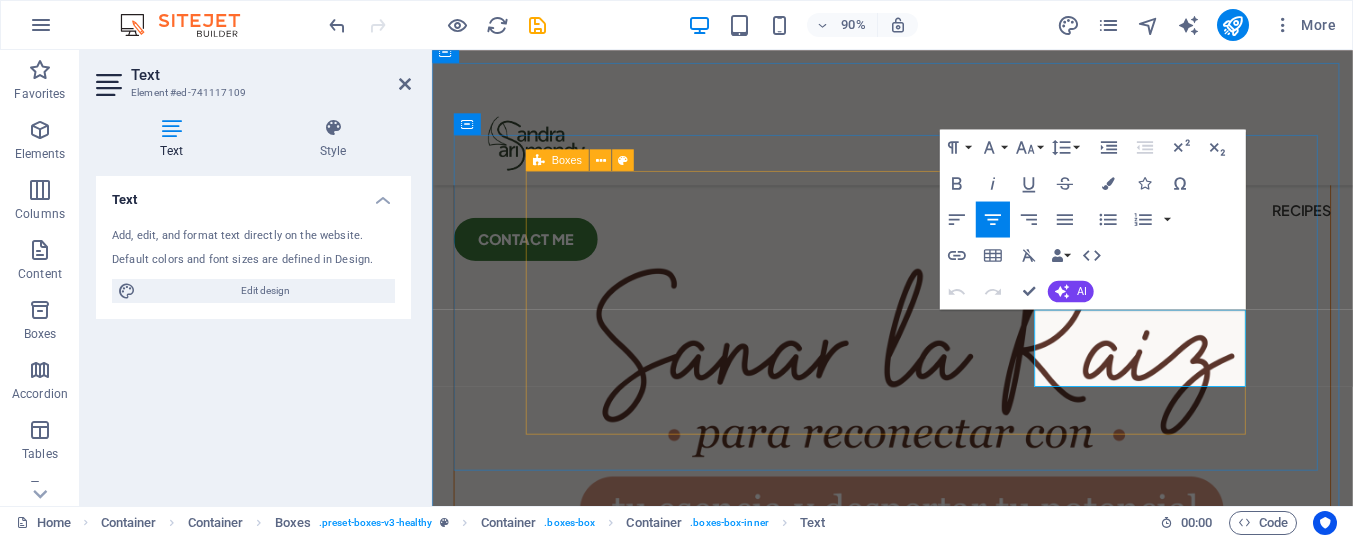 drag, startPoint x: 1262, startPoint y: 404, endPoint x: 1093, endPoint y: 348, distance: 178.03651 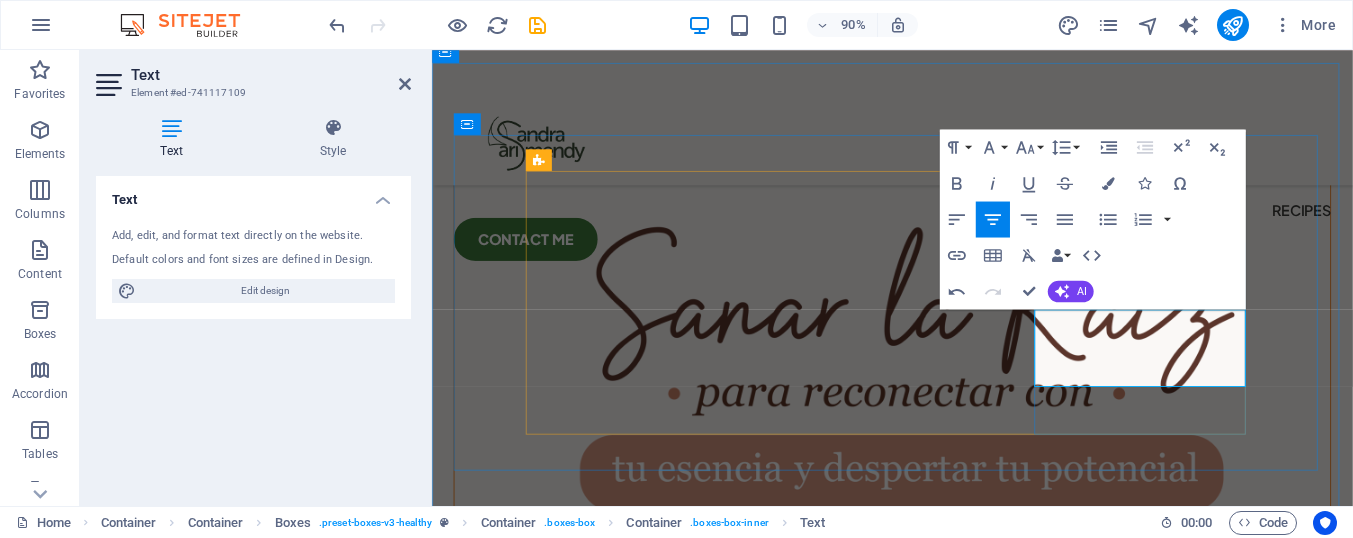 drag, startPoint x: 1263, startPoint y: 407, endPoint x: 1138, endPoint y: 347, distance: 138.65425 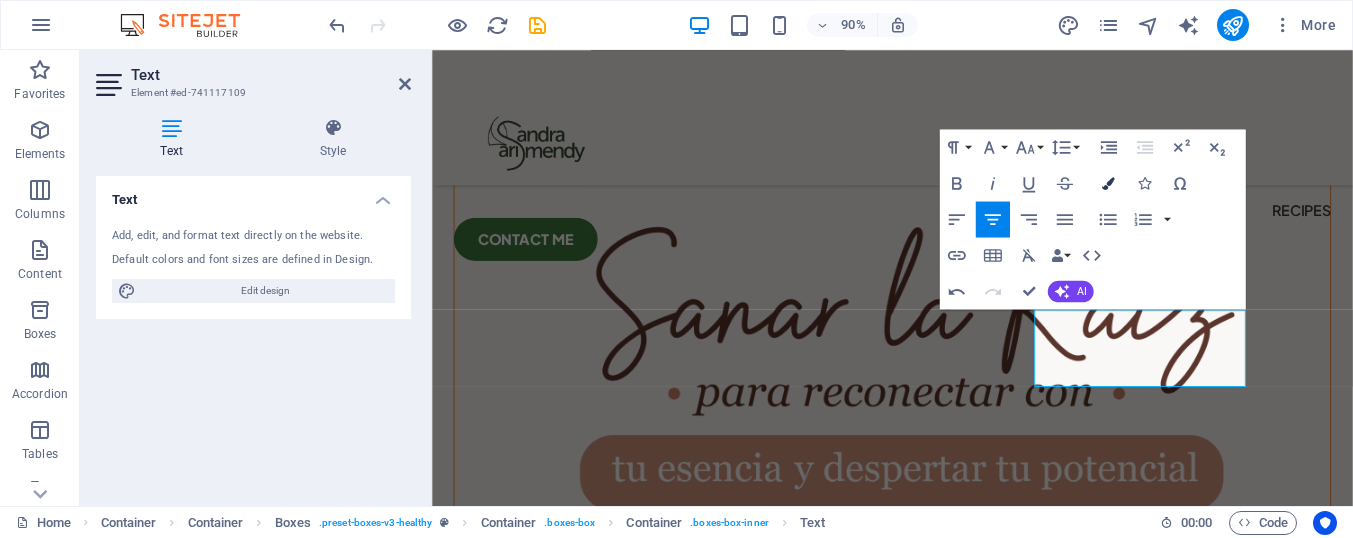 click at bounding box center [1108, 183] 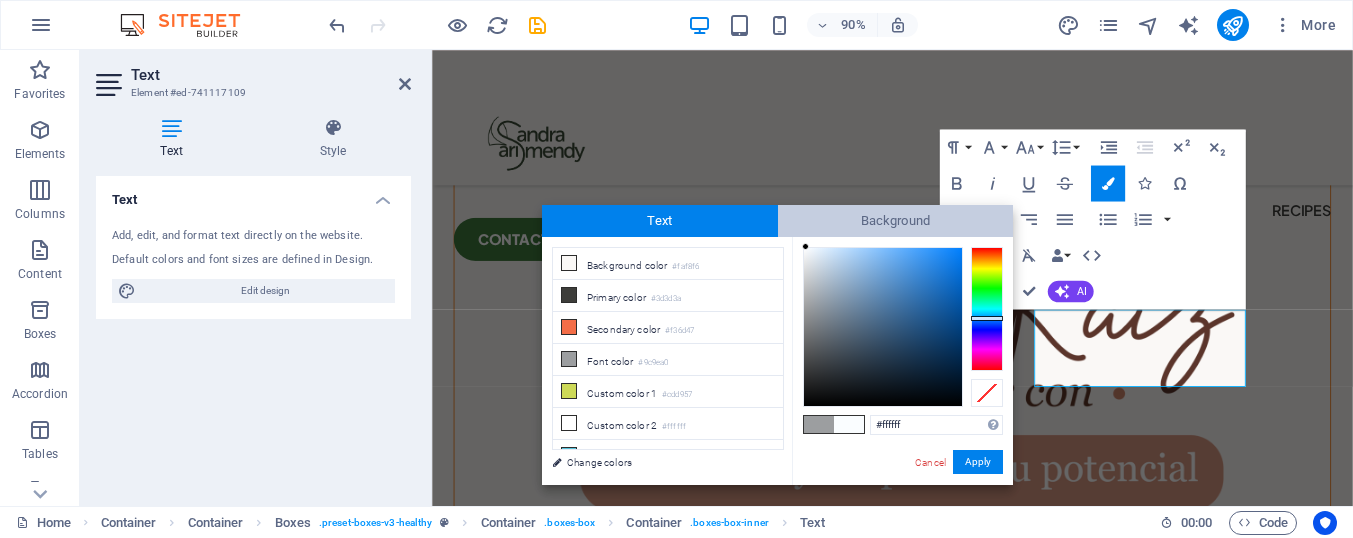 drag, startPoint x: 893, startPoint y: 296, endPoint x: 787, endPoint y: 233, distance: 123.308556 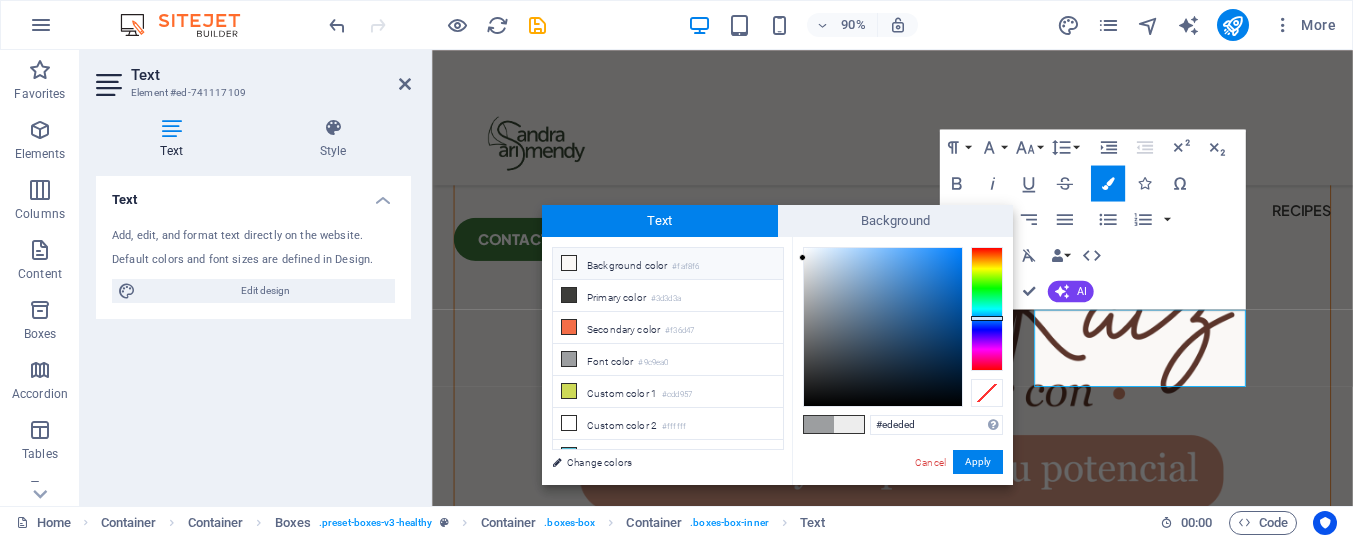 click on "Background color
#faf8f6" at bounding box center [668, 264] 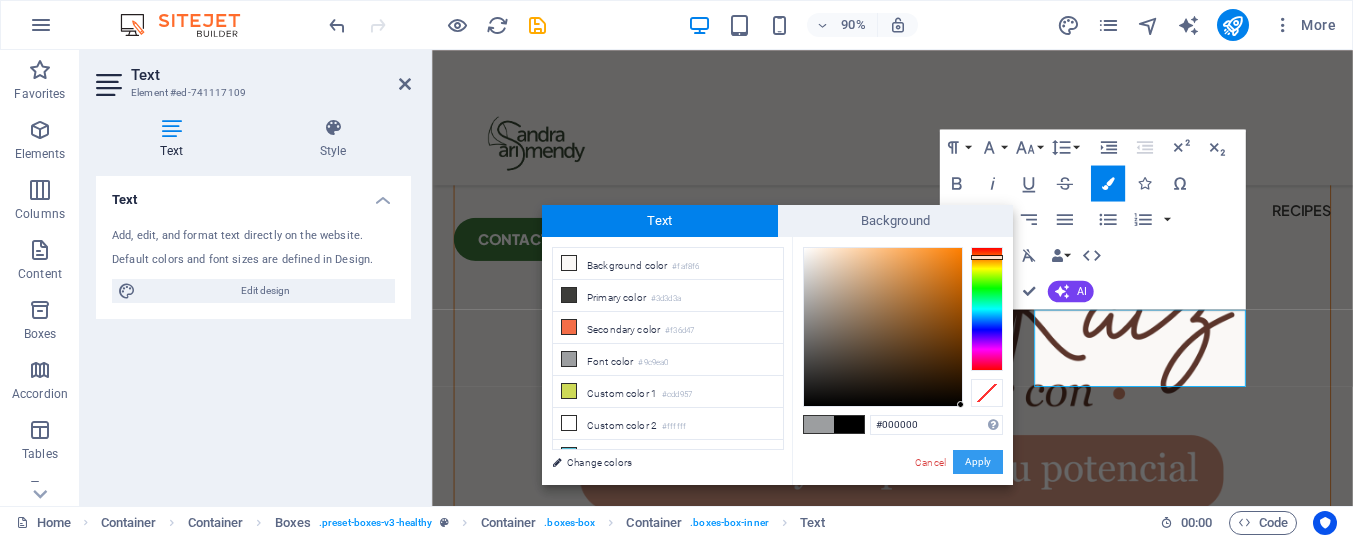 click on "Apply" at bounding box center (978, 462) 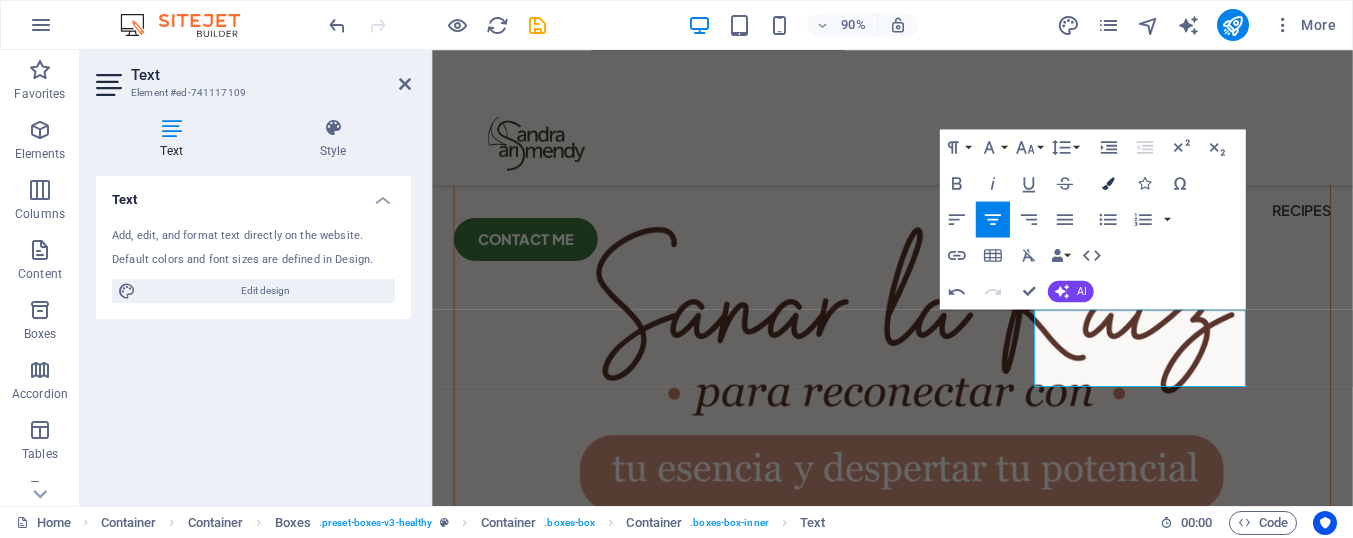 click at bounding box center [1108, 183] 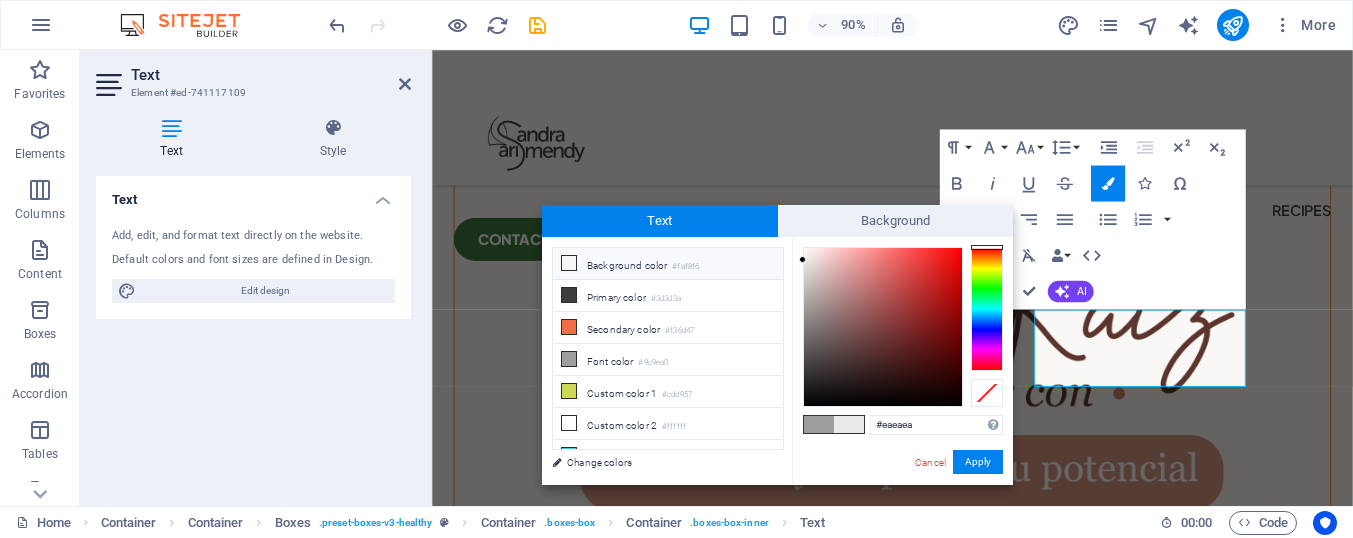 click on "#faf8f6" at bounding box center (685, 267) 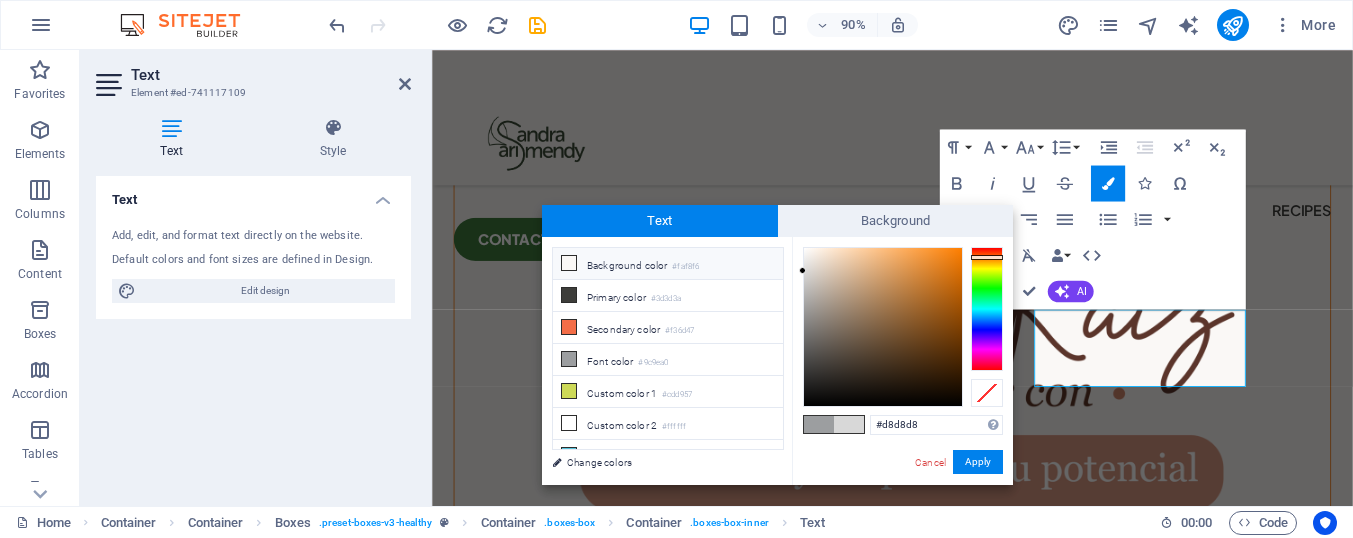 click on "Background color
#faf8f6" at bounding box center (668, 264) 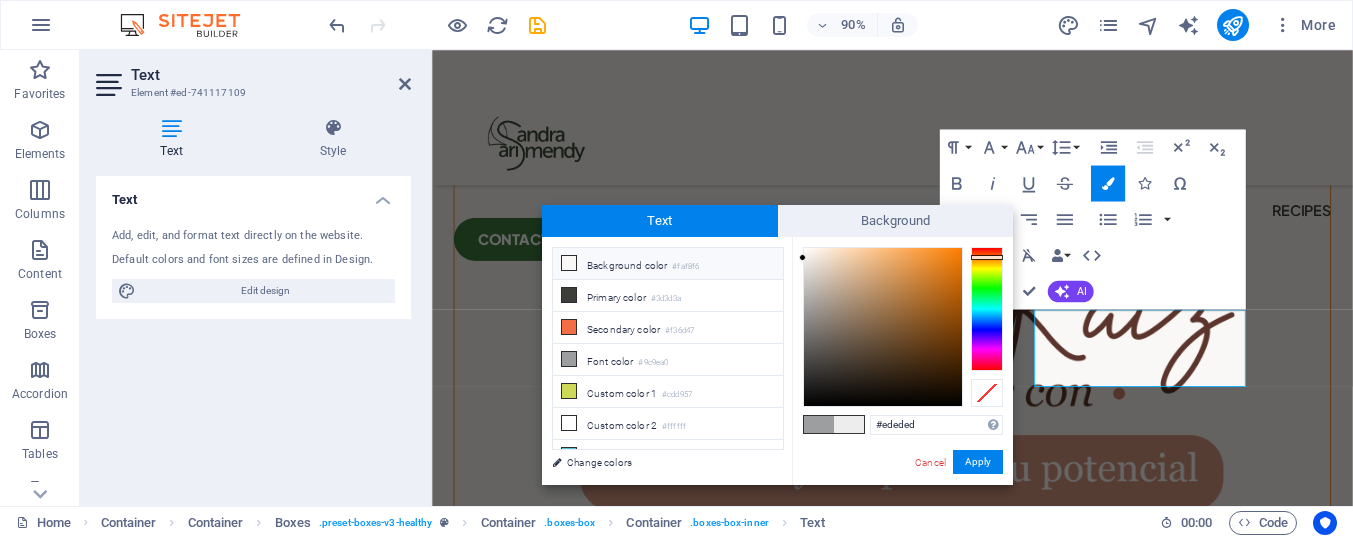 click at bounding box center (569, 263) 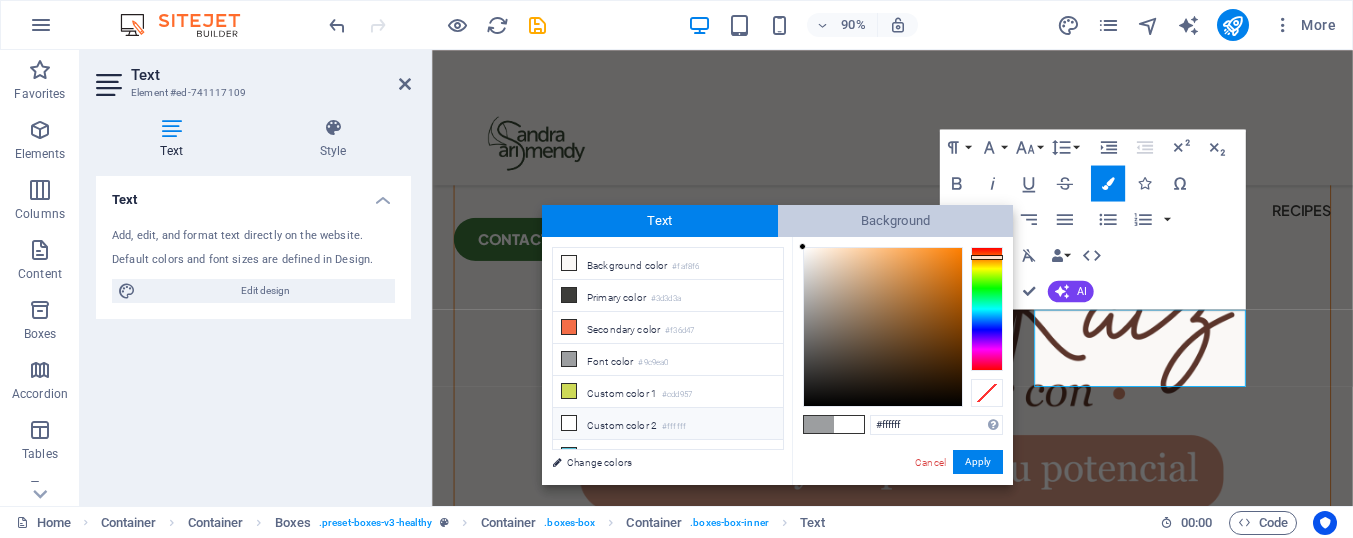 drag, startPoint x: 803, startPoint y: 245, endPoint x: 783, endPoint y: 220, distance: 32.01562 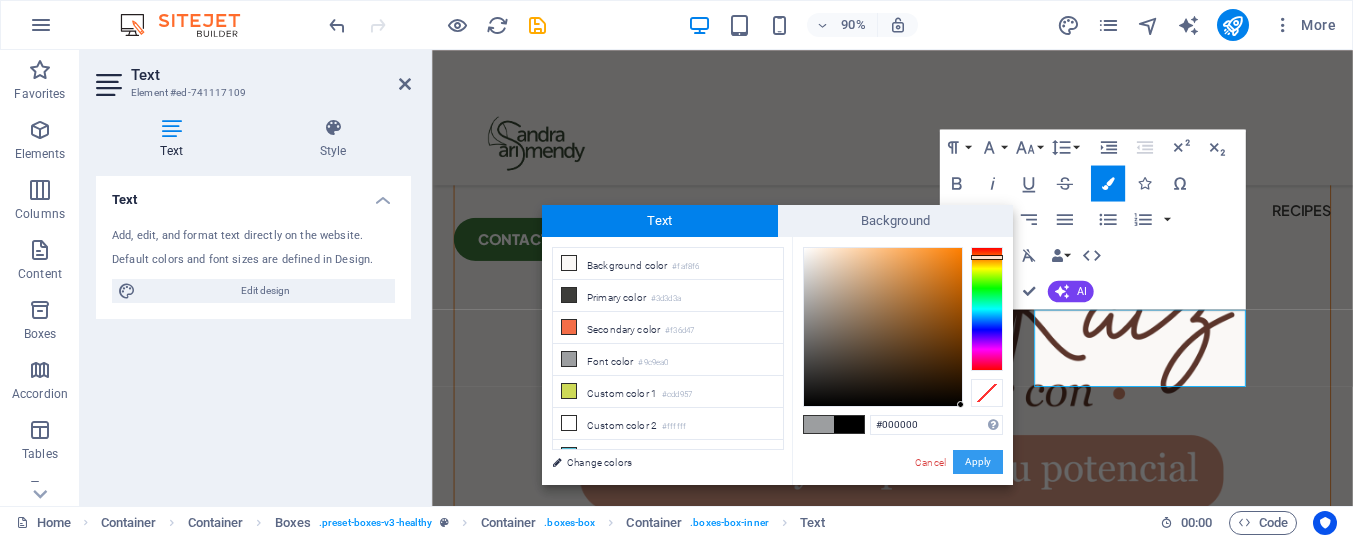click on "Apply" at bounding box center [978, 462] 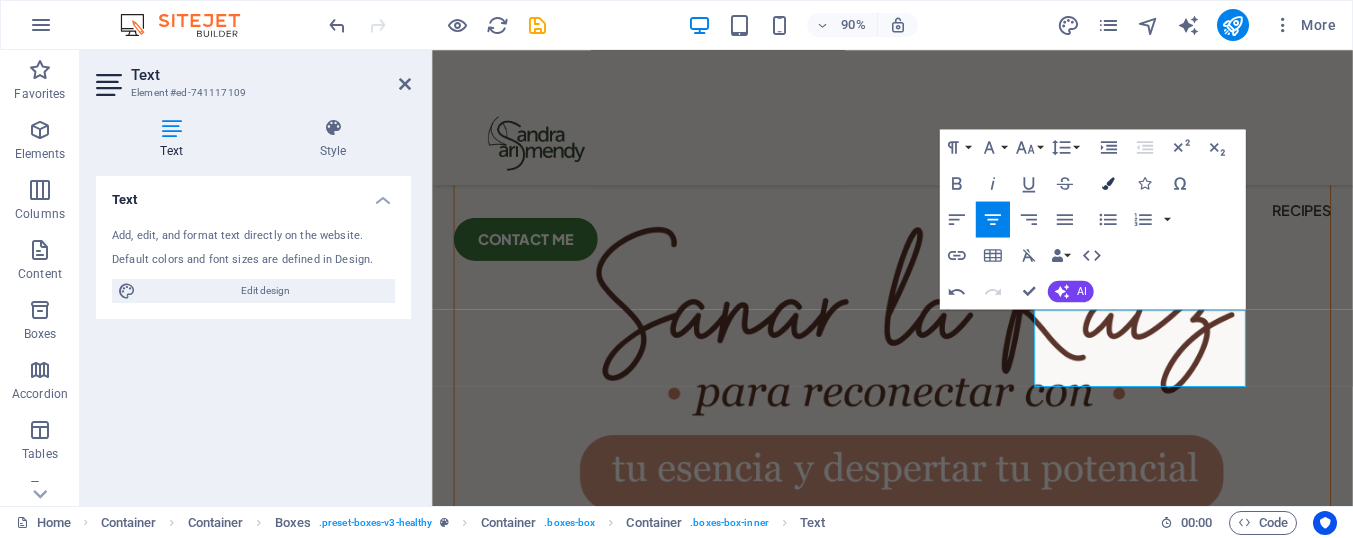 click at bounding box center [1108, 183] 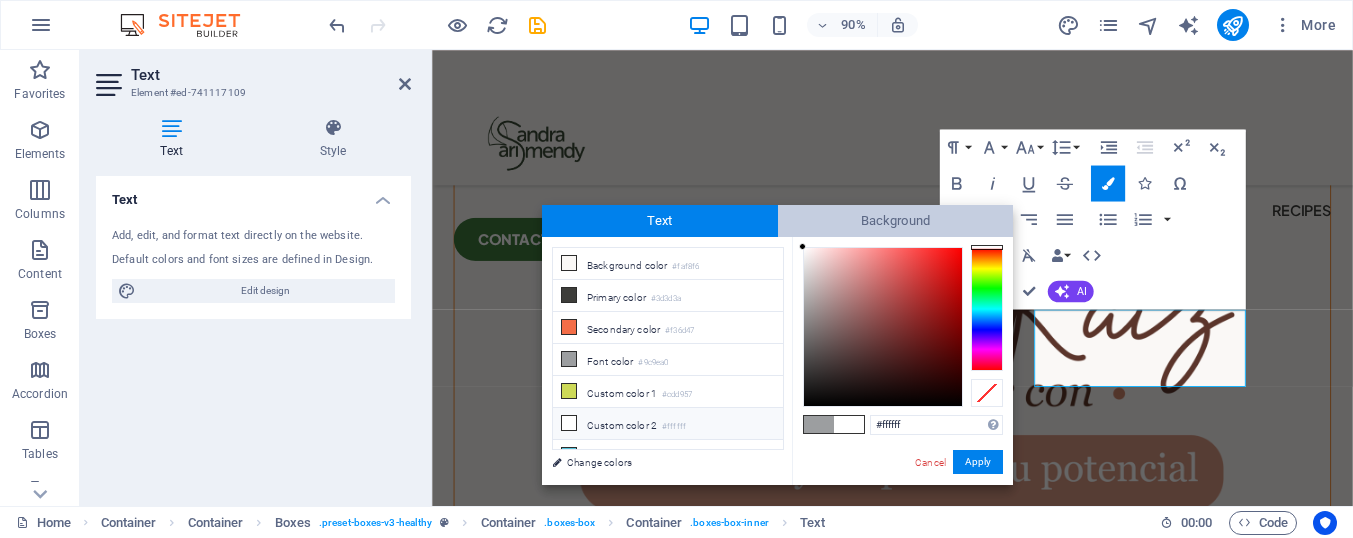 drag, startPoint x: 870, startPoint y: 282, endPoint x: 795, endPoint y: 232, distance: 90.13878 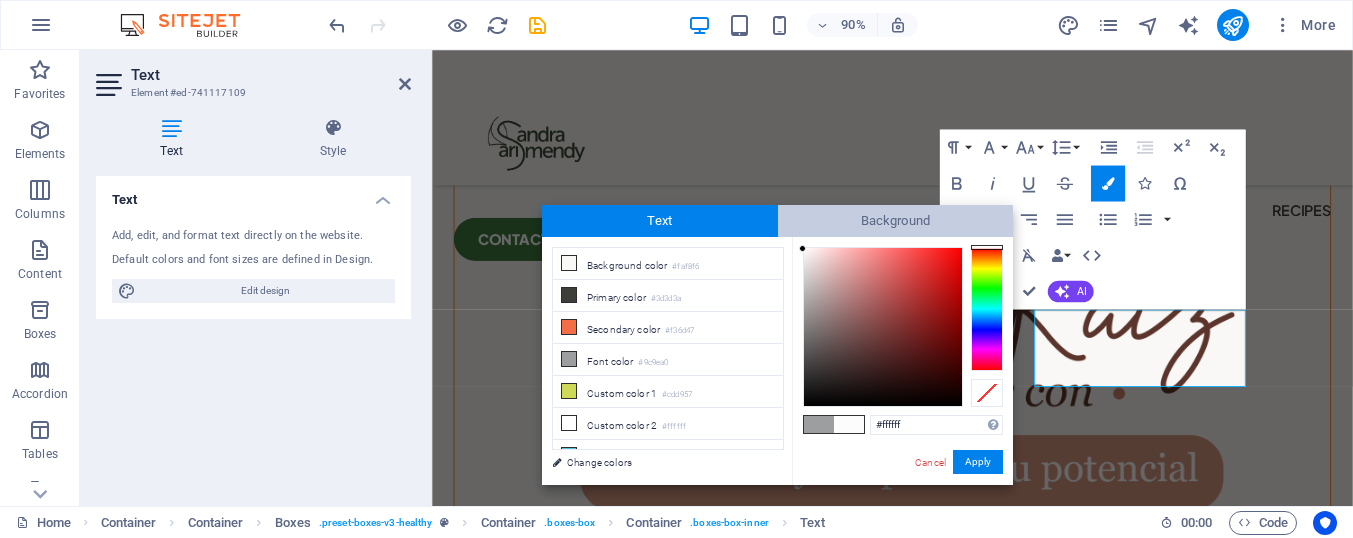 drag, startPoint x: 803, startPoint y: 249, endPoint x: 794, endPoint y: 209, distance: 41 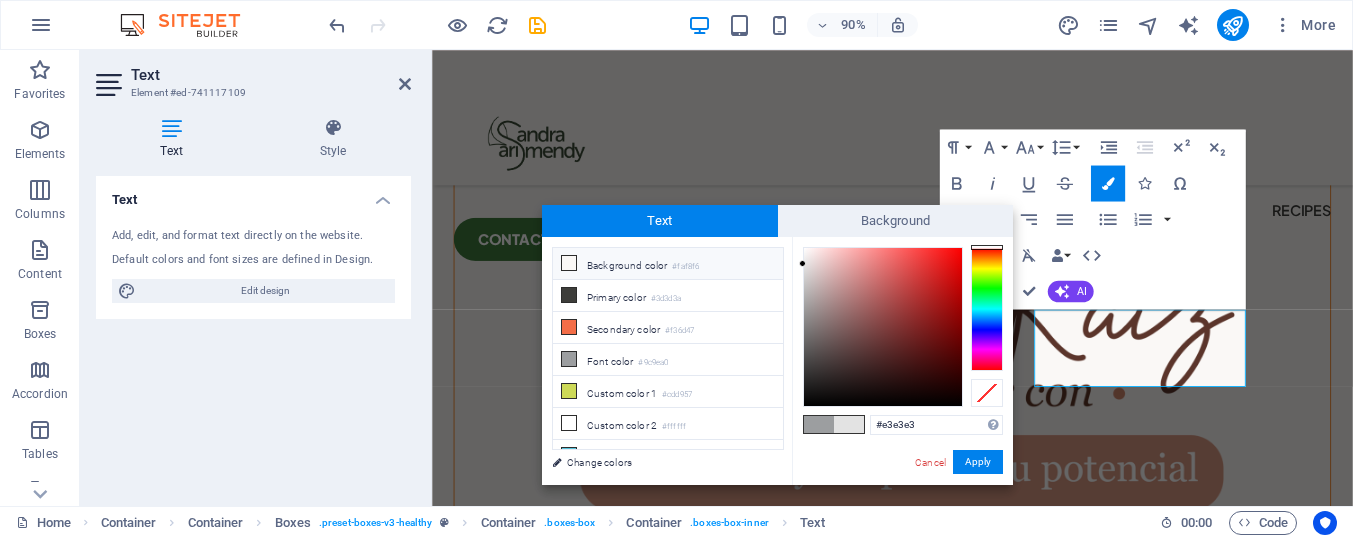 click on "Background color
#faf8f6" at bounding box center [668, 264] 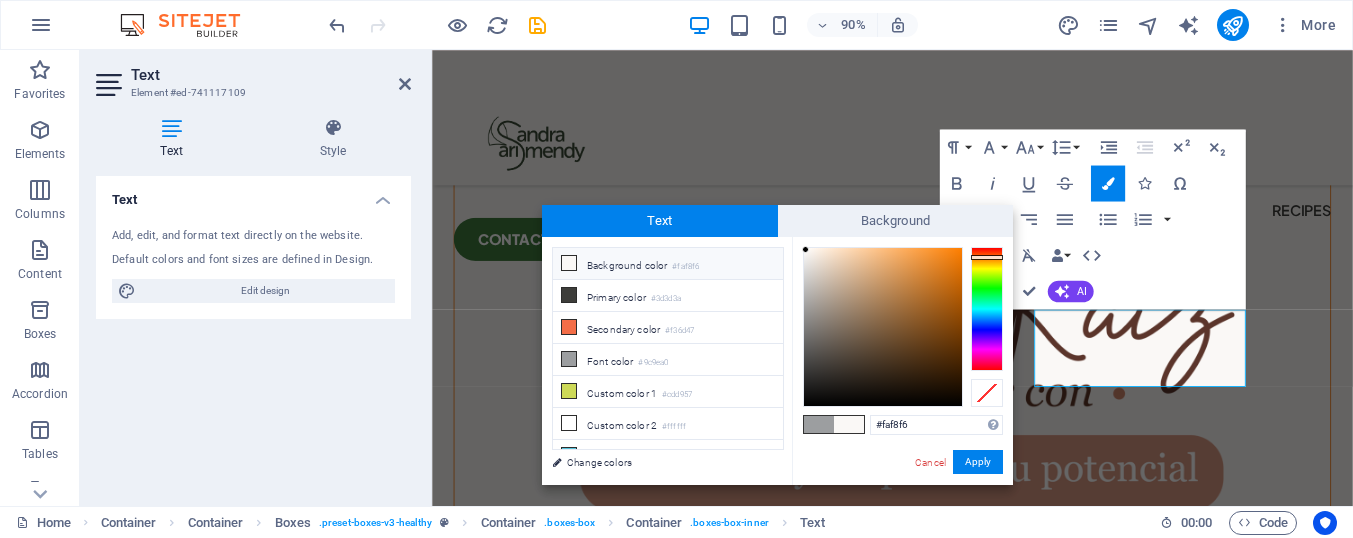 click on "Background color
#faf8f6" at bounding box center [668, 264] 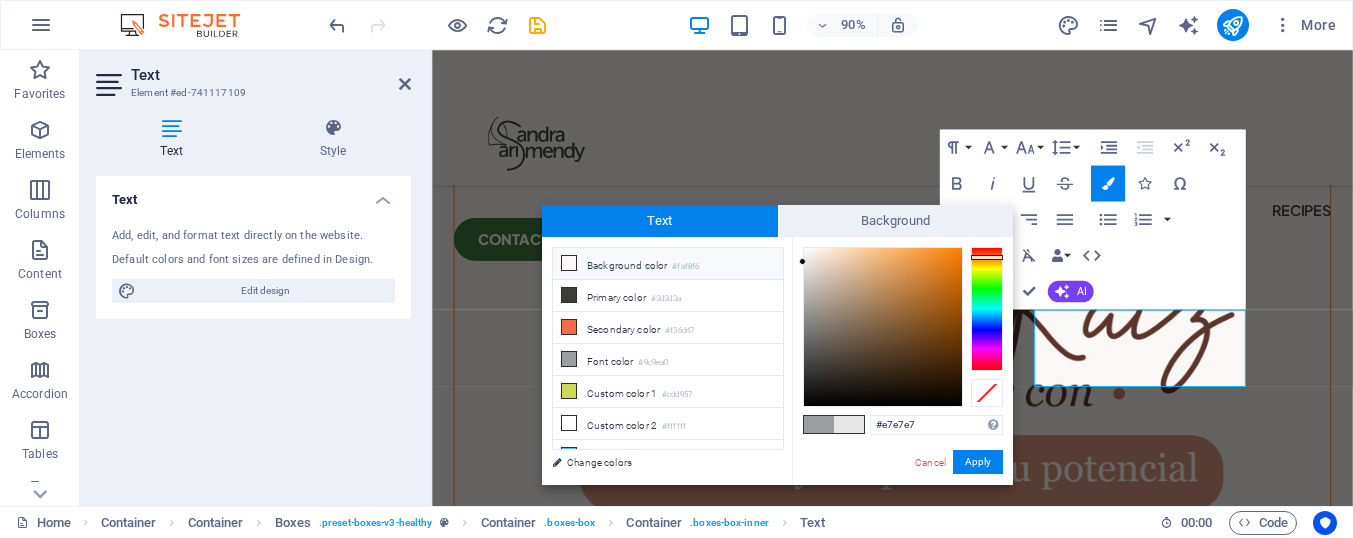 click on "Background color
#faf8f6" at bounding box center [668, 264] 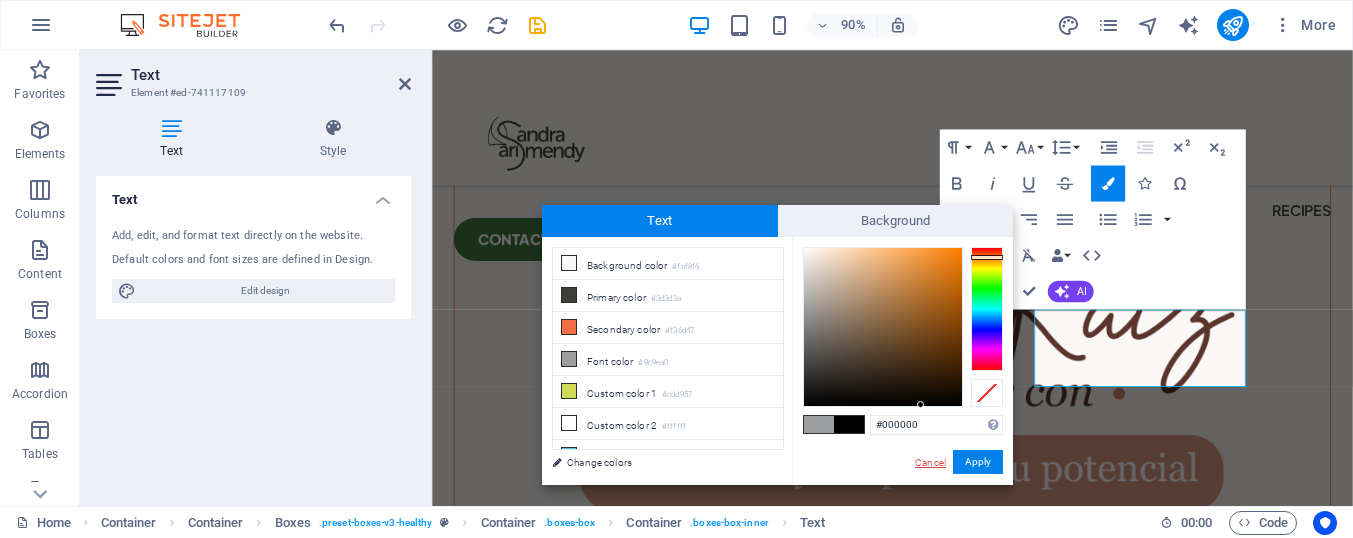 click on "Cancel" at bounding box center (930, 462) 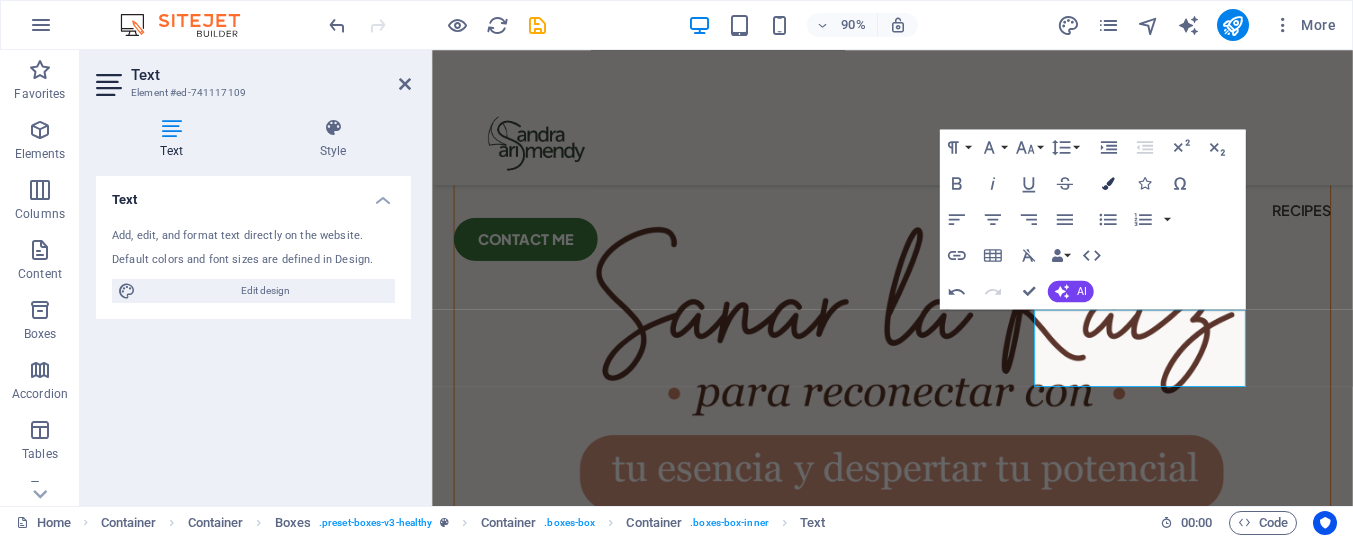 click at bounding box center [1108, 183] 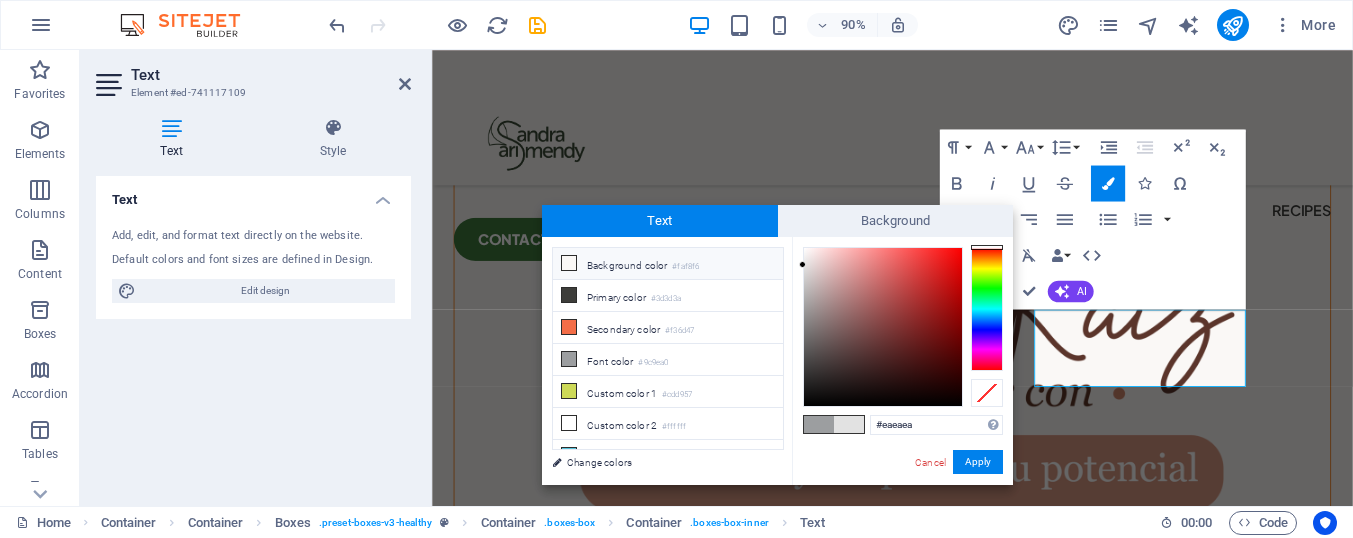 click on "Background color
#faf8f6" at bounding box center (668, 264) 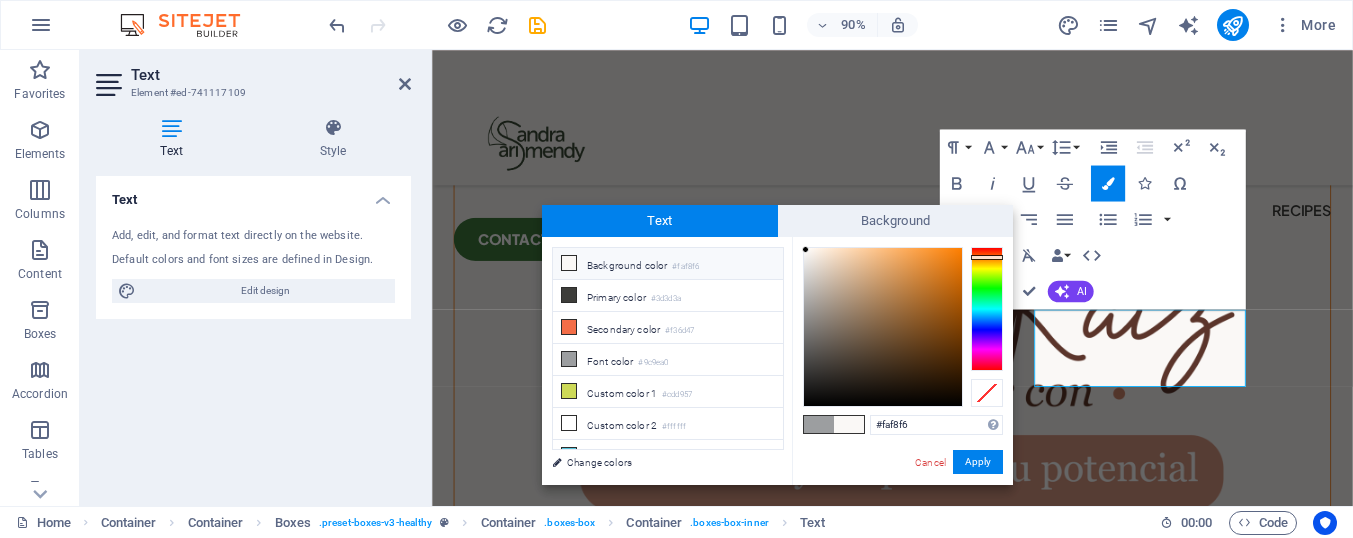 click on "Background color
#faf8f6" at bounding box center (668, 264) 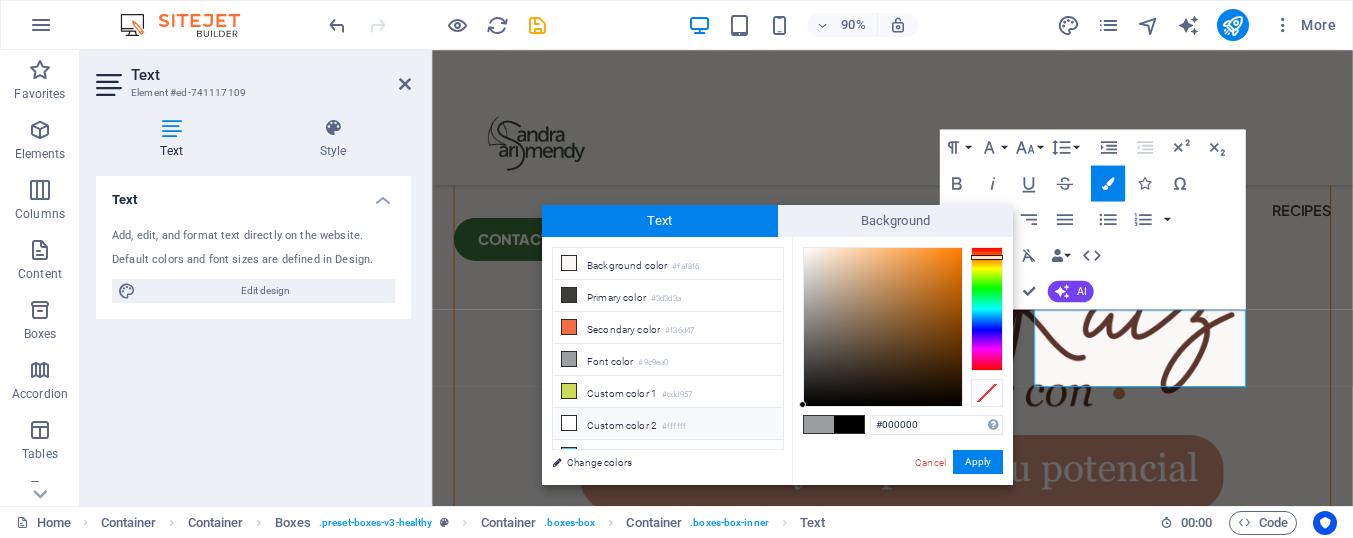 click on "Custom color 2
#ffffff" at bounding box center (668, 424) 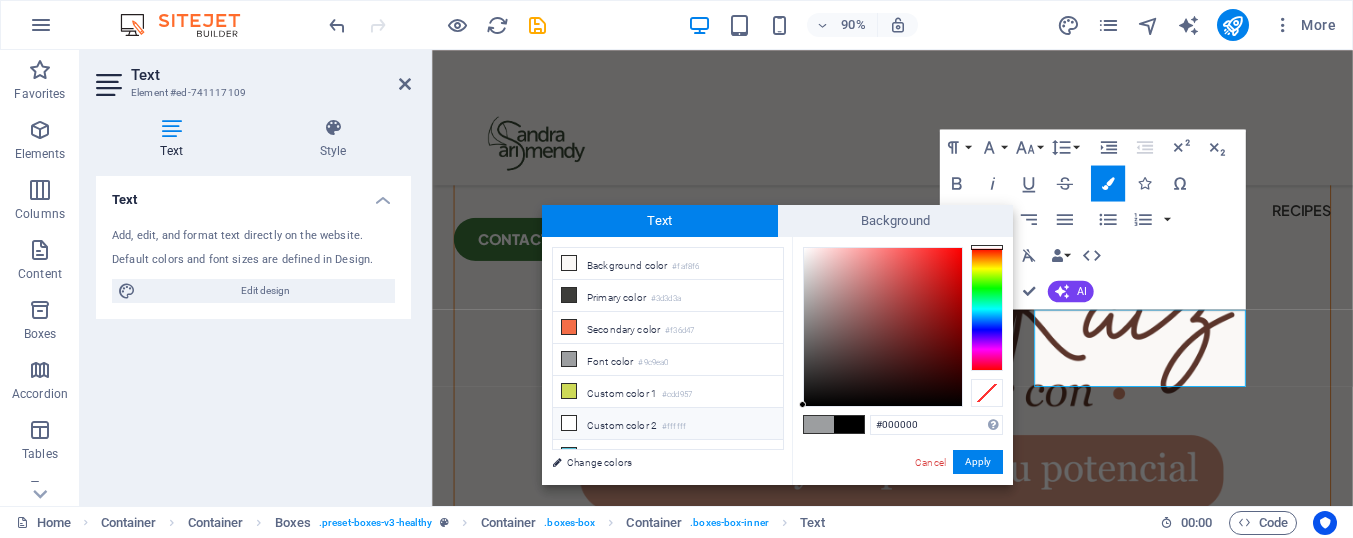 click on "Custom color 2
#ffffff" at bounding box center [668, 424] 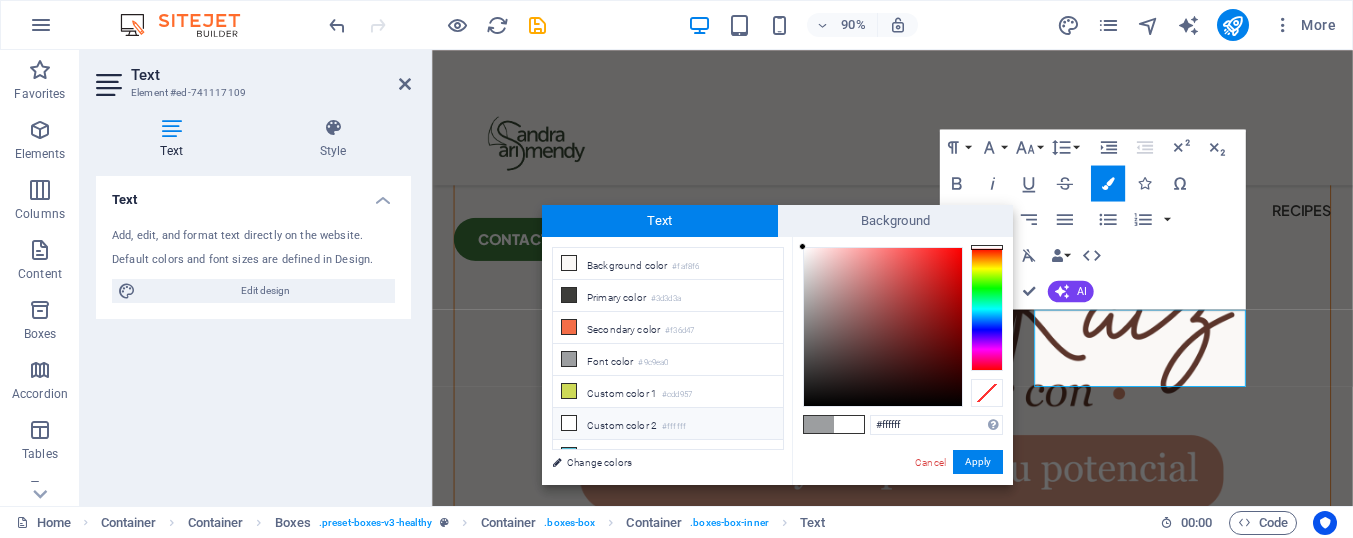 type on "#000000" 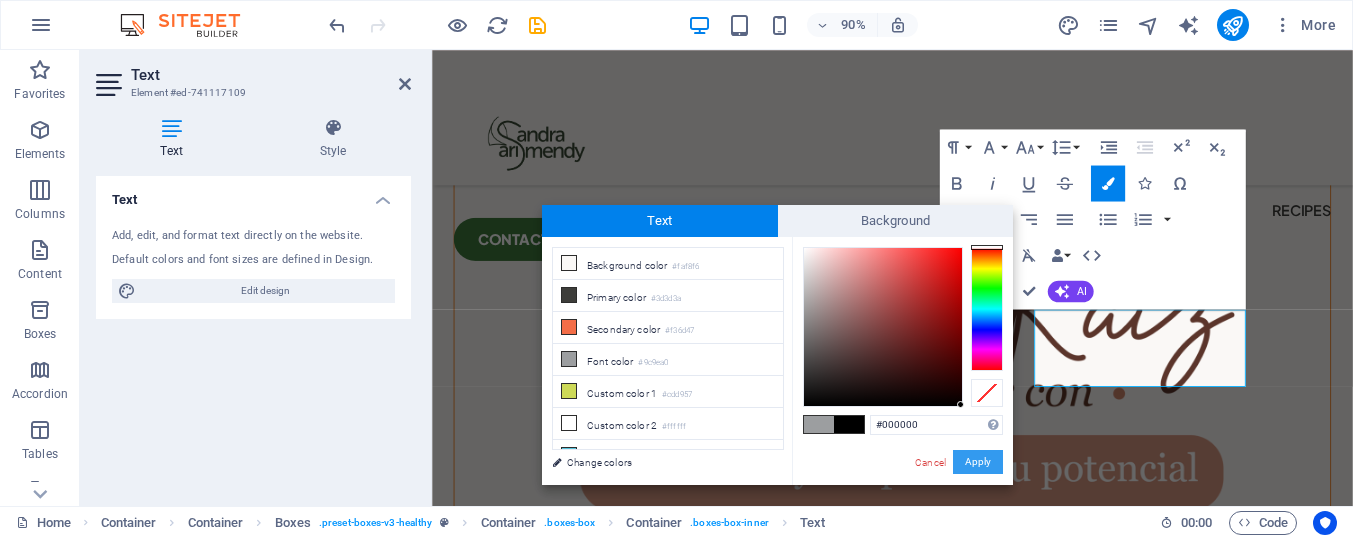 click on "Apply" at bounding box center [978, 462] 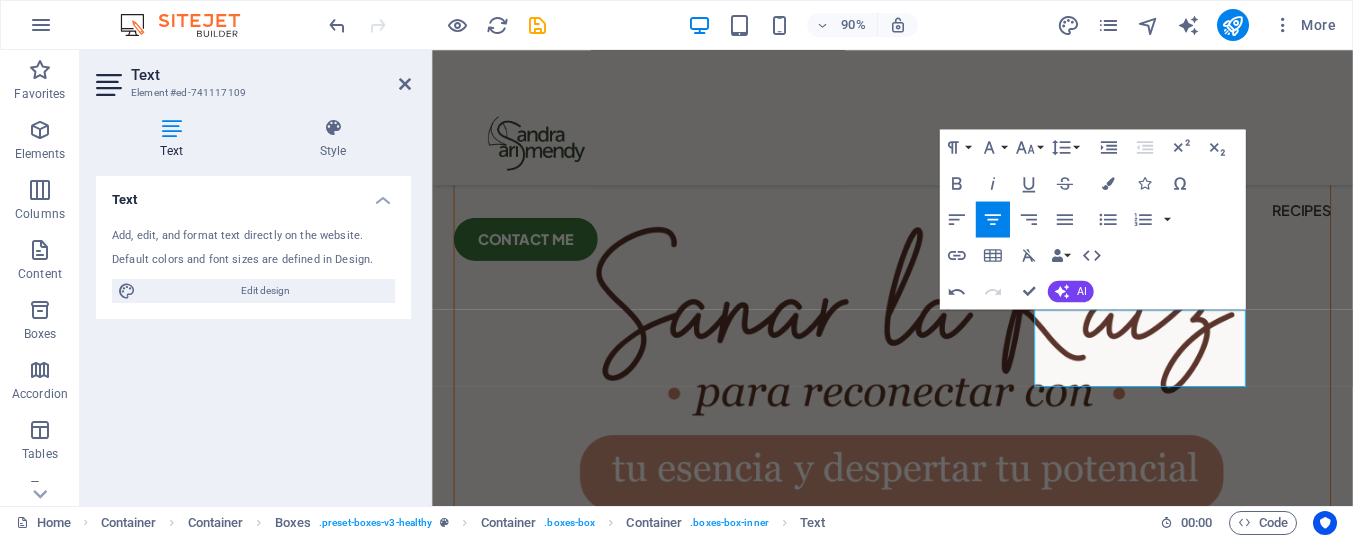 click on "H3   Container   Container   Boxes   Container   Container   Menu Bar   Container   Container   Spacer   Container   Container   Container   H3   Spacer   Text   Container   Image   Unequal Columns   Container   Container   Spacer   Unequal Columns   Container   Container   Text   Container   H2   Container   Boxes   Container   Spacer   Container   Container   Image   H3   Menu   Spacer   Text   Button   Container   H2   Spacer   Spacer   Text   Container   H3   Collection listing   Collection item   Container   Container   Collection item   Container   Image   Container   Image   Container   Container   Spacer   Text   Spacer   Container   Text   Spacer   H3   Container   Spacer   Container   Spacer   Container   Container   Container   Image   H3   Text   Spacer   Icon   Container   Spacer   Container   Text   Container   Text   Container   Spacer   Container   H3   Logo   Spacer   Icon   Container   Spacer   Collection item   Container   Image   Collection item   Collection item     H3" at bounding box center (892, 278) 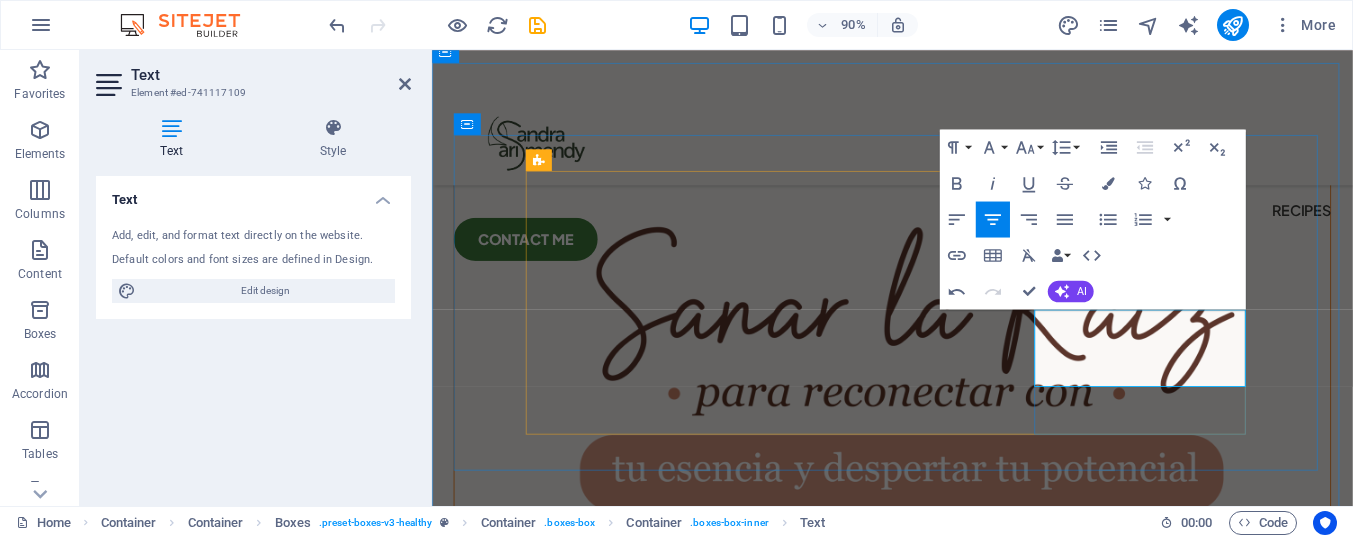 click on "Clases de Biodanza Mi enfoque une lo terapéutico, lo espiritual y lo ritual" at bounding box center (656, 2798) 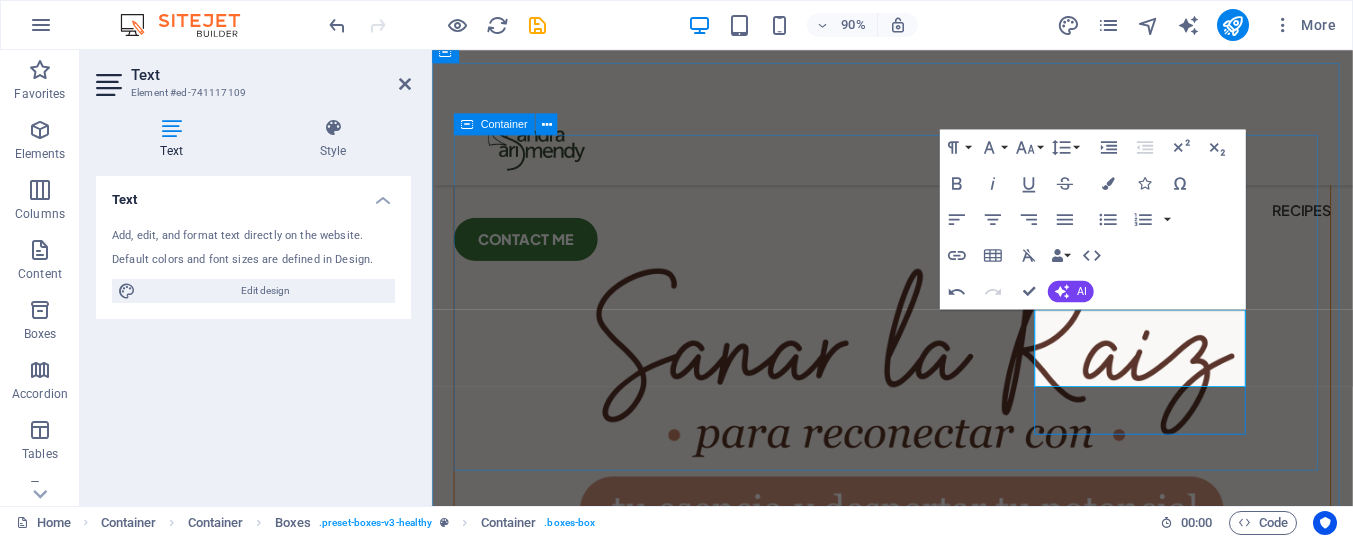 click on "He acompañado a cientos de personas a sanar sus historias, reconectar con su sabiduría interior y transformar su vida desde un lugar auténtico. Trabajo con el cuerpo, las emociones, la energía y el alma. Clases de Biodanza Mi enfoque une lo terapéutico, lo espiritual y lo ritual" at bounding box center [943, 2570] 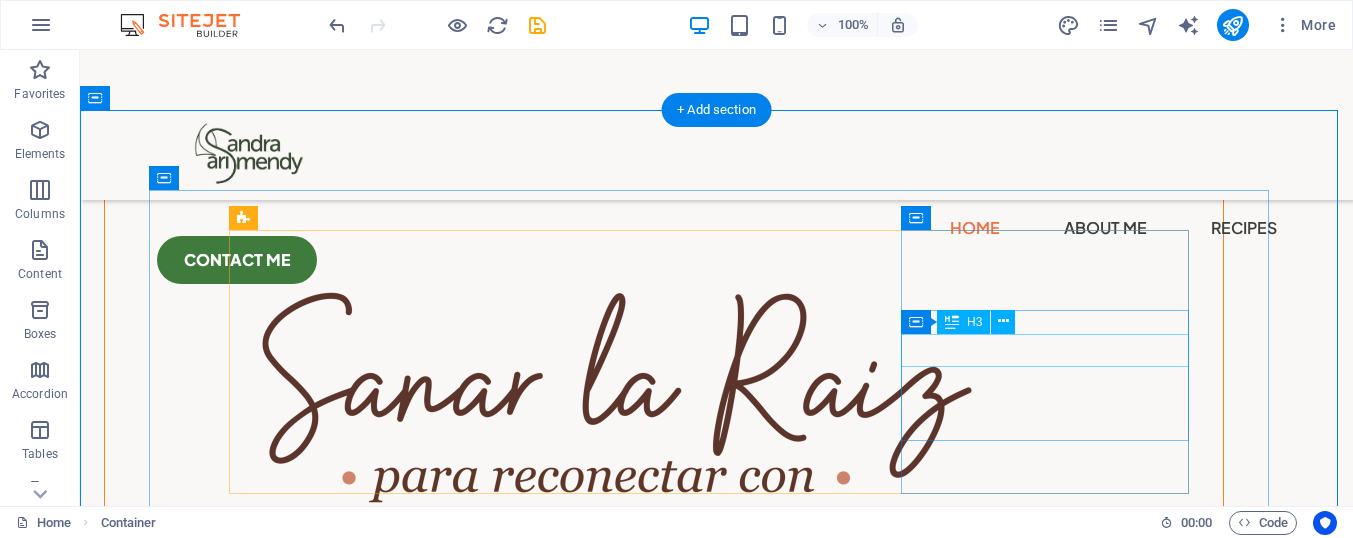 click on "Clases de Biodanza" at bounding box center [381, 2933] 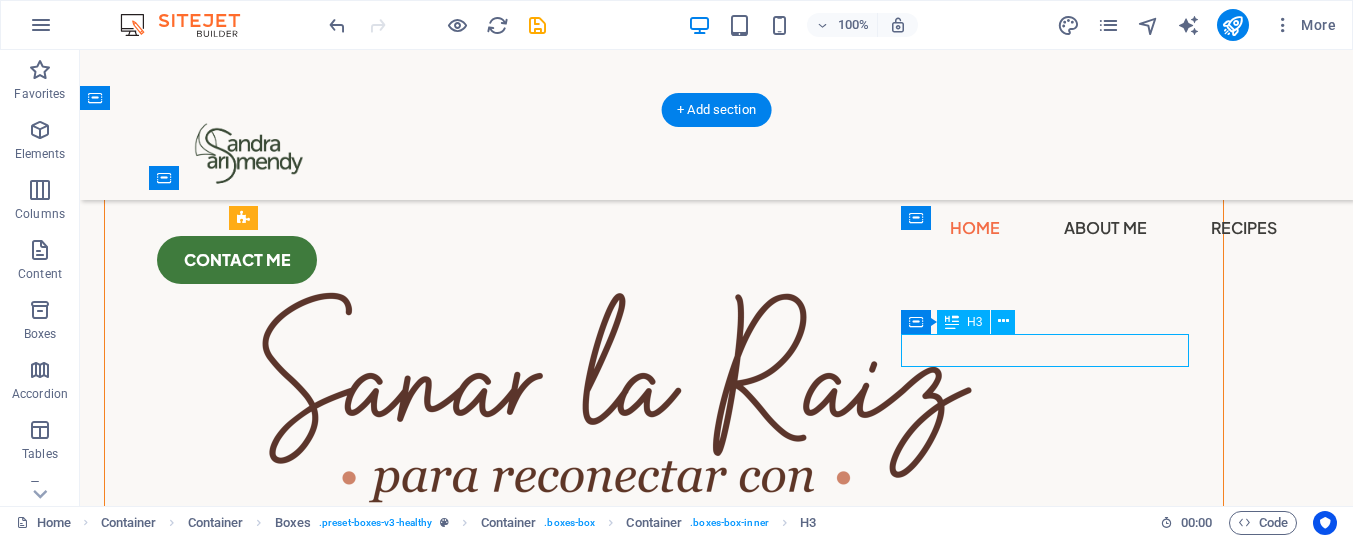 click on "Clases de Biodanza" at bounding box center [381, 2933] 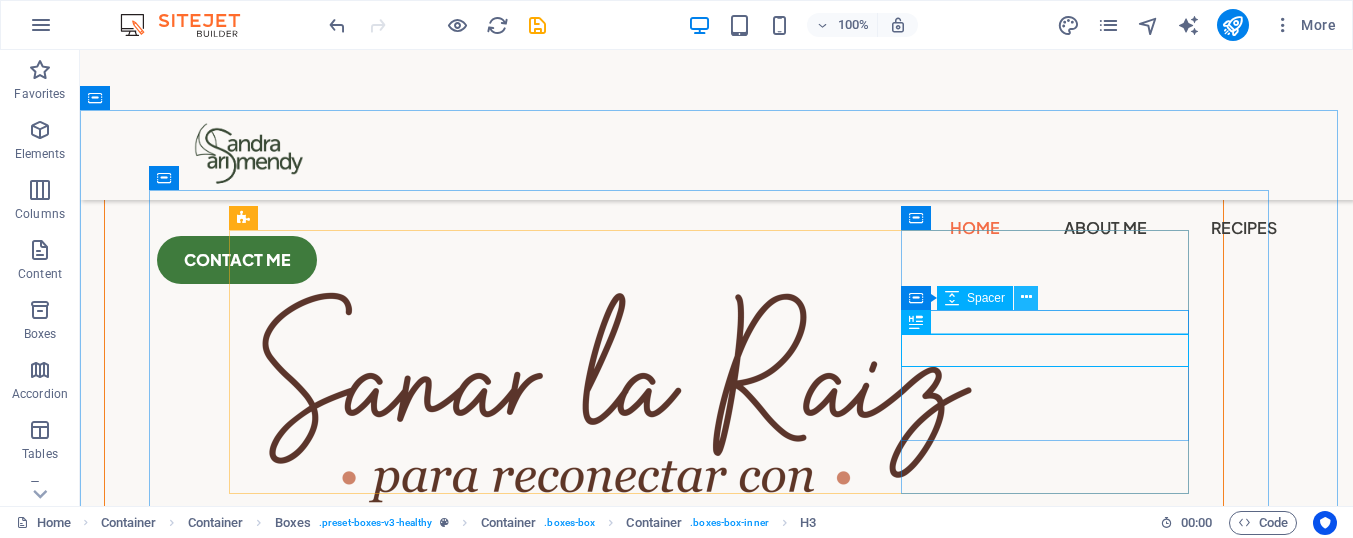 click at bounding box center (1026, 297) 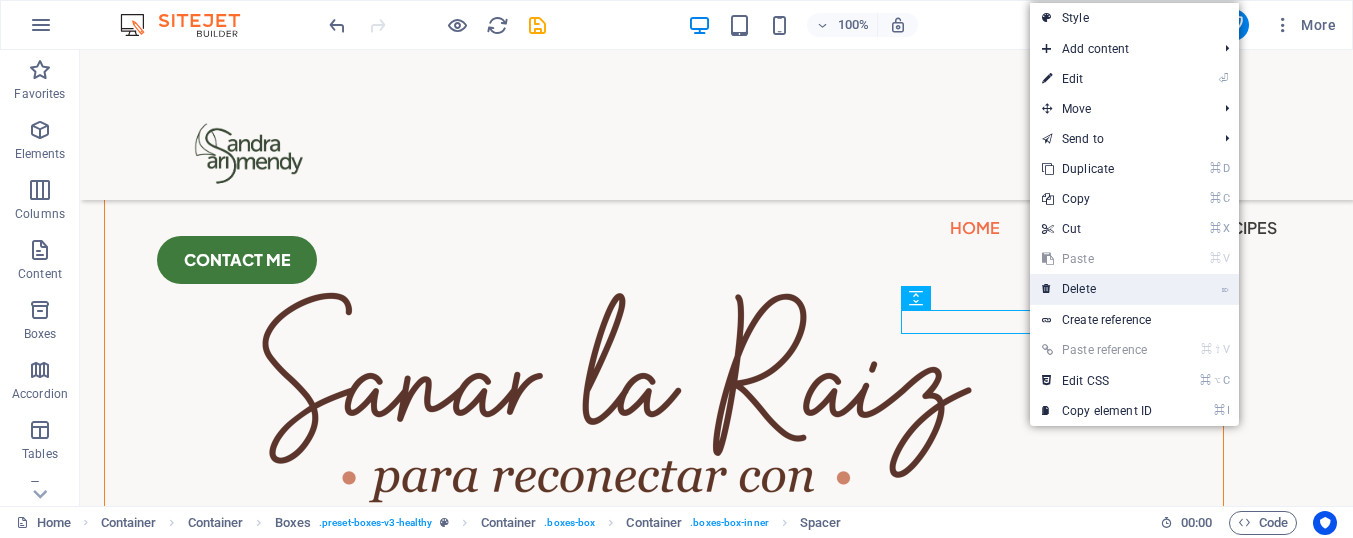 click on "⌦  Delete" at bounding box center [1097, 289] 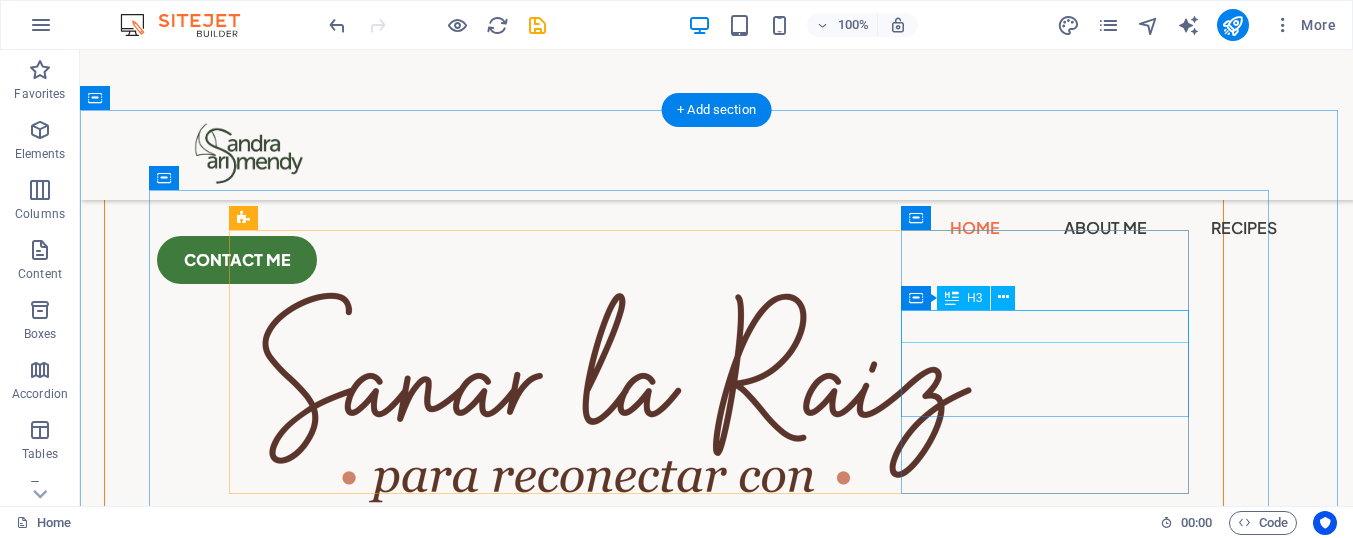 click on "Clases de Biodanza" at bounding box center [381, 2909] 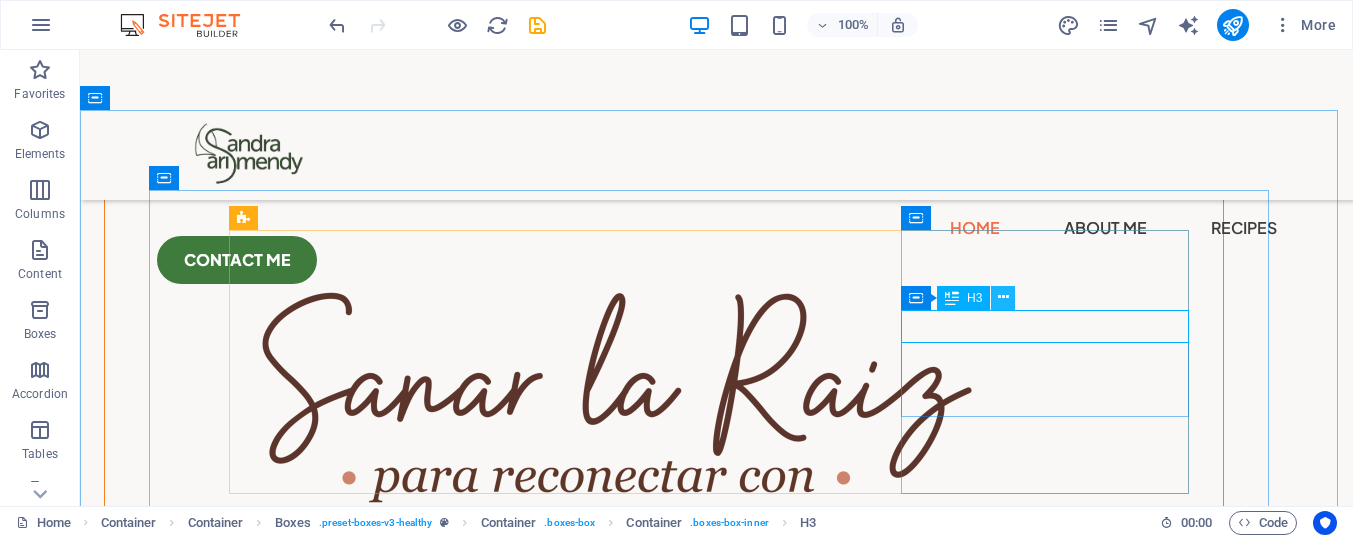 click at bounding box center (1003, 297) 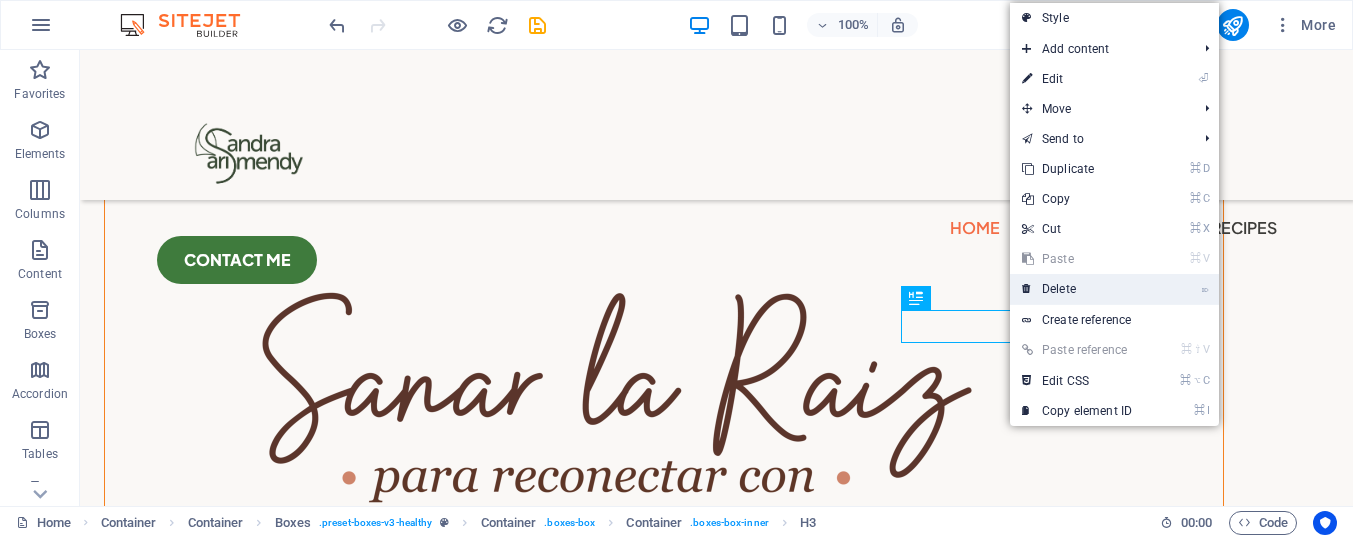 click on "⌦  Delete" at bounding box center (1077, 289) 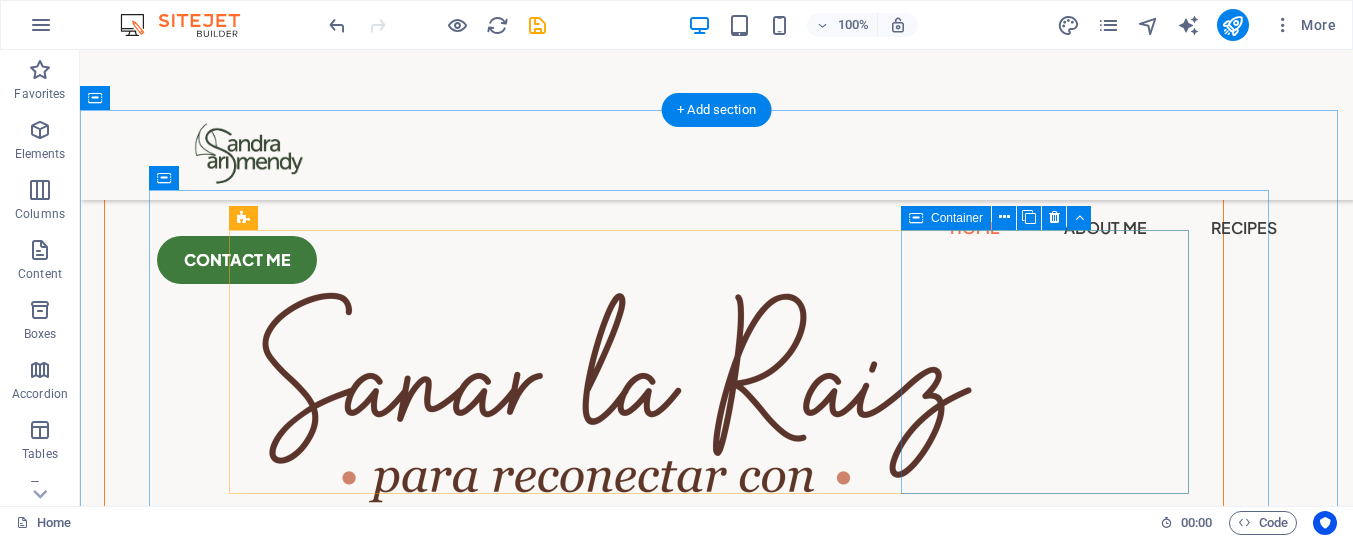 click on "Mi enfoque une lo terapéutico, lo espiritual y lo ritual" at bounding box center [381, 2889] 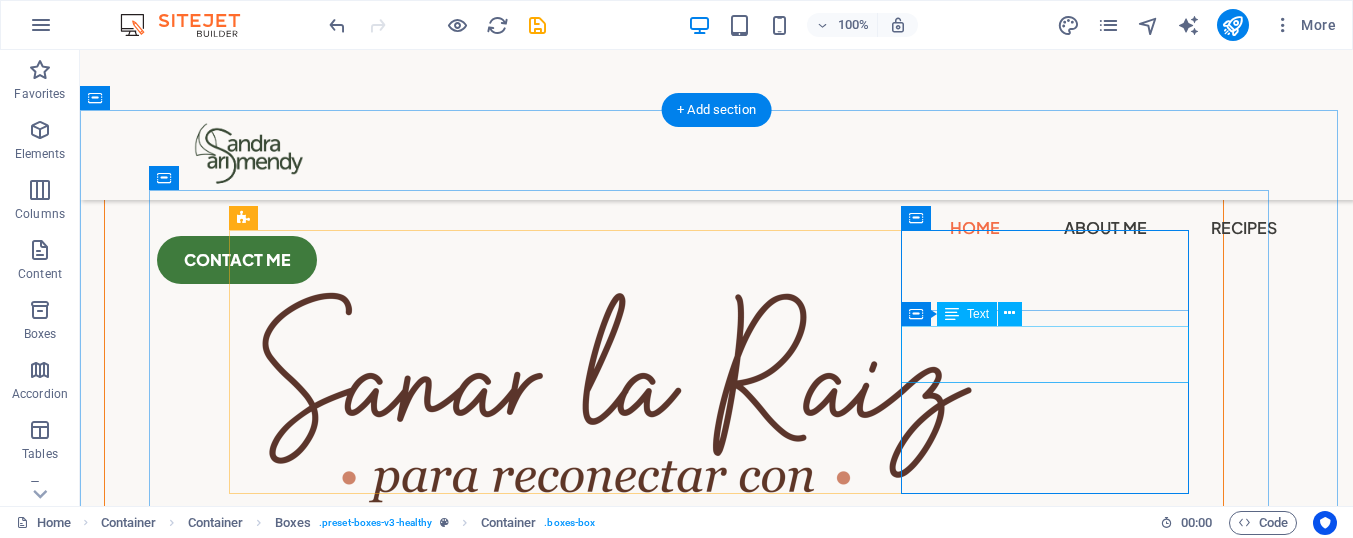 click on "Mi enfoque une lo terapéutico, lo espiritual y lo ritual" at bounding box center (381, 2937) 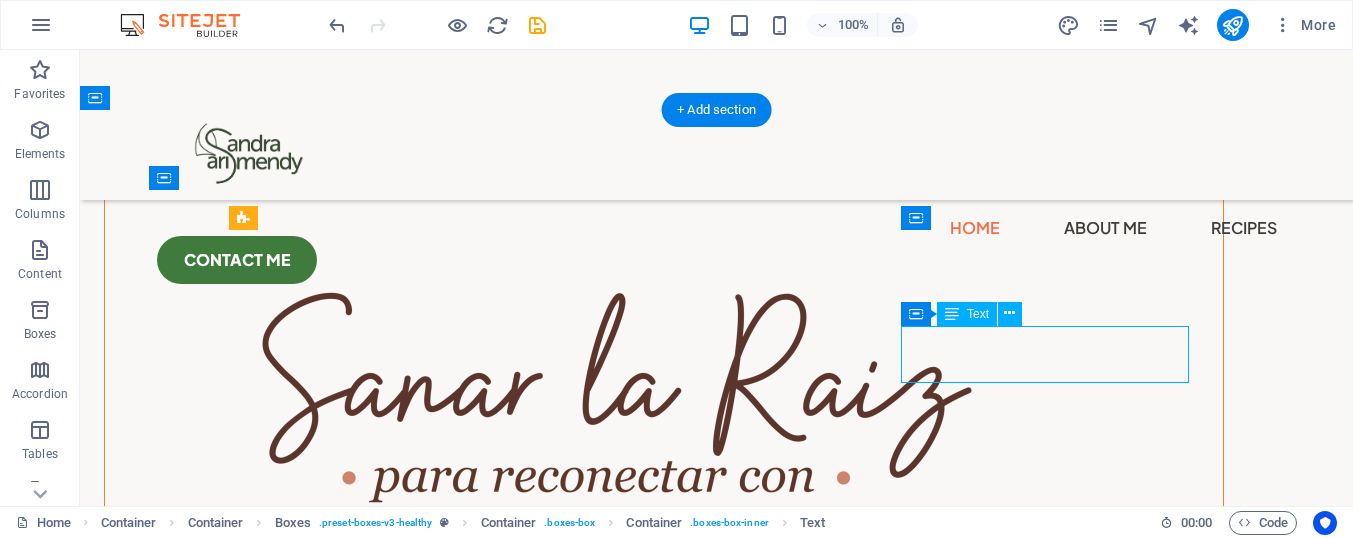 click on "Mi enfoque une lo terapéutico, lo espiritual y lo ritual" at bounding box center [381, 2937] 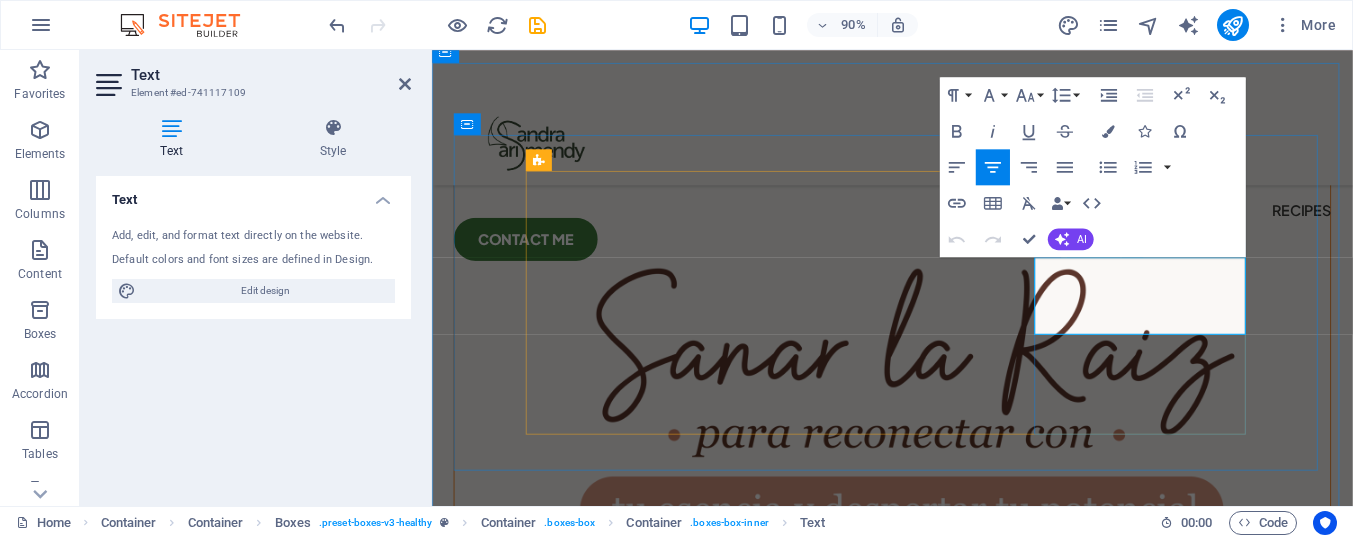 click on "Mi enfoque une lo terapéutico, lo espiritual y lo ritual" at bounding box center (656, 2863) 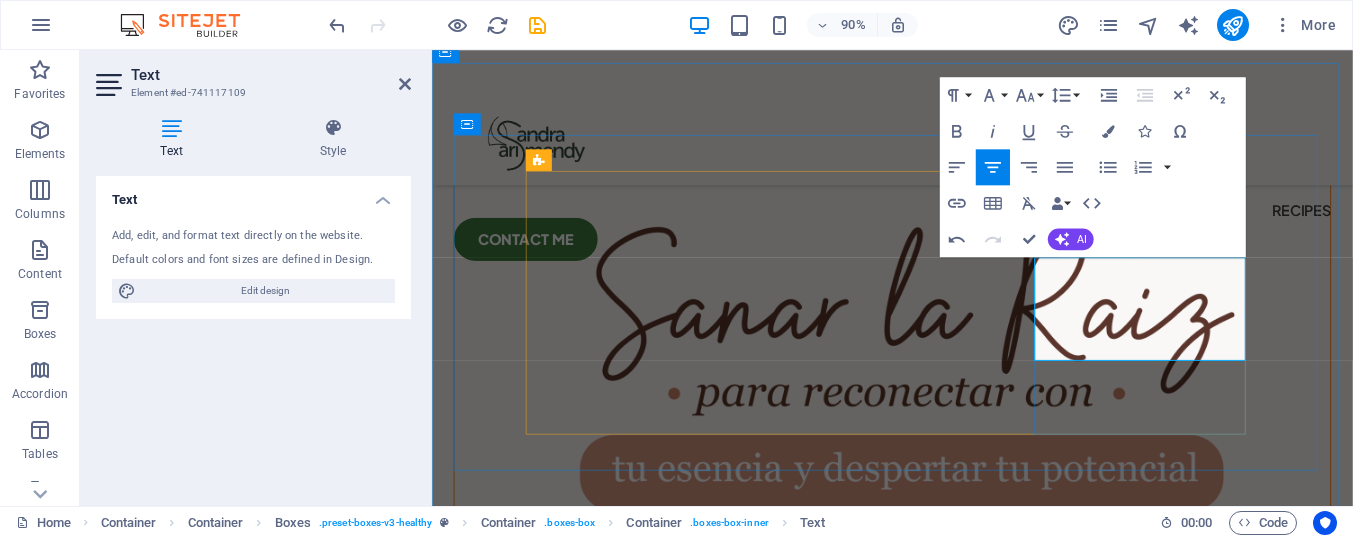 drag, startPoint x: 1257, startPoint y: 380, endPoint x: 1121, endPoint y: 324, distance: 147.07822 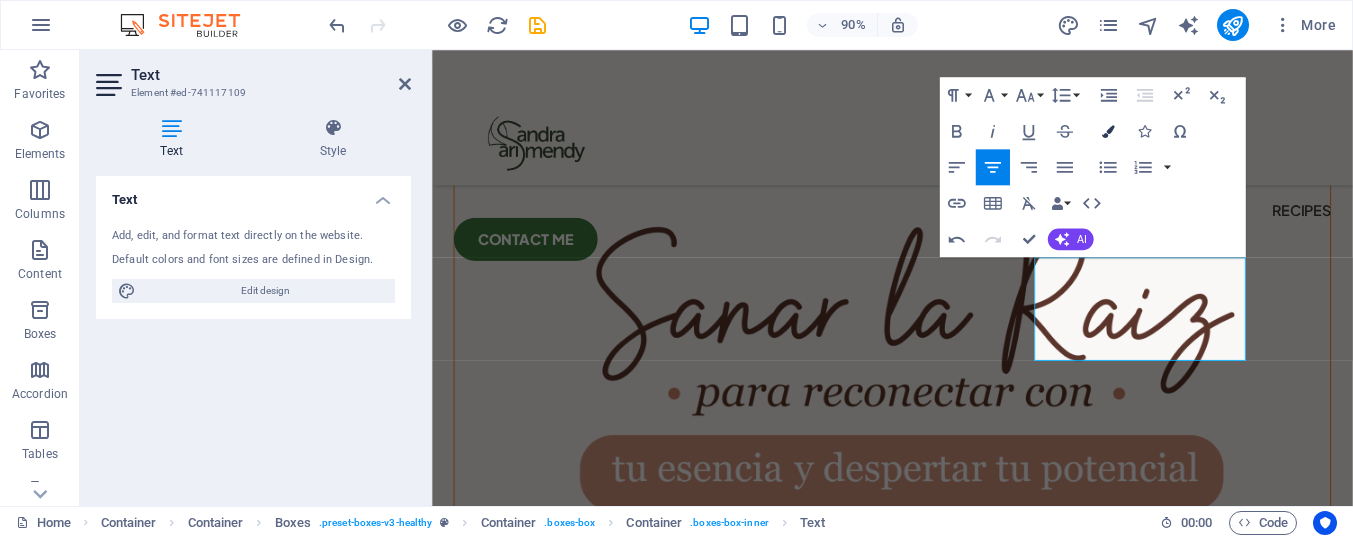 click on "Colors" at bounding box center [1108, 131] 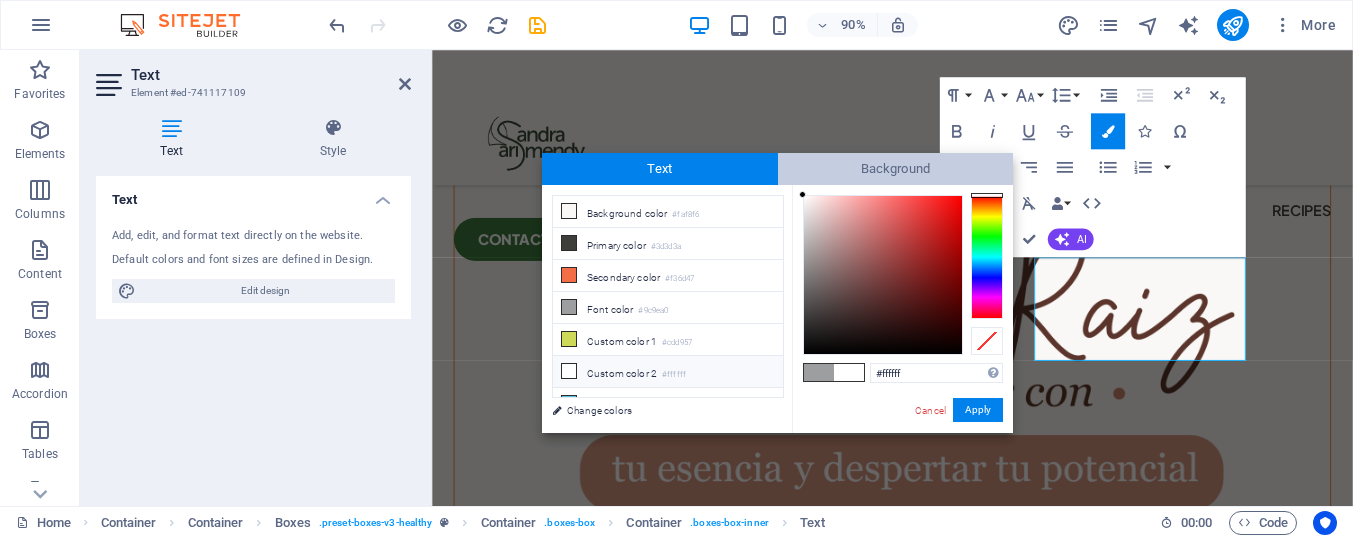 drag, startPoint x: 833, startPoint y: 243, endPoint x: 793, endPoint y: 168, distance: 85 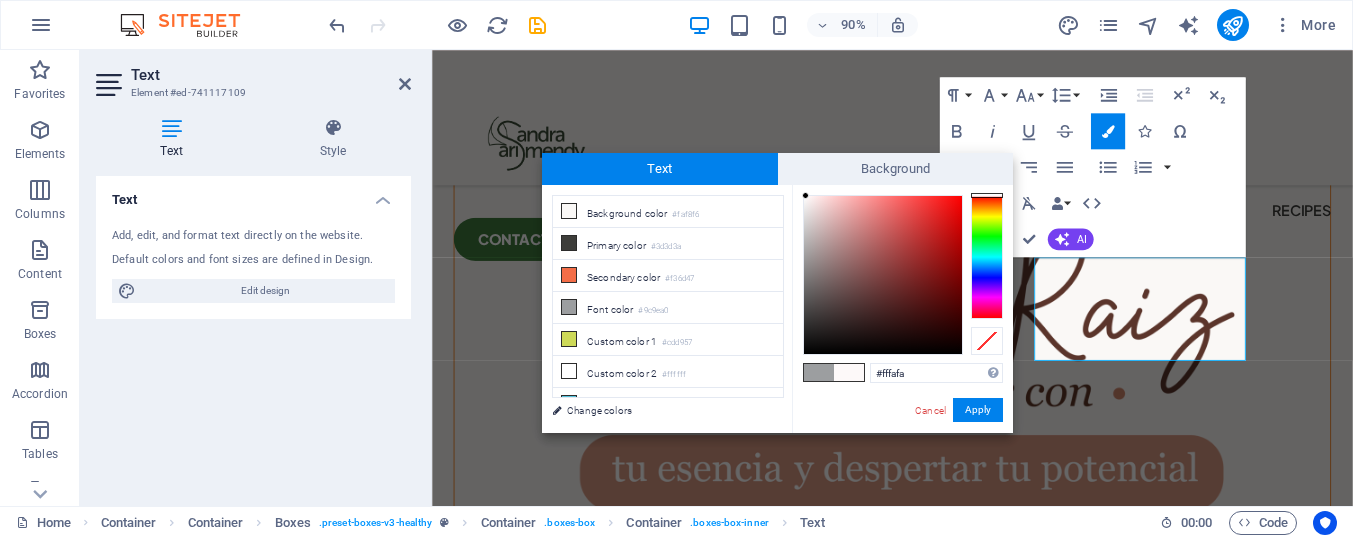 click at bounding box center (805, 195) 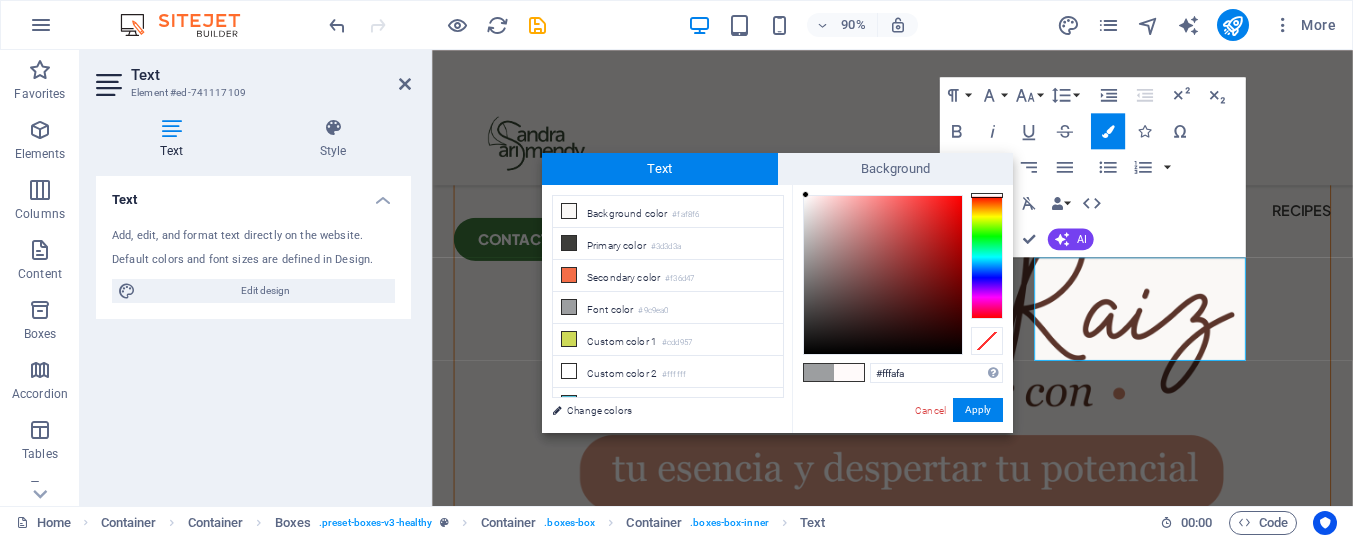 click at bounding box center [805, 194] 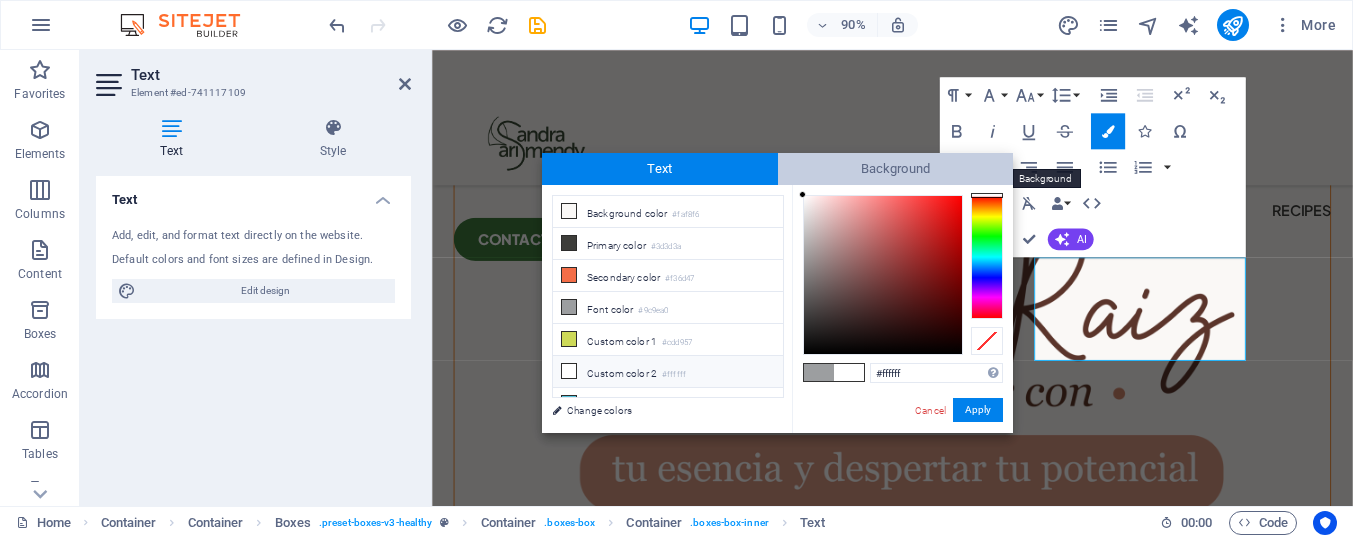 drag, startPoint x: 806, startPoint y: 192, endPoint x: 802, endPoint y: 173, distance: 19.416489 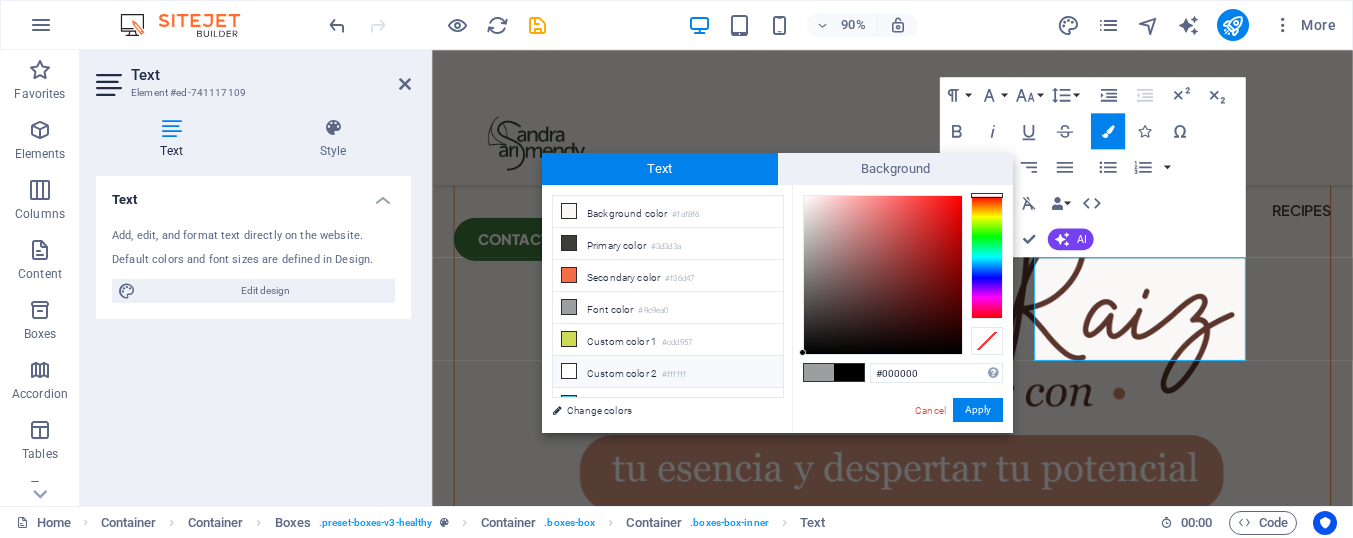 click on "#ffffff" at bounding box center (674, 375) 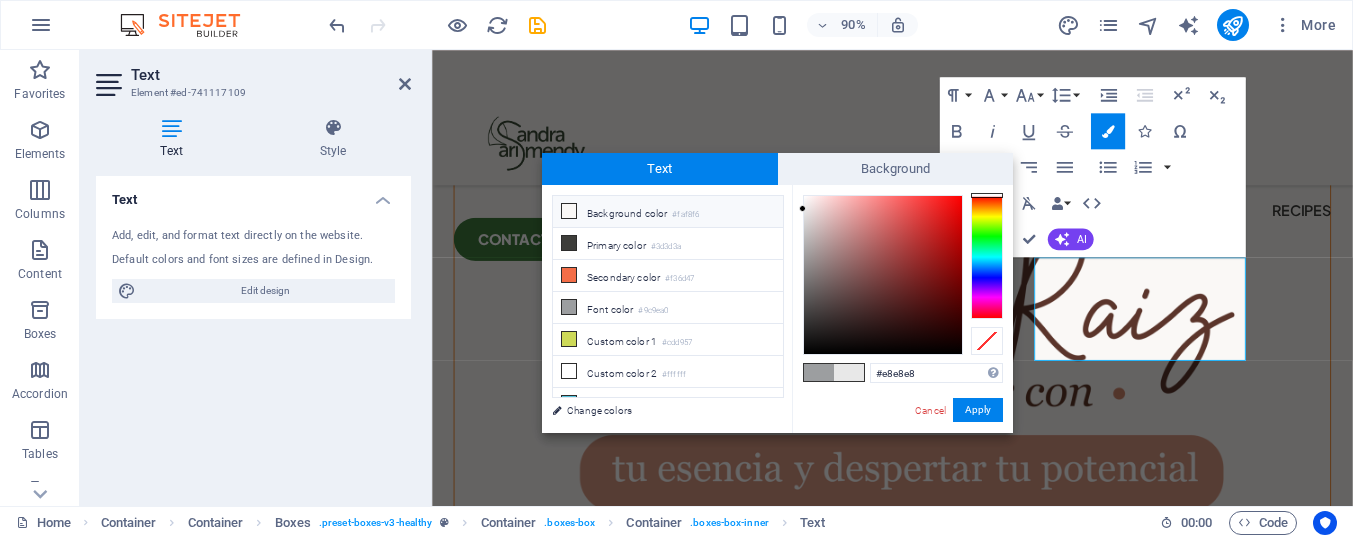 click on "Background color
#faf8f6" at bounding box center [668, 212] 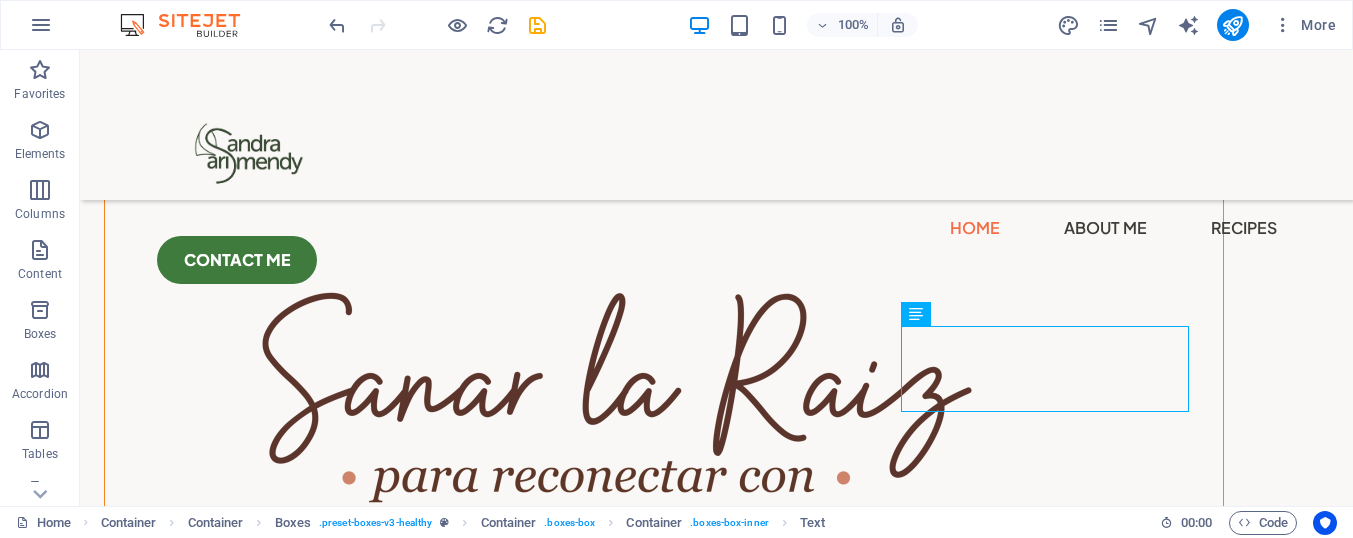 click on "H3   Container   Container   Boxes   Container   Container   Menu Bar   Container   Container   Spacer   Container   Container   Container   H3   Container   Spacer   Container   Text   Container   Image   Unequal Columns   Container   Container   Spacer   Unequal Columns   Container   Container   Text   Container   H2   Container   Boxes   Container   Spacer   Container   Container   Image   H3   Menu   Spacer   Text   Button   Container   H2   Spacer   Spacer   Text   Container   H3   Collection listing   Collection item   Container   Container   Collection item   Container   Image   Container   Image   Container   Container   Spacer   Text   Spacer   Container   Text   Spacer   H3   Container   Spacer   Container   Spacer   Container   Container   Container   Image   H3   Text   Spacer   Icon   Container   Spacer   Container   Text   Container   Text   Container   Spacer   Container   H3   Logo   Spacer   Icon   Container   Spacer   Collection item   Container   Image   Collection item" at bounding box center [716, 278] 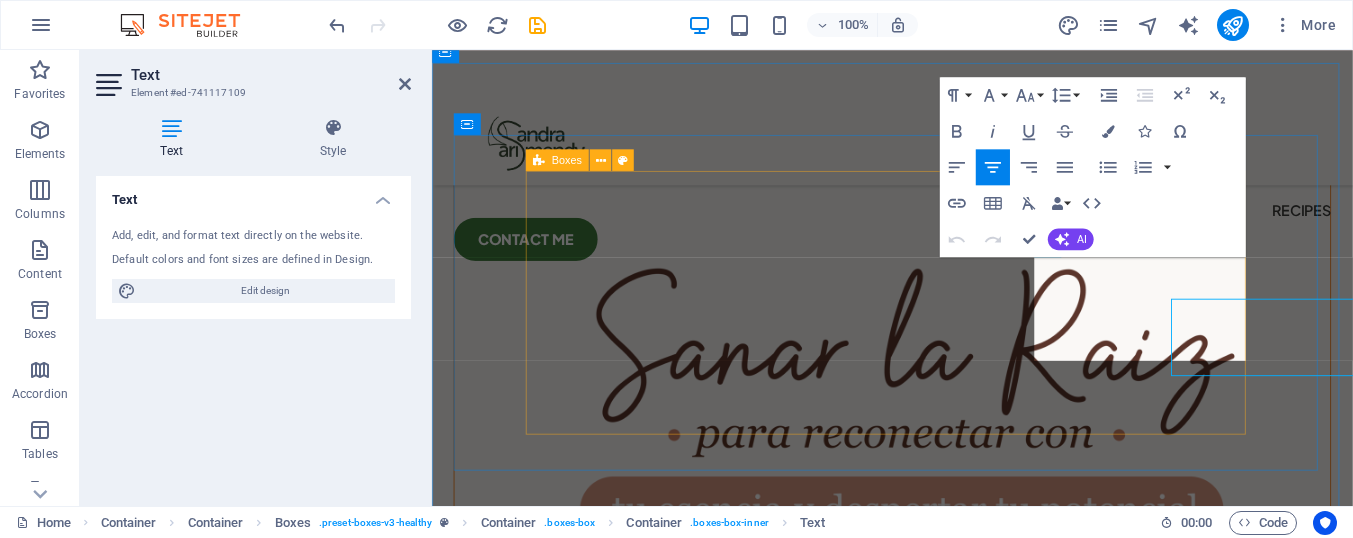click on "He acompañado a cientos de personas a sanar sus historias, reconectar con su sabiduría interior y transformar su vida desde un lugar auténtico. Trabajo con el cuerpo, las emociones, la energía y el alma. Mi enfoque une lo terapéutico, lo espiritual y lo ritual" at bounding box center (943, 2556) 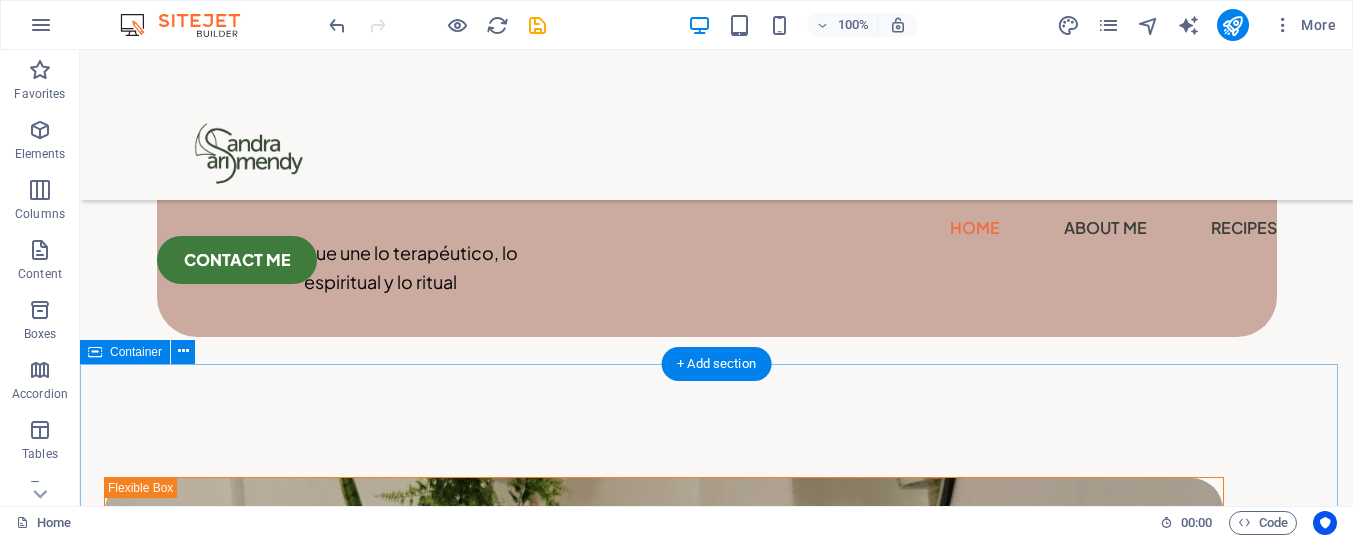 scroll, scrollTop: 3400, scrollLeft: 0, axis: vertical 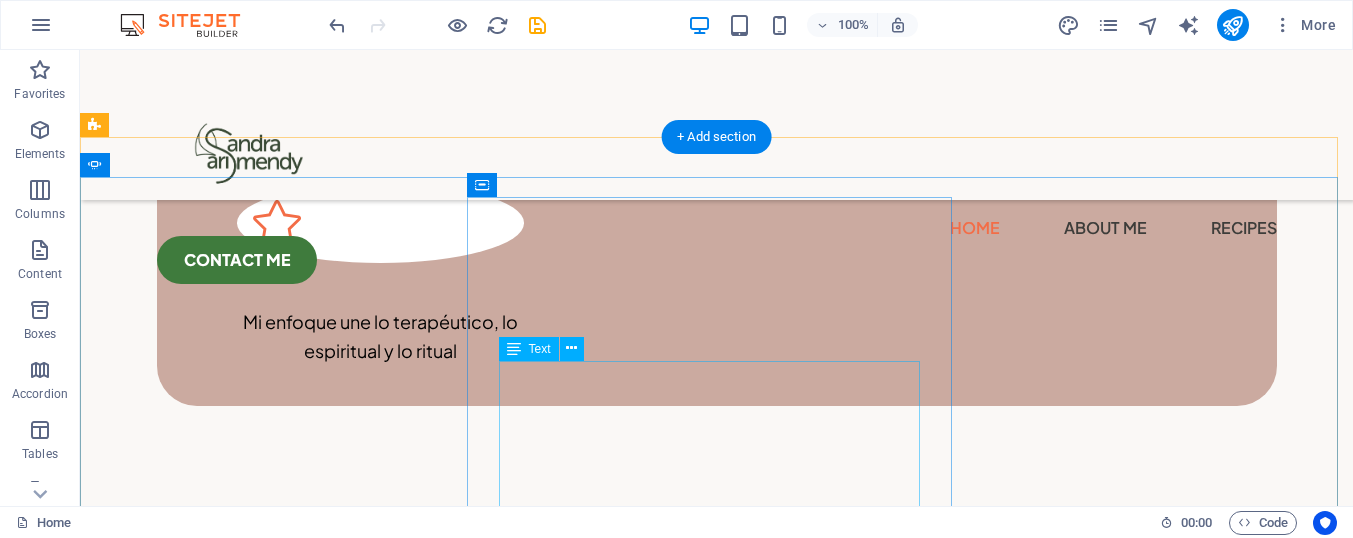 click on "Lorem ipsum dolor sit amet, consectetur adipiscing elit. Nunc vulputate s libero et velit interdum, ac per aliquet odio mattis. Class aptent taciti sociosqu ad litora torquent per conubia nostra, per ad inceptos. Class aptent taciti sociosqu ad litora torquent per." at bounding box center (-546, 6251) 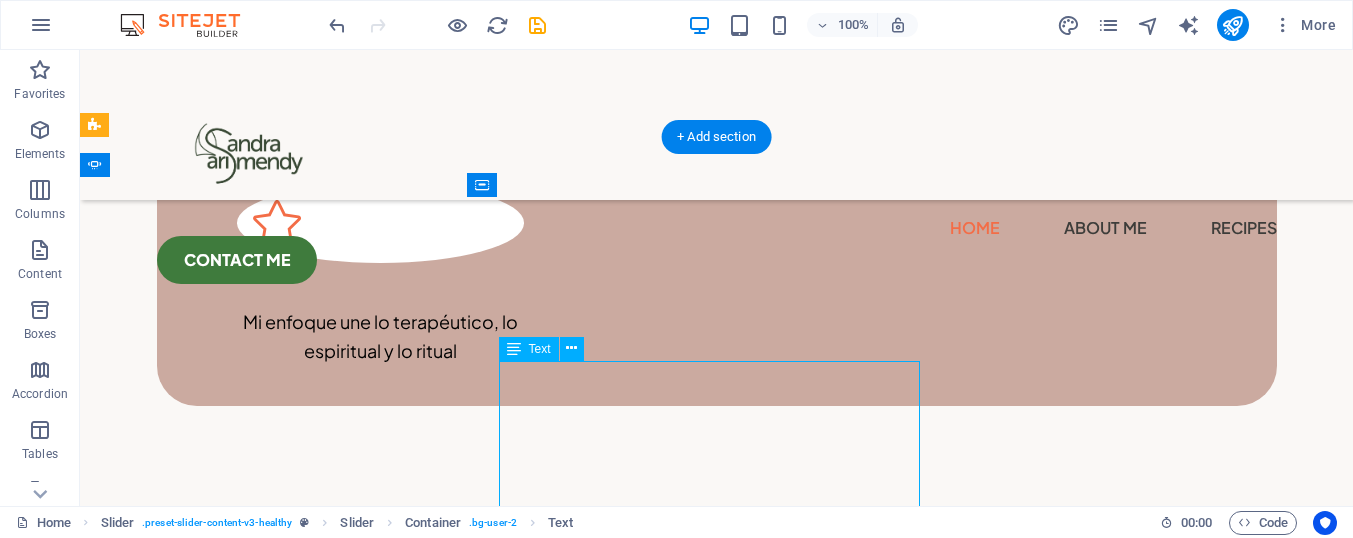 click on "Lorem ipsum dolor sit amet, consectetur adipiscing elit. Nunc vulputate s libero et velit interdum, ac per aliquet odio mattis. Class aptent taciti sociosqu ad litora torquent per conubia nostra, per ad inceptos. Class aptent taciti sociosqu ad litora torquent per." at bounding box center [-546, 6251] 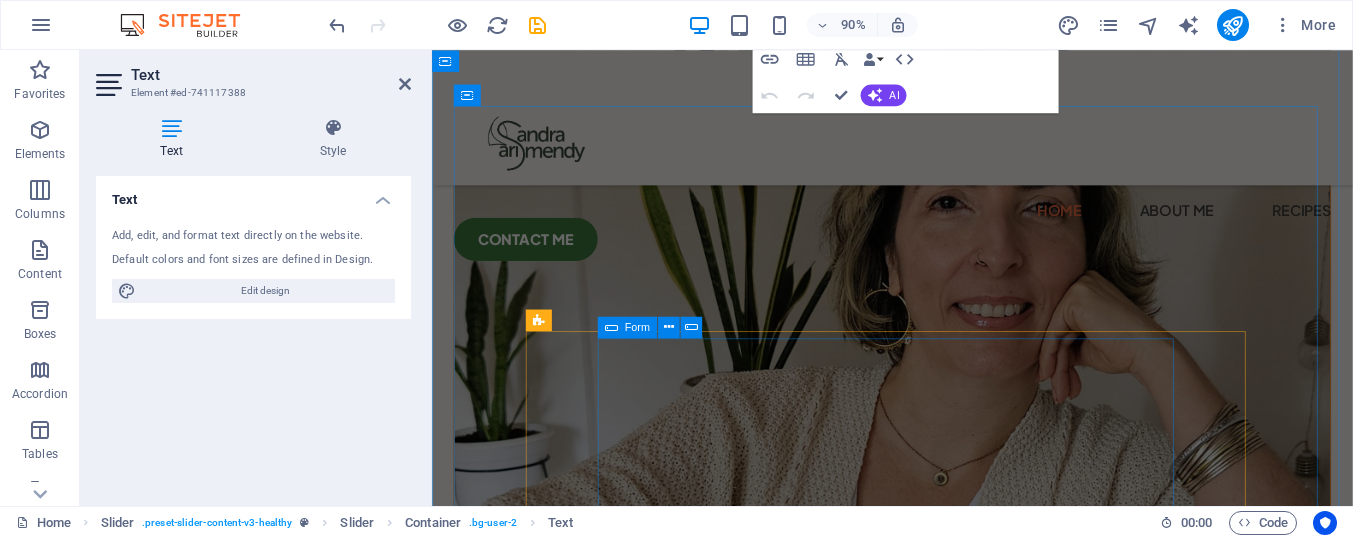 scroll, scrollTop: 3738, scrollLeft: 0, axis: vertical 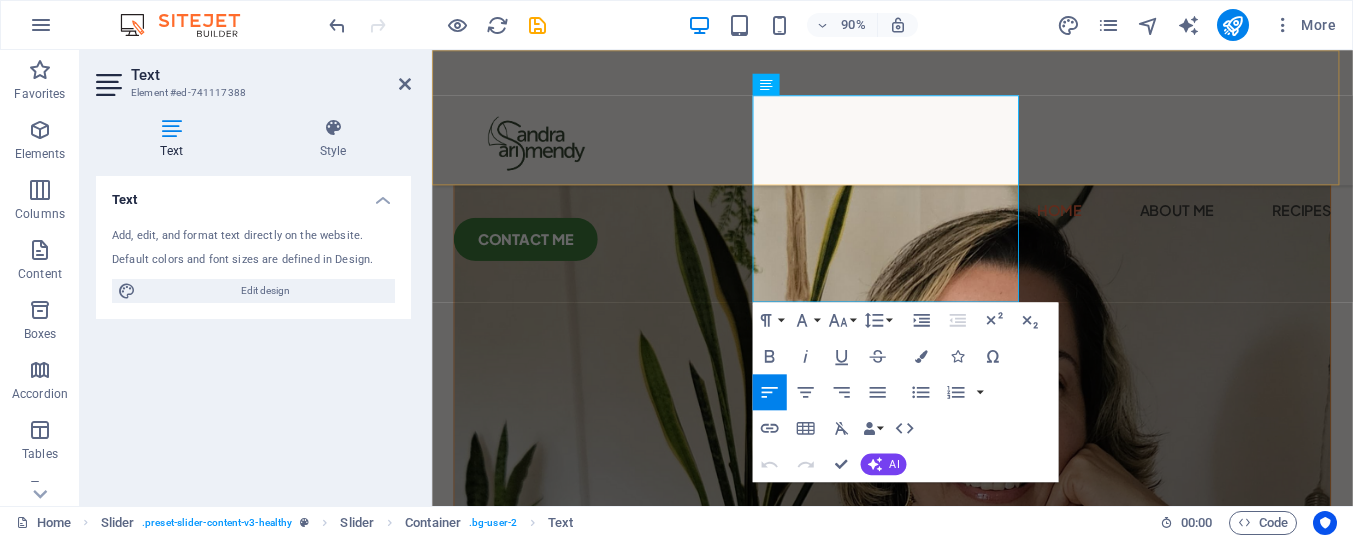 drag, startPoint x: 1062, startPoint y: 318, endPoint x: 728, endPoint y: 132, distance: 382.2983 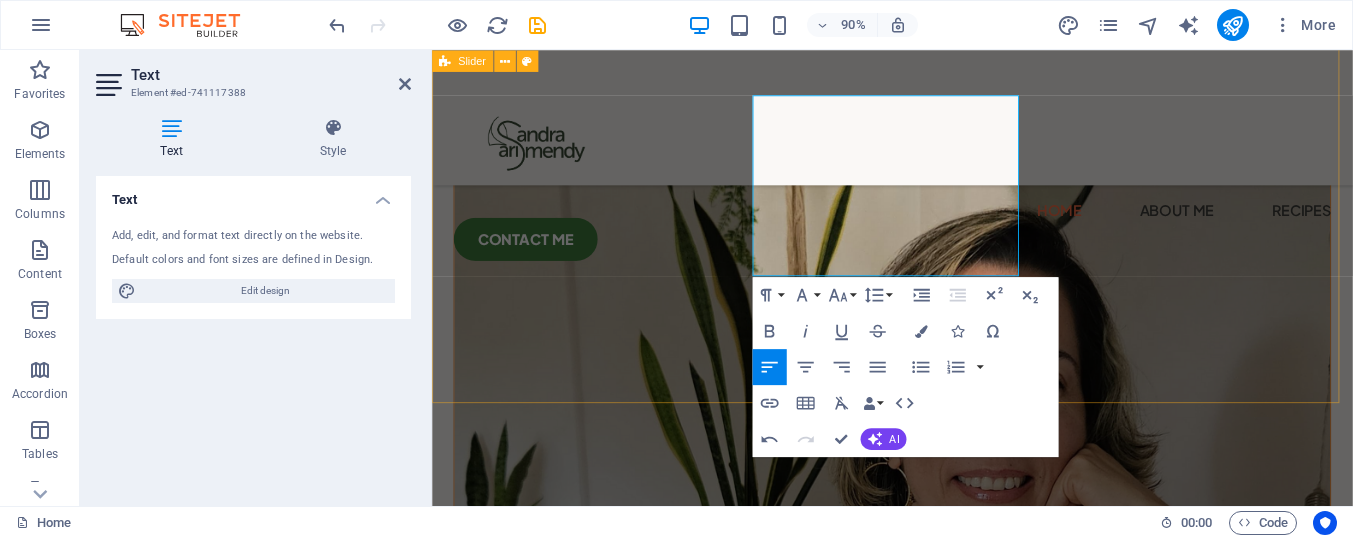click on "[FIRST] [LAST] Lorem ipsum dolor sit amet, consectetur adipiscing elit. Nunc vulputate s libero et velit interdum, ac per aliquet odio mattis. Class aptent taciti sociosqu ad litora torquent per conubia nostra, per ad inceptos. Class aptent taciti sociosqu ad litora torquent per. [LAST] Lorem ipsum dolor sit amet, consectetur adipiscing elit. Nunc vulputate s libero et velit interdum, ac per aliquet odio mattis. Class aptent taciti sociosqu ad litora torquent per conubia nostra, per ad inceptos. Class aptent taciti sociosqu ad litora torquent per. [FIRST] [LAST] Lorem ipsum dolor sit amet,  "Gracias a [PERSON] pude sanar memorias que me bloqueaban desde hace años. Su acompañamiento es amoroso y potente. Me siento más libre y conectada conmigo misma." [LAST] [FIRST] [LAST]" at bounding box center (943, 3613) 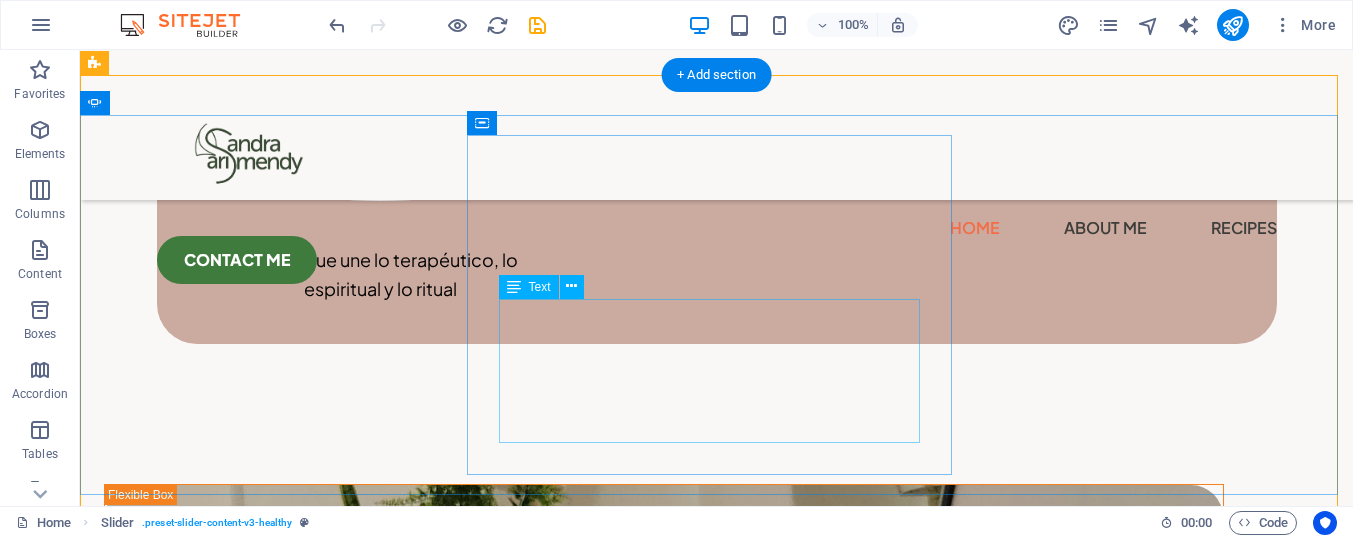 click on "Lorem ipsum dolor sit amet,  "Gracias a [PERSON] pude sanar memorias que me bloqueaban desde hace años. Su acompañamiento es amoroso y potente. Me siento más libre y conectada conmigo misma."" at bounding box center (-546, 6146) 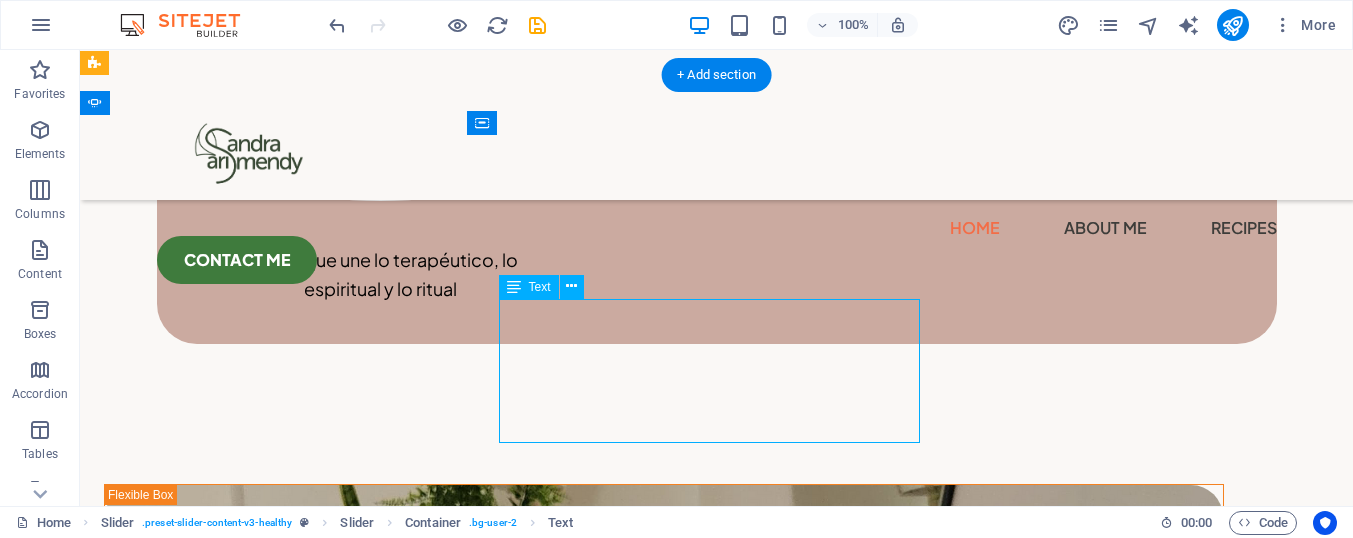 click on "Lorem ipsum dolor sit amet,  "Gracias a [PERSON] pude sanar memorias que me bloqueaban desde hace años. Su acompañamiento es amoroso y potente. Me siento más libre y conectada conmigo misma."" at bounding box center (-546, 6146) 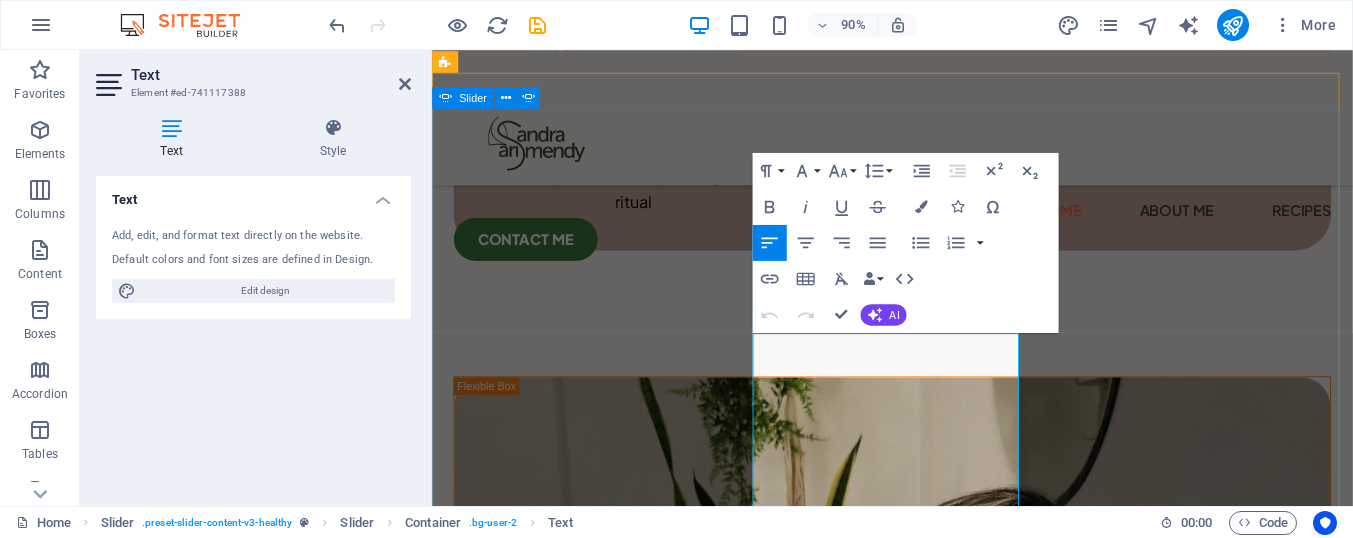 drag, startPoint x: 996, startPoint y: 386, endPoint x: 742, endPoint y: 376, distance: 254.19678 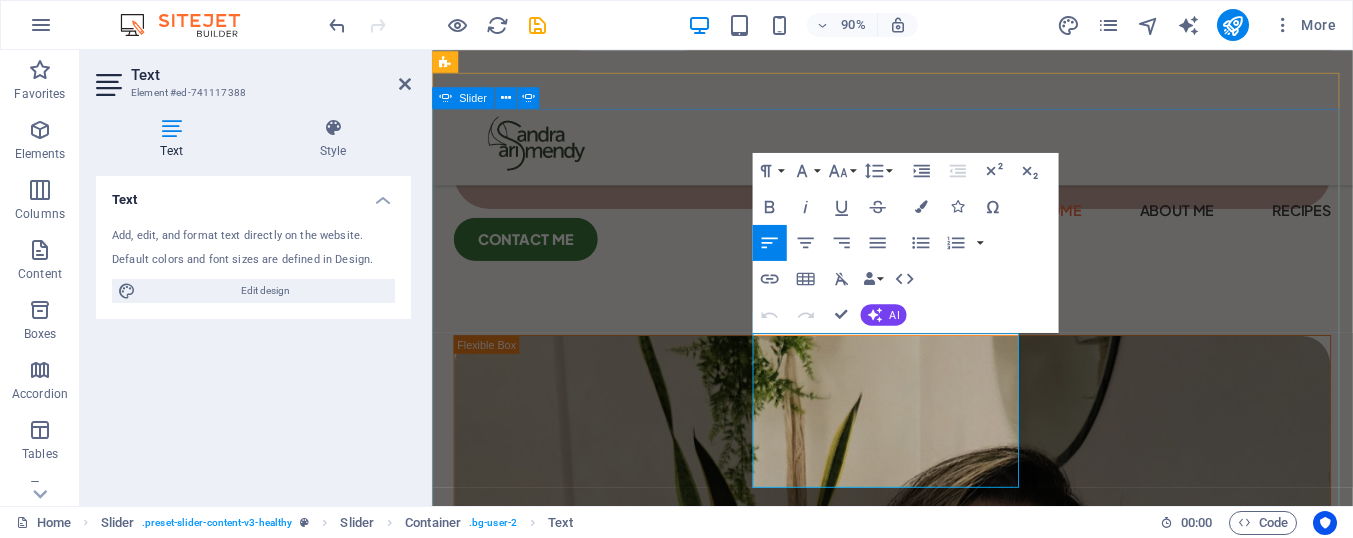 click on "[FIRST] [LAST] Lorem ipsum dolor sit amet,  "Gracias a [PERSON] pude sanar memorias que me bloqueaban desde hace años. Su acompañamiento es amoroso y potente. Me siento más libre y conectada conmigo misma." [FIRST] [LAST] Lorem ipsum dolor sit amet, consectetur adipiscing elit. Nunc vulputate s libero et velit interdum, ac per aliquet odio mattis. Class aptent taciti sociosqu ad litora torquent per conubia nostra, per ad inceptos. Class aptent taciti sociosqu ad litora torquent per. [FIRST] [LAST] Lorem ipsum dolor sit amet,  Sarah Marker" at bounding box center (943, 3853) 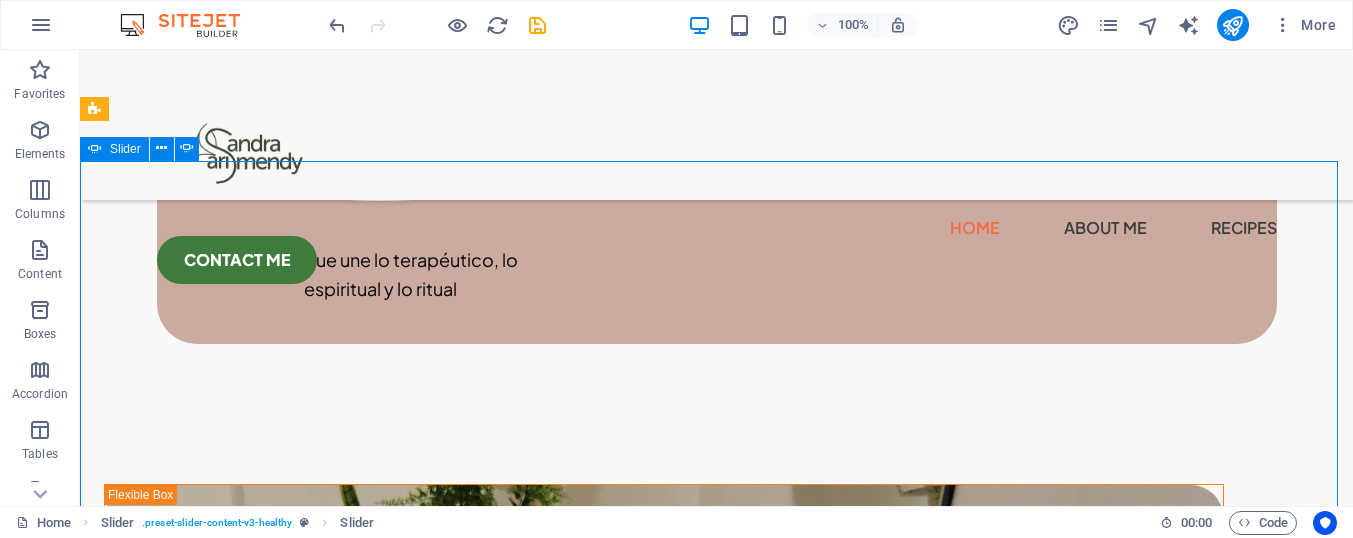 scroll, scrollTop: 3283, scrollLeft: 0, axis: vertical 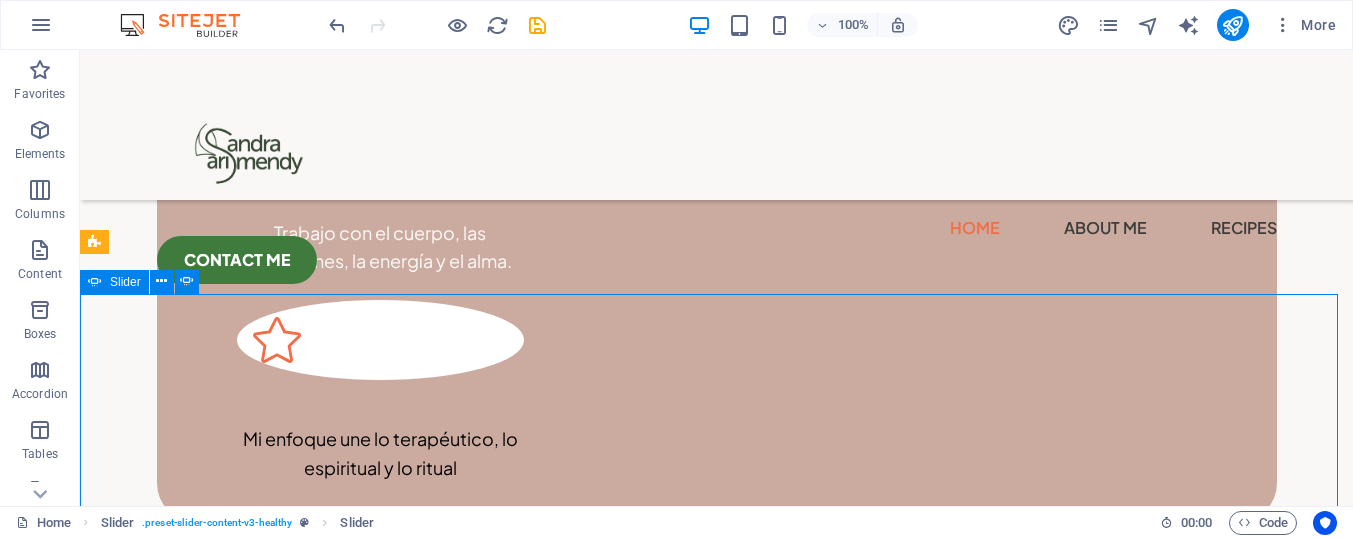 click on "[FIRST] [LAST] "Gracias a [PERSON] pude sanar memorias que me bloqueaban desde hace años. Su acompañamiento es amoroso y potente. Me siento más libre y conectada conmigo misma." [LAST] Lorem ipsum dolor sit amet, consectetur adipiscing elit. Nunc vulputate s libero et velit interdum, ac per aliquet odio mattis. Class aptent taciti sociosqu ad litora torquent per conubia nostra, per ad inceptos. Class aptent taciti sociosqu ad litora torquent per. [FIRST] [LAST] "Gracias a [PERSON] pude sanar memorias que me bloqueaban desde hace años. Su acompañamiento es amoroso y potente. Me siento más libre y conectada conmigo misma." [LAST] Lorem ipsum dolor sit amet, consectetur adipiscing elit. Nunc vulputate s libero et velit interdum, ac per aliquet odio mattis. Class aptent taciti sociosqu ad litora torquent per conubia nostra, per ad inceptos. Class aptent taciti sociosqu ad litora torquent per. [FIRST] [LAST]   [LAST]" at bounding box center [716, 4073] 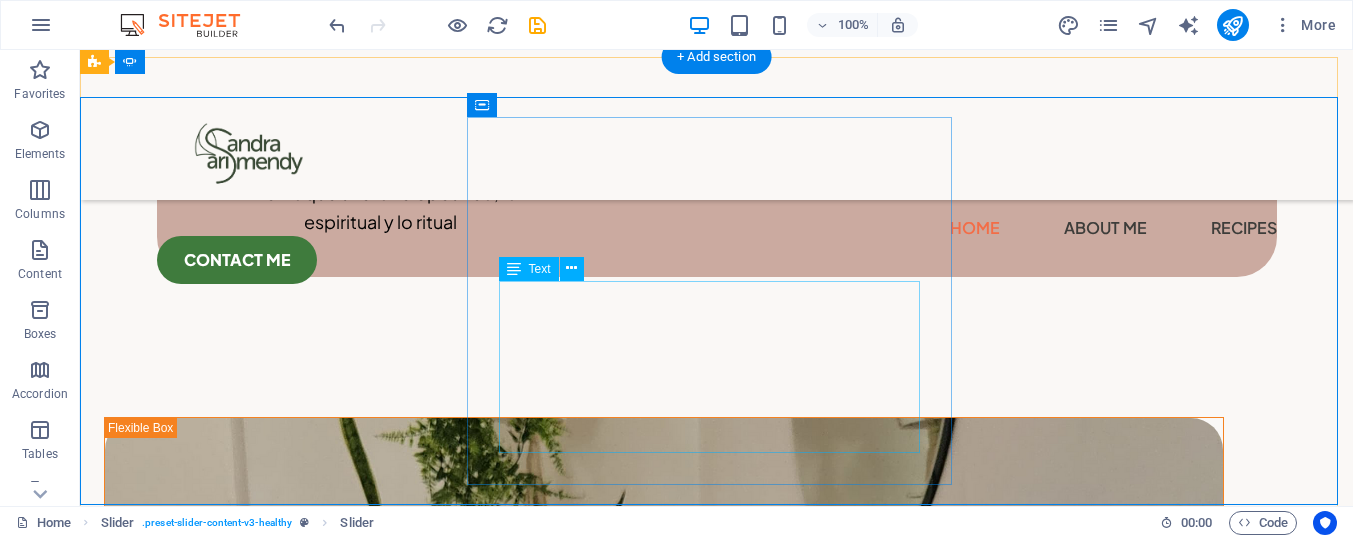 scroll, scrollTop: 3442, scrollLeft: 0, axis: vertical 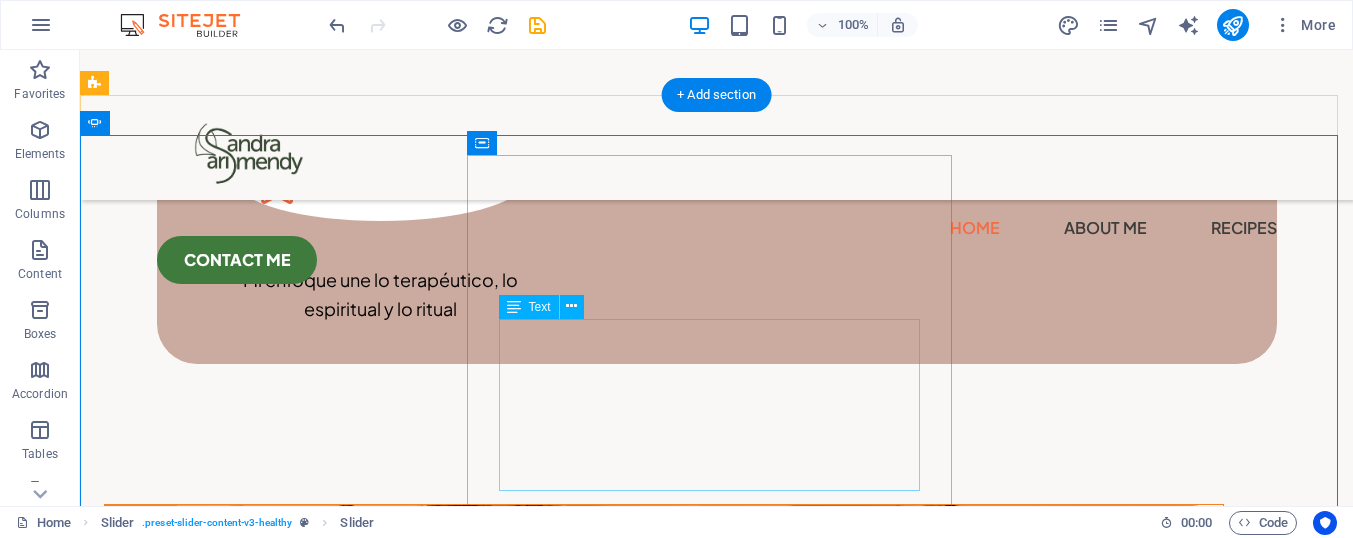 click on "Lorem ipsum dolor sit amet, consectetur adipiscing elit. Nunc vulputate s libero et velit interdum, ac per aliquet odio mattis. Class aptent taciti sociosqu ad litora torquent per conubia nostra, per ad inceptos. Class aptent taciti sociosqu ad litora torquent per." at bounding box center (-1175, 6960) 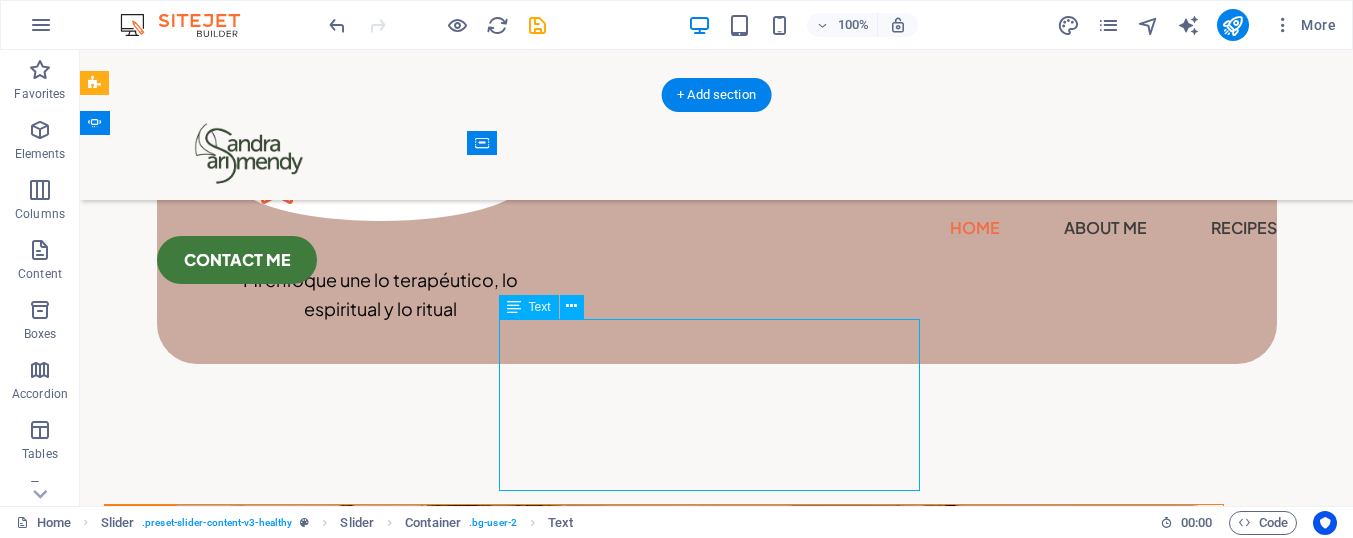 click on "Lorem ipsum dolor sit amet, consectetur adipiscing elit. Nunc vulputate s libero et velit interdum, ac per aliquet odio mattis. Class aptent taciti sociosqu ad litora torquent per conubia nostra, per ad inceptos. Class aptent taciti sociosqu ad litora torquent per." at bounding box center (-1175, 6960) 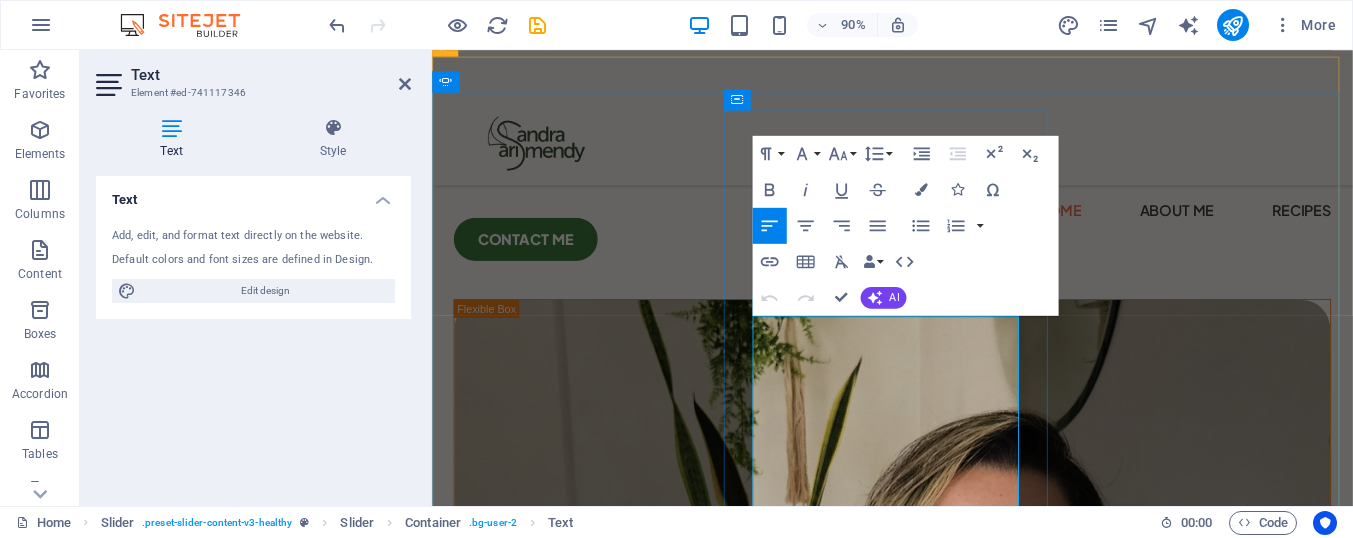 scroll, scrollTop: 3533, scrollLeft: 0, axis: vertical 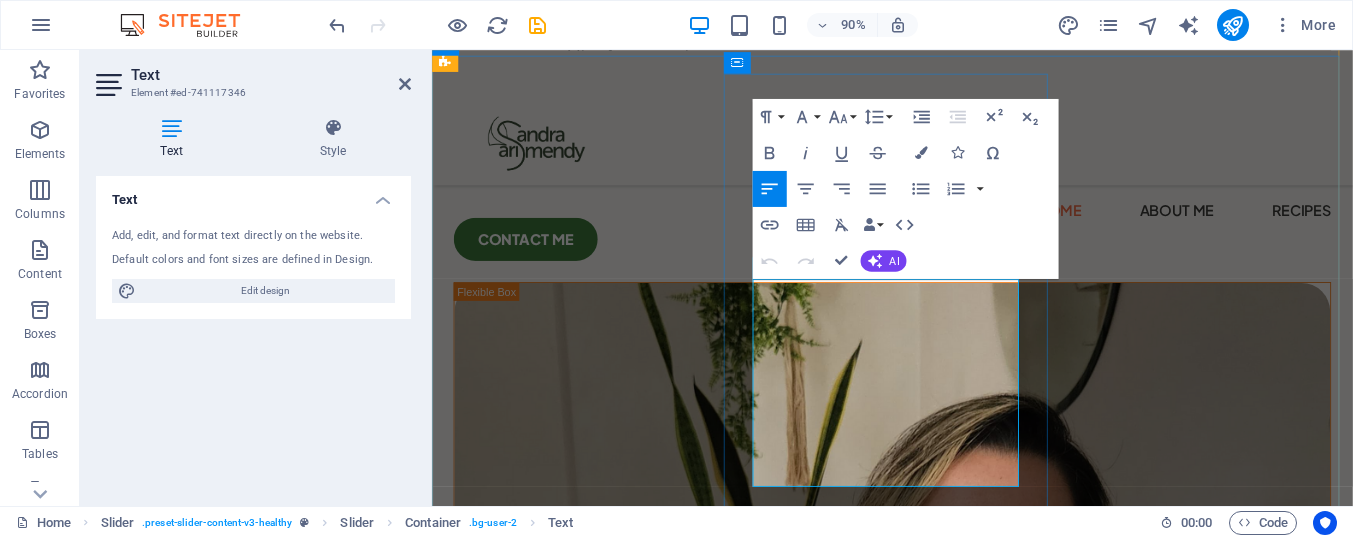 drag, startPoint x: 1021, startPoint y: 503, endPoint x: 784, endPoint y: 323, distance: 297.60544 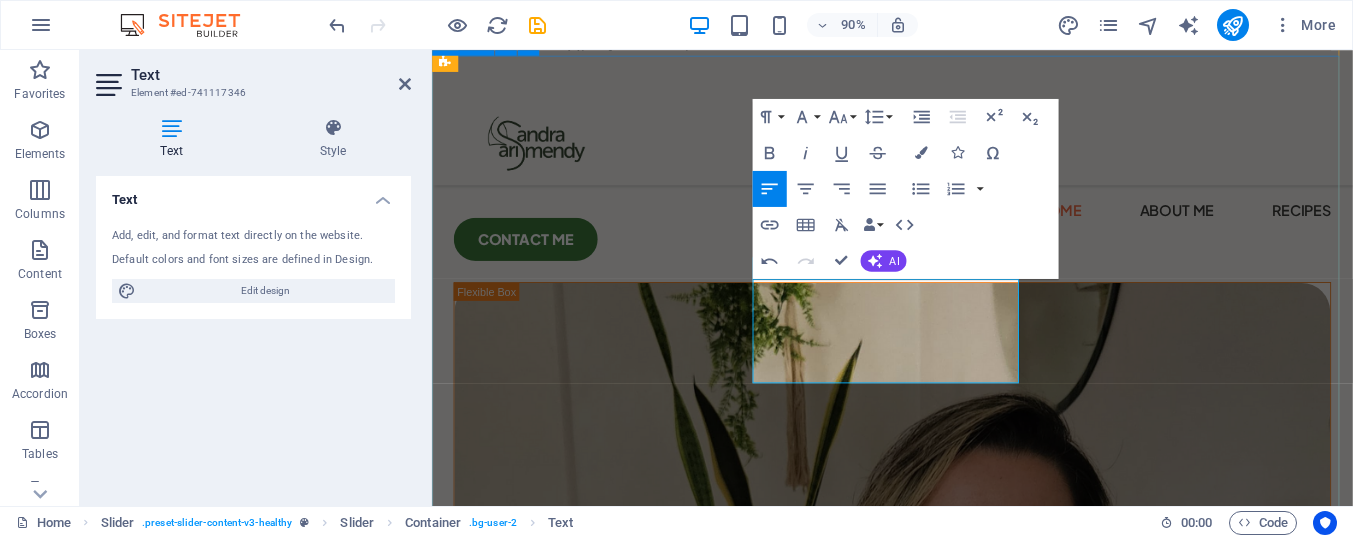 click on "[FIRST] [LAST]   "Gracias a [FIRST] [LAST] pude sanar memorias que me bloqueaban desde hace años. Su acompañamiento es amoroso y potente. Me siento más libre y conectada conmigo misma." [FIRST] [LAST] Lorem ipsum dolor sit amet, consectetur adipiscing elit. Nunc vulputate s libero et velit interdum, ac per aliquet odio mattis. Class aptent taciti sociosqu ad litora torquent per conubia nostra, per ad inceptos. Class aptent taciti sociosqu ad litora torquent per. [FIRST] [LAST]   "Gracias a [FIRST] [LAST] pude sanar memorias que me bloqueaban desde hace años. Su acompañamiento es amoroso y potente. Me siento más libre y conectada conmigo misma." [FIRST] [LAST] "Los talleres con [FIRST] [LAST] me ayudaron a recordar quién soy. Es una guía luminosa, clara y profundamente humana." [FIRST] [LAST]   "Gracias a [FIRST] [LAST] pude sanar memorias que me bloqueaban desde hace años. Su acompañamiento es amoroso y potente. Me siento más libre y conectada conmigo misma." [FIRST] [LAST]" at bounding box center (943, 3808) 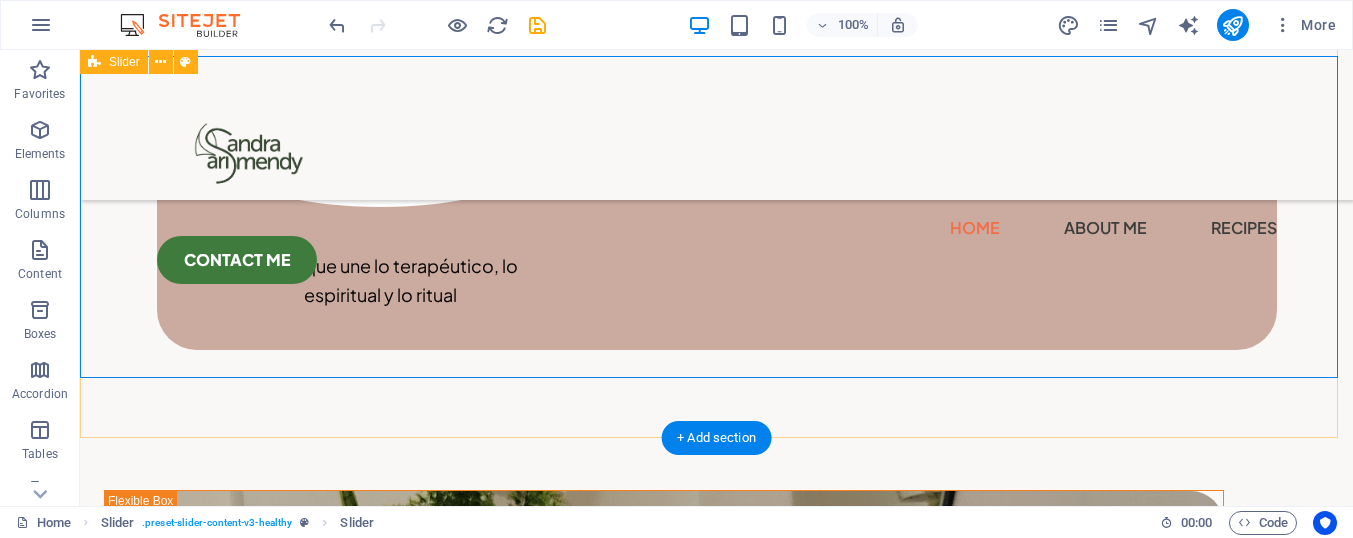 scroll, scrollTop: 3333, scrollLeft: 0, axis: vertical 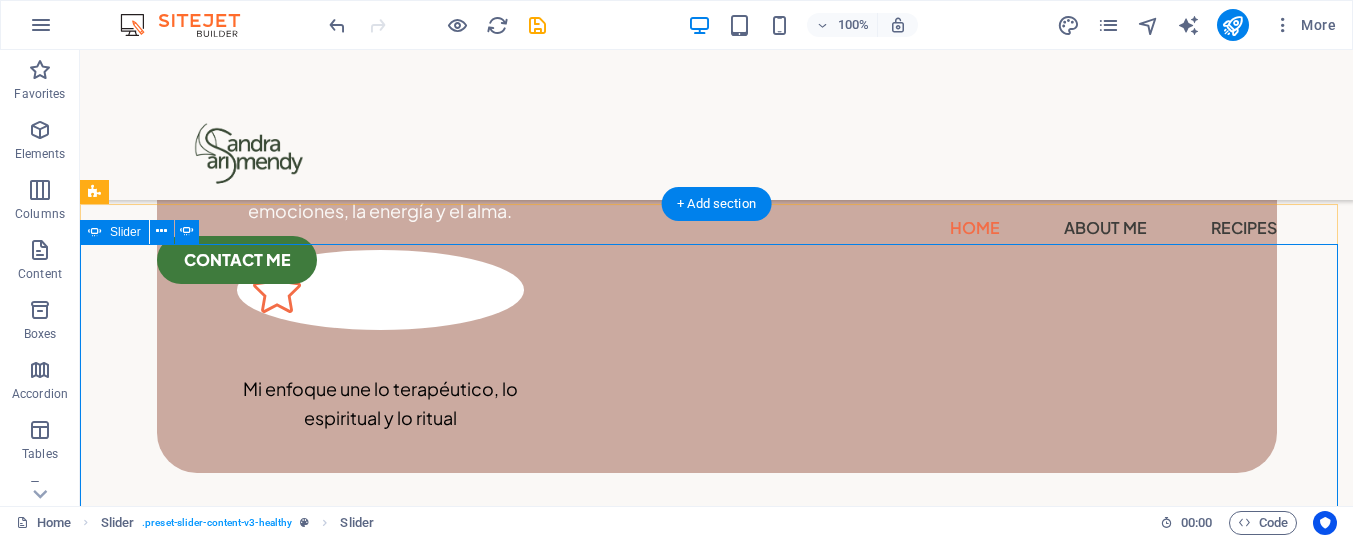 click at bounding box center [717, 4213] 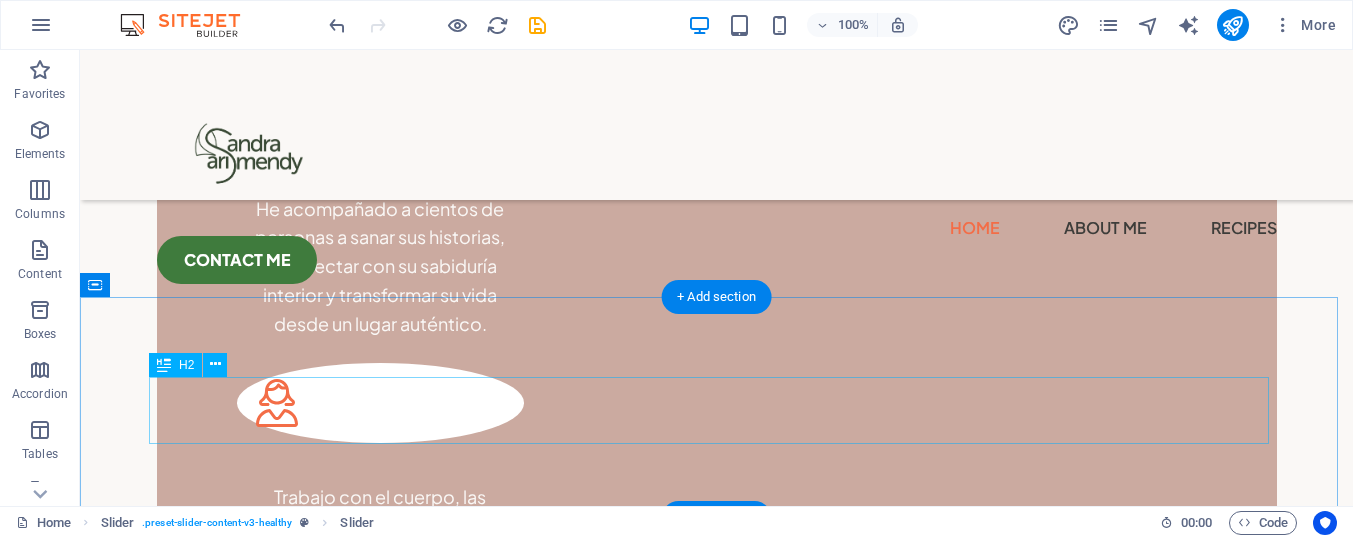 scroll, scrollTop: 3015, scrollLeft: 0, axis: vertical 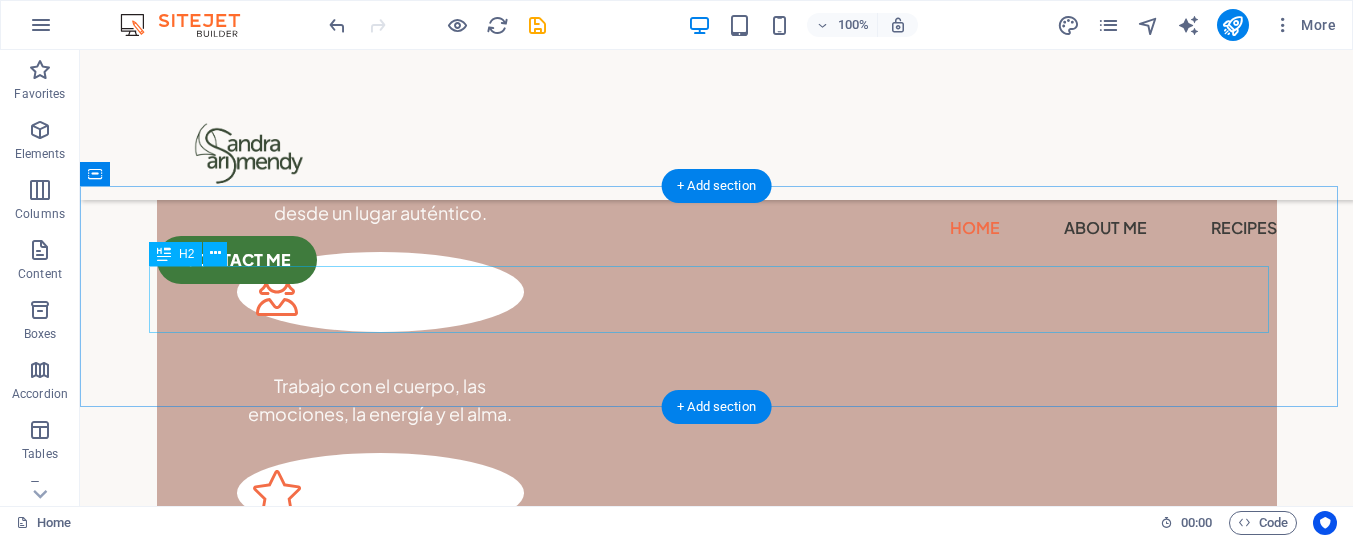 click on "What happy clients are saying" at bounding box center (717, 3858) 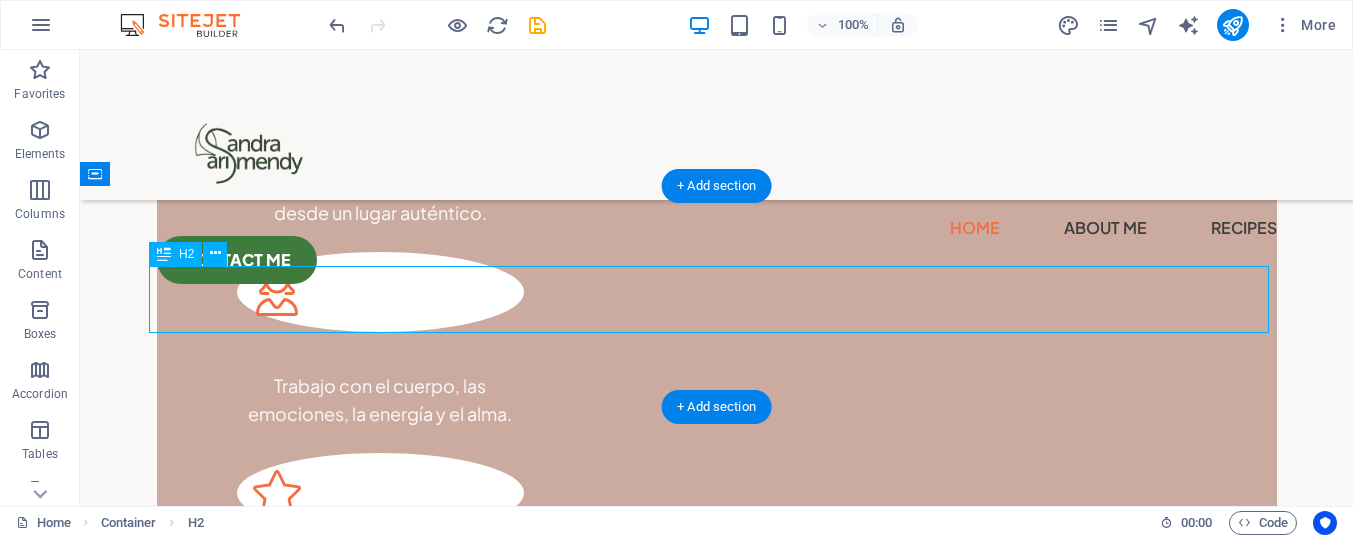 click on "What happy clients are saying" at bounding box center [717, 3858] 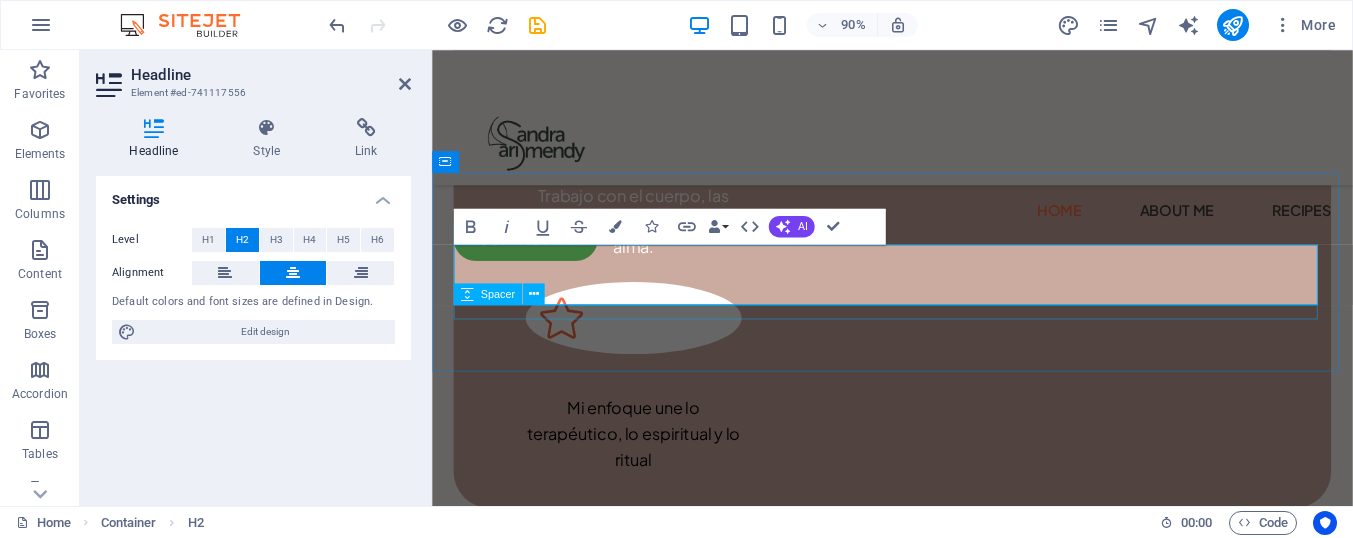 type 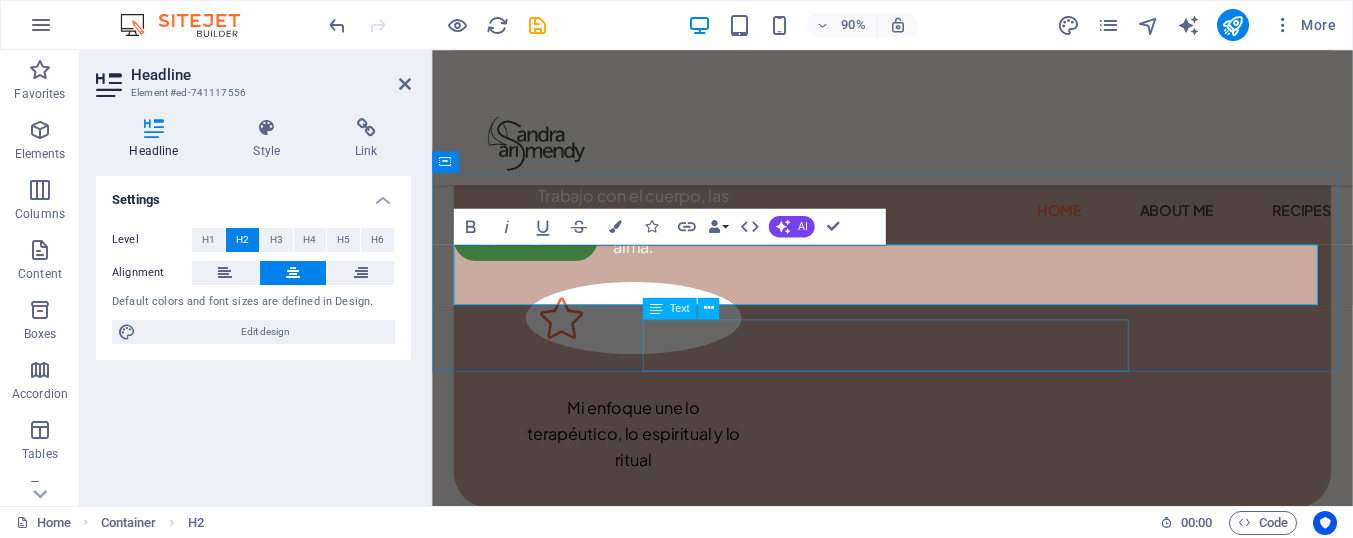 click on "Lorem ipsum dolor sit amet consectetur. Bibendum adipiscing morbi orci nibh eget posuere arcu volutpat nulla." at bounding box center (943, 3805) 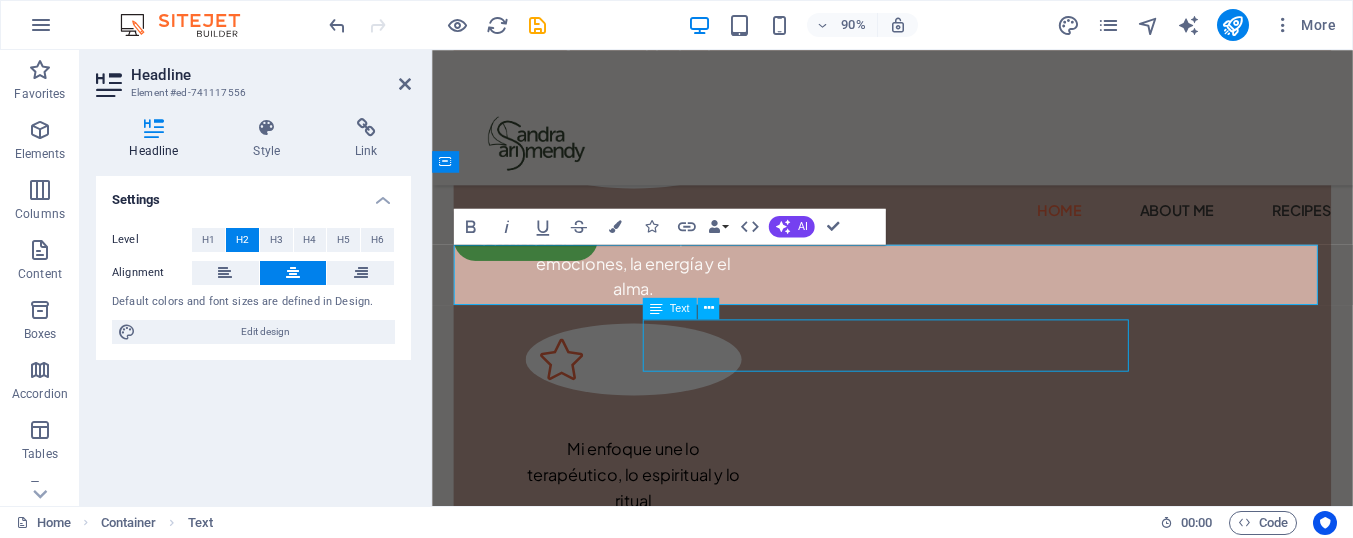 scroll, scrollTop: 3130, scrollLeft: 0, axis: vertical 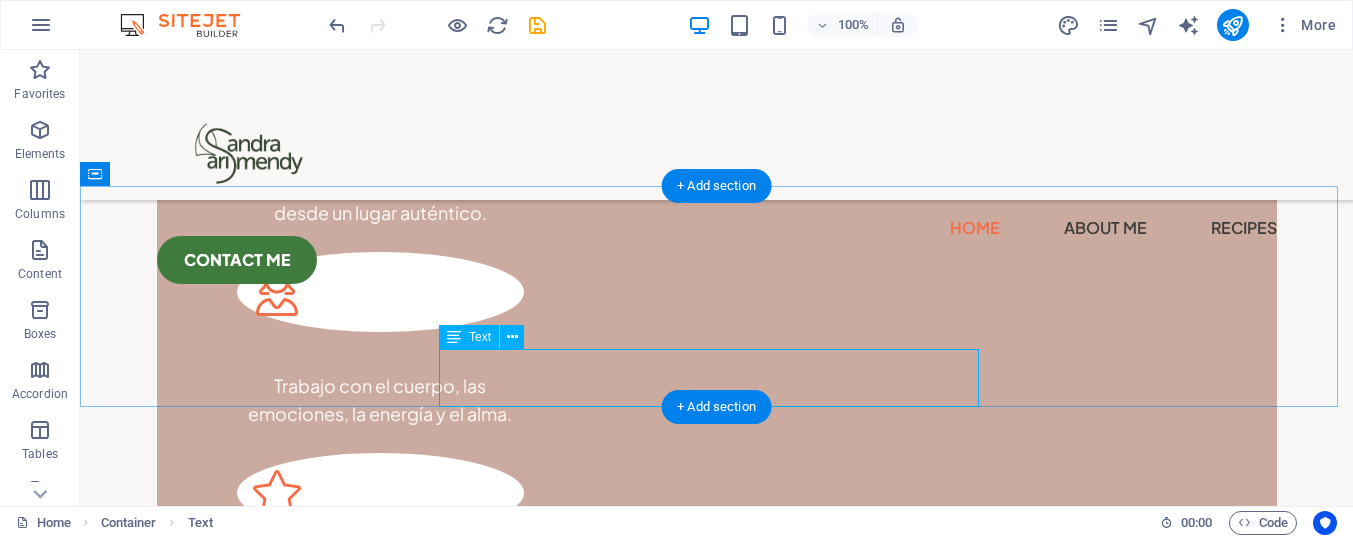 click on "Lorem ipsum dolor sit amet consectetur. Bibendum adipiscing morbi orci nibh eget posuere arcu volutpat nulla." at bounding box center [717, 3922] 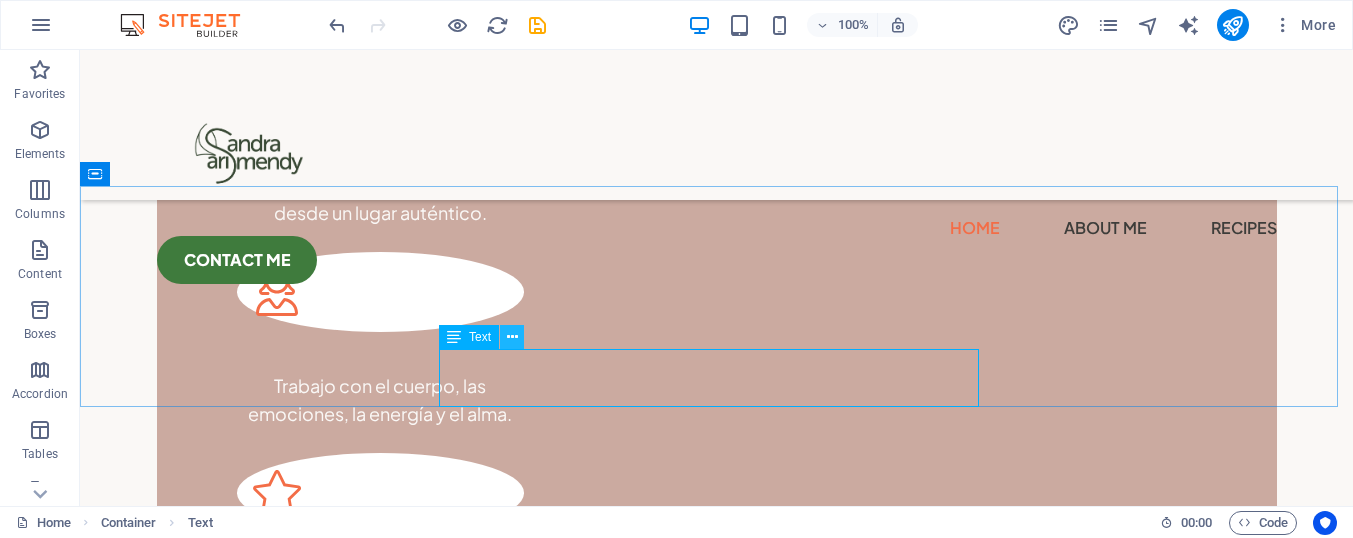 click at bounding box center [512, 337] 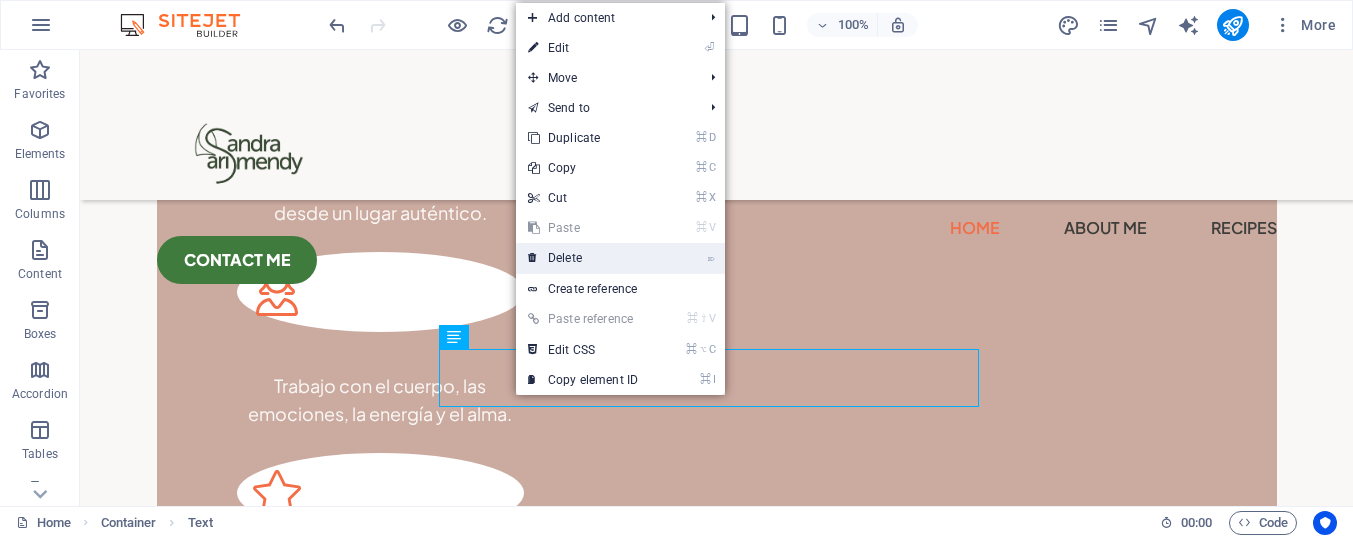 click on "⌦  Delete" at bounding box center (583, 258) 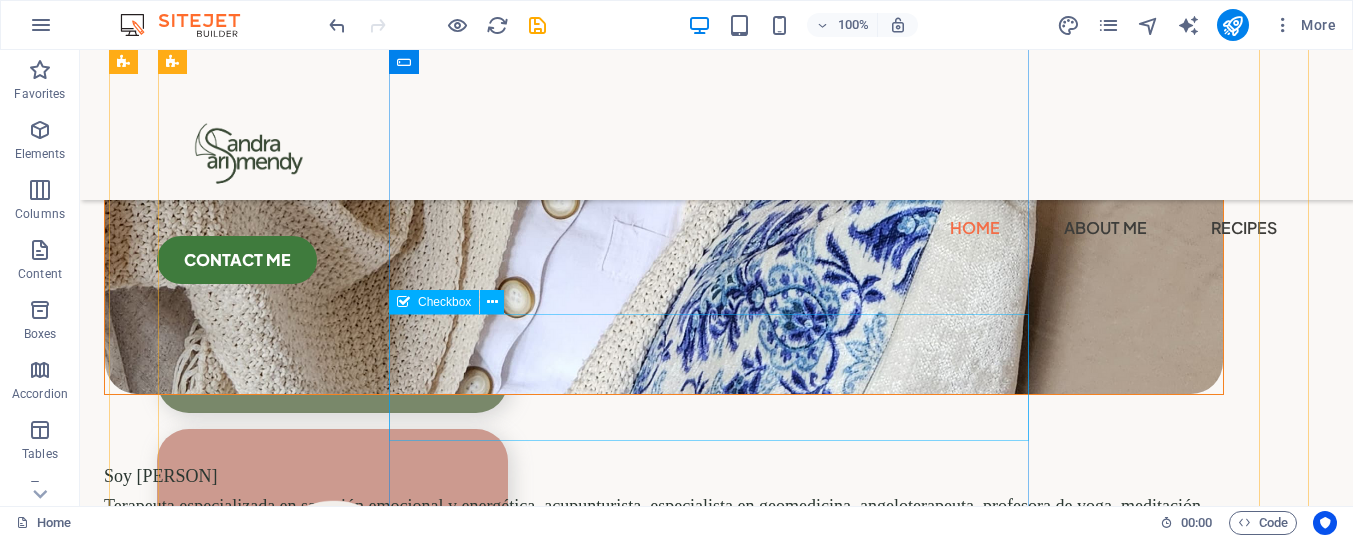 scroll, scrollTop: 4587, scrollLeft: 0, axis: vertical 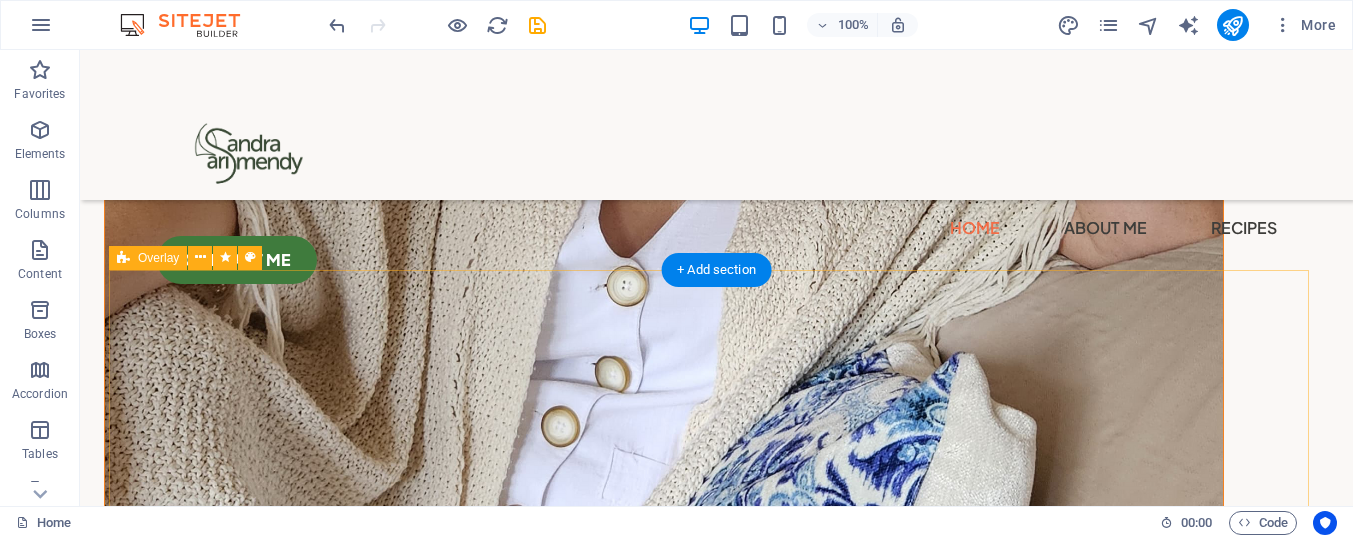 click on "Get In Touch
Lorem ipsum dolor sit amet consectetur. Bibendum adipiscing morbi orci nibh eget posuere arcu volutpat nulla. Submit   I have read and understand the privacy policy. Unreadable? Load new" at bounding box center (717, 4709) 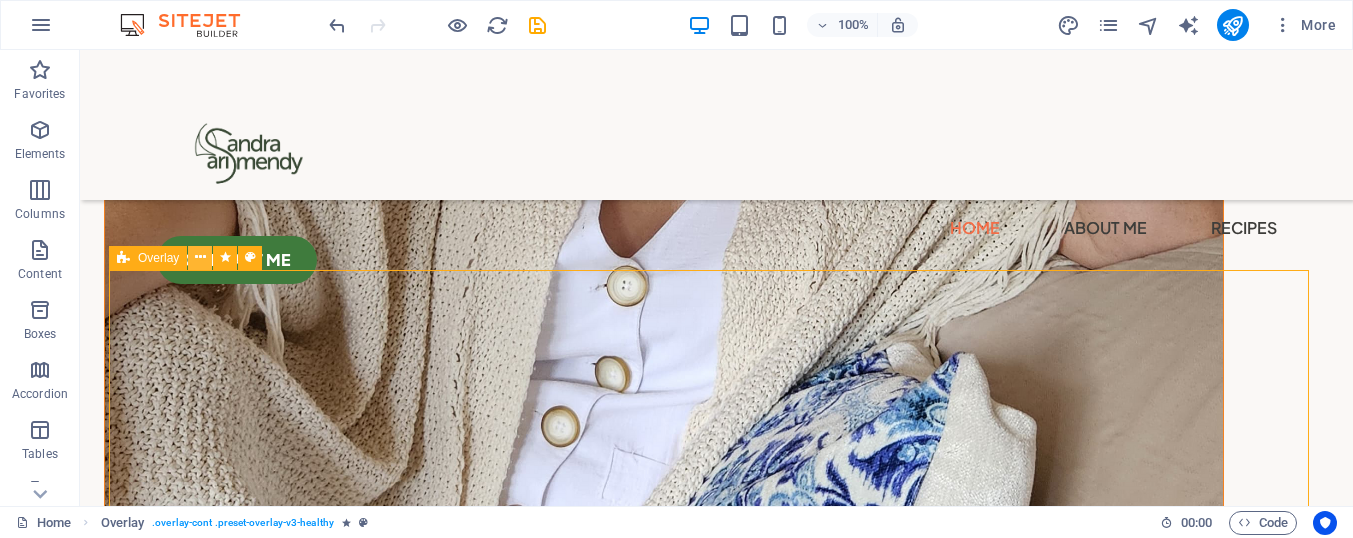 click at bounding box center [200, 257] 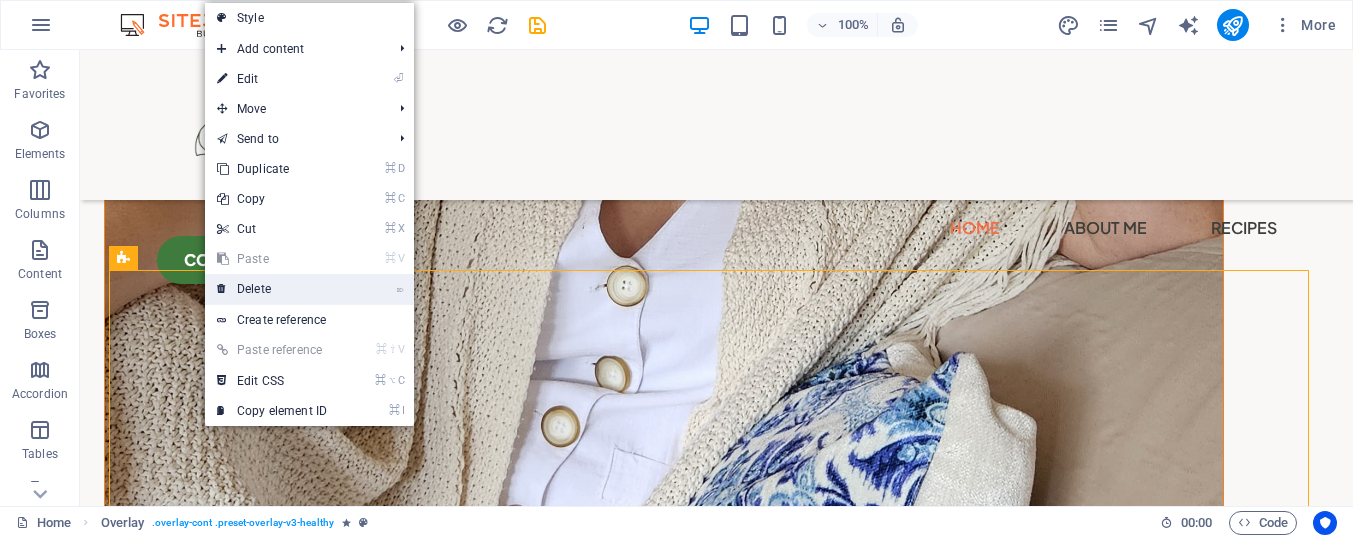 click on "⌦  Delete" at bounding box center [272, 289] 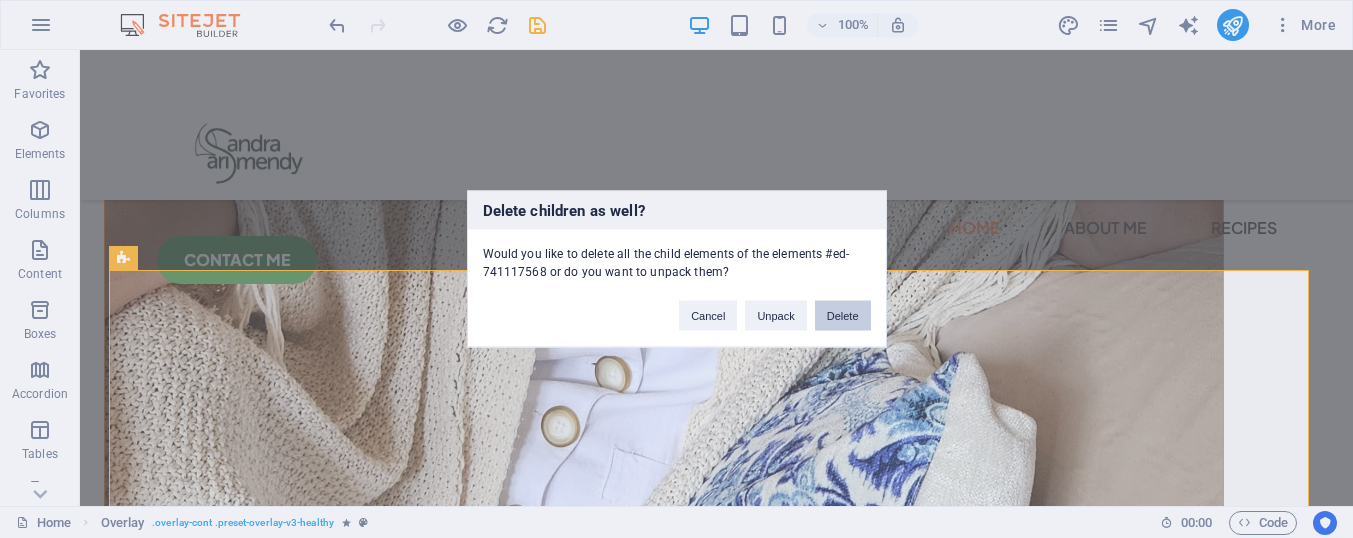 click on "Delete" at bounding box center (843, 316) 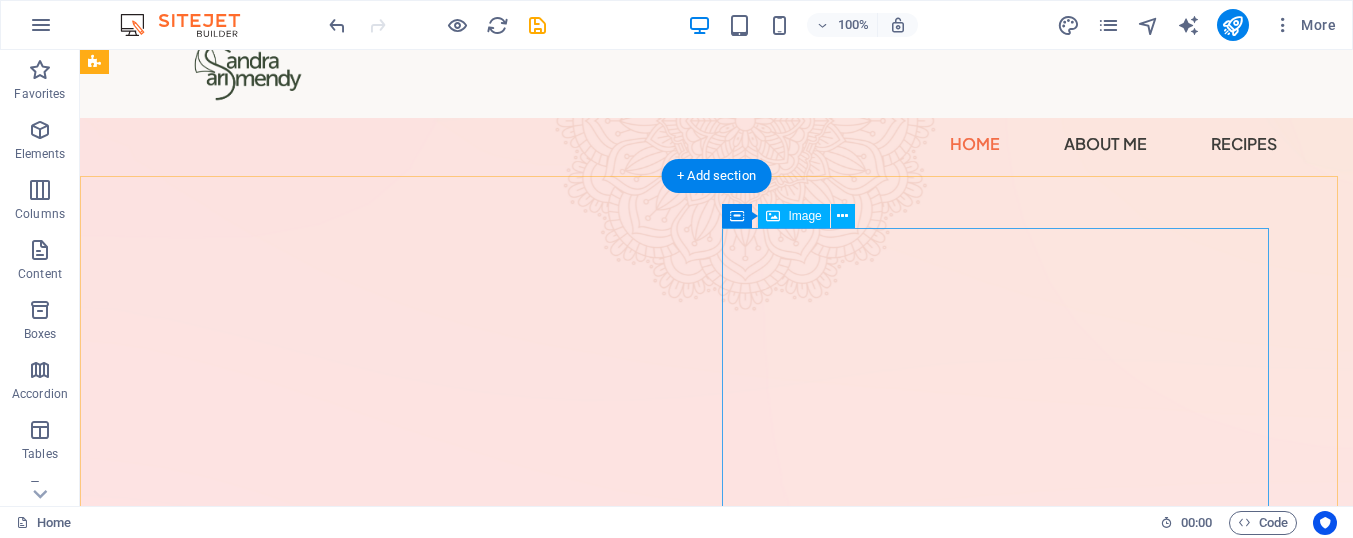 scroll, scrollTop: 0, scrollLeft: 0, axis: both 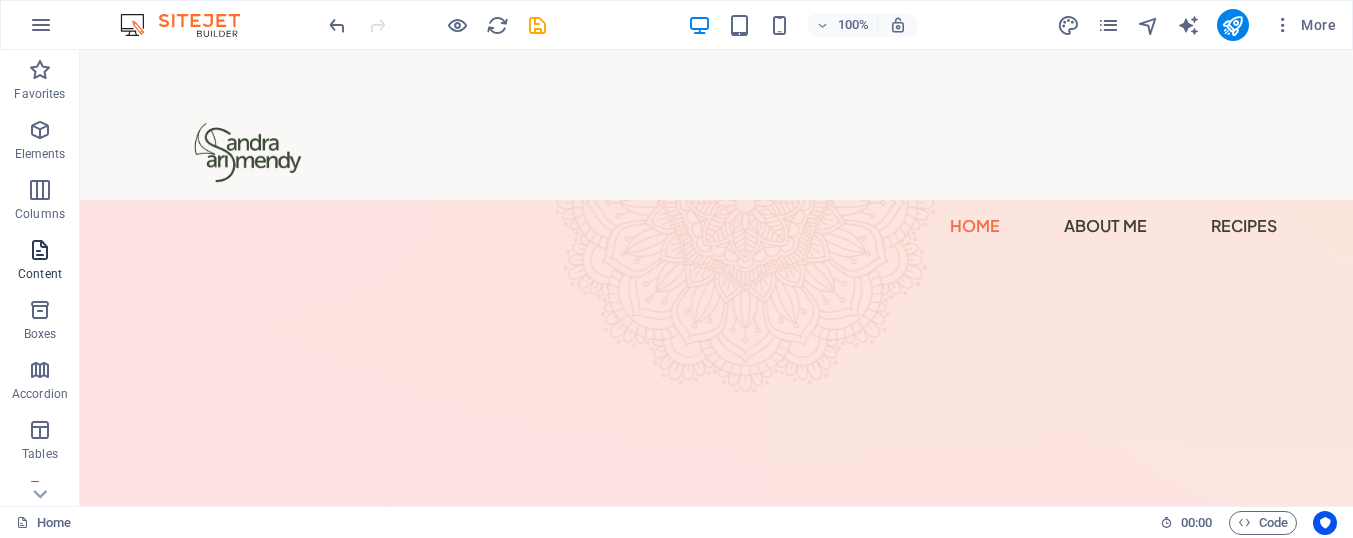 click on "Content" at bounding box center [40, 262] 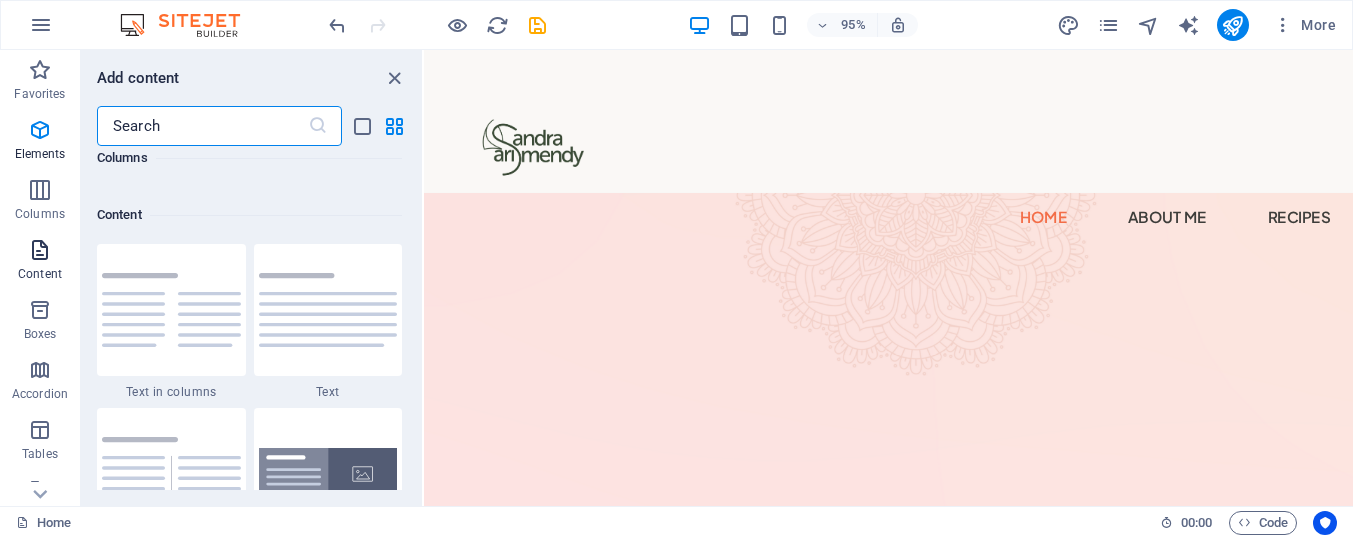 scroll, scrollTop: 3499, scrollLeft: 0, axis: vertical 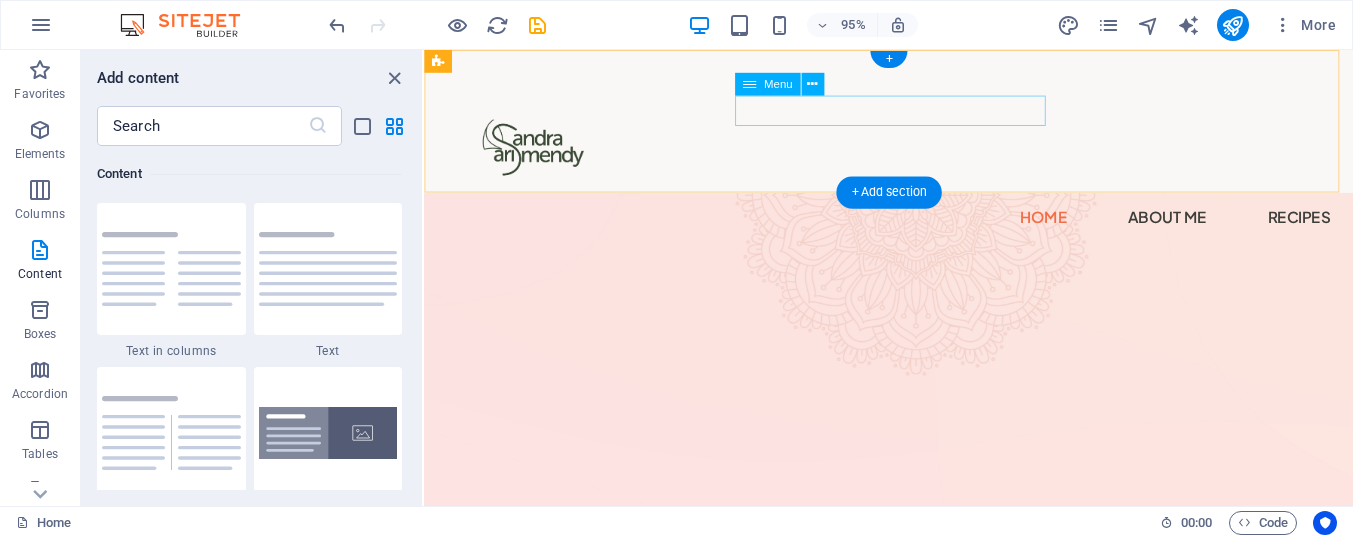 click on "Home About Me Recipes" at bounding box center (913, 226) 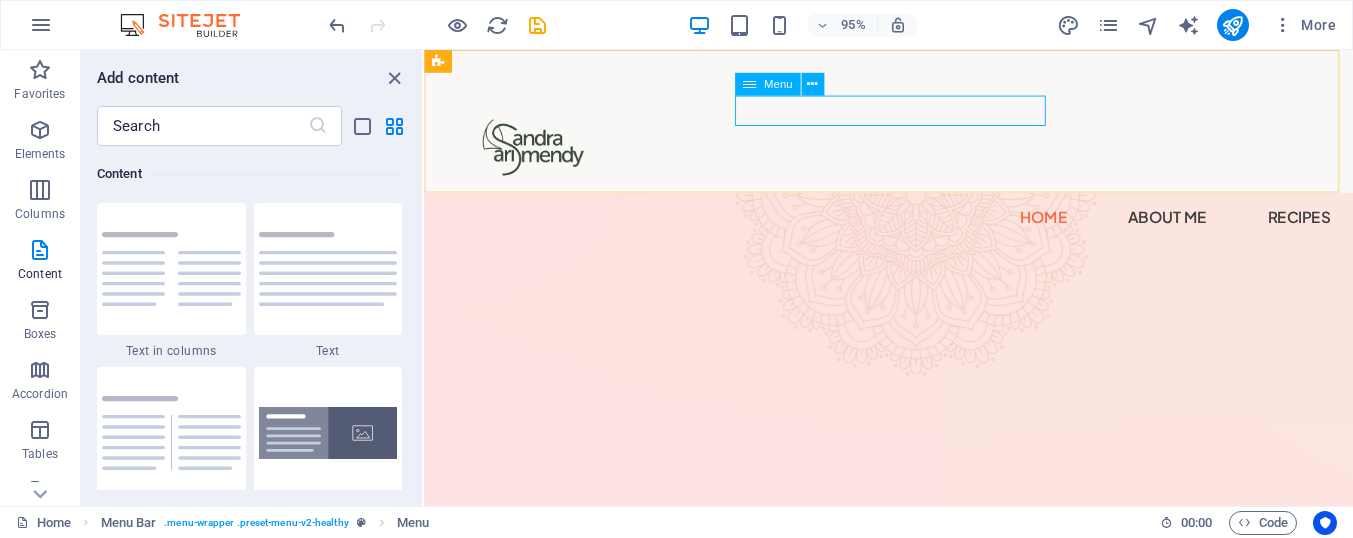 click on "Menu" at bounding box center (778, 84) 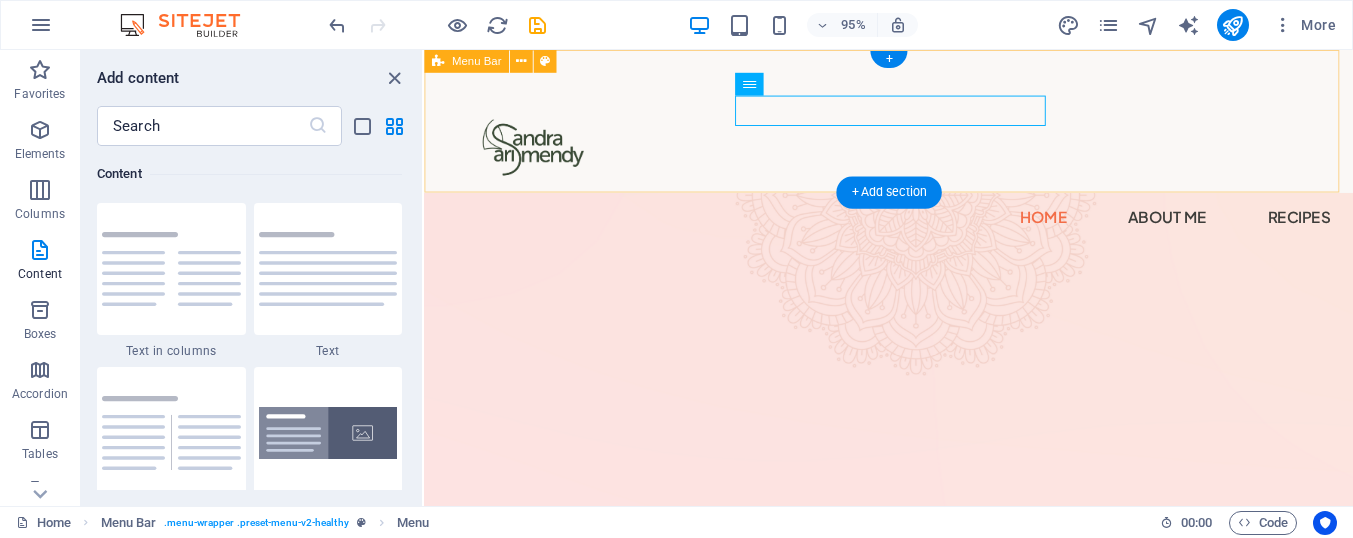 click on "Home About Me Recipes CONTACT ME" at bounding box center (913, 125) 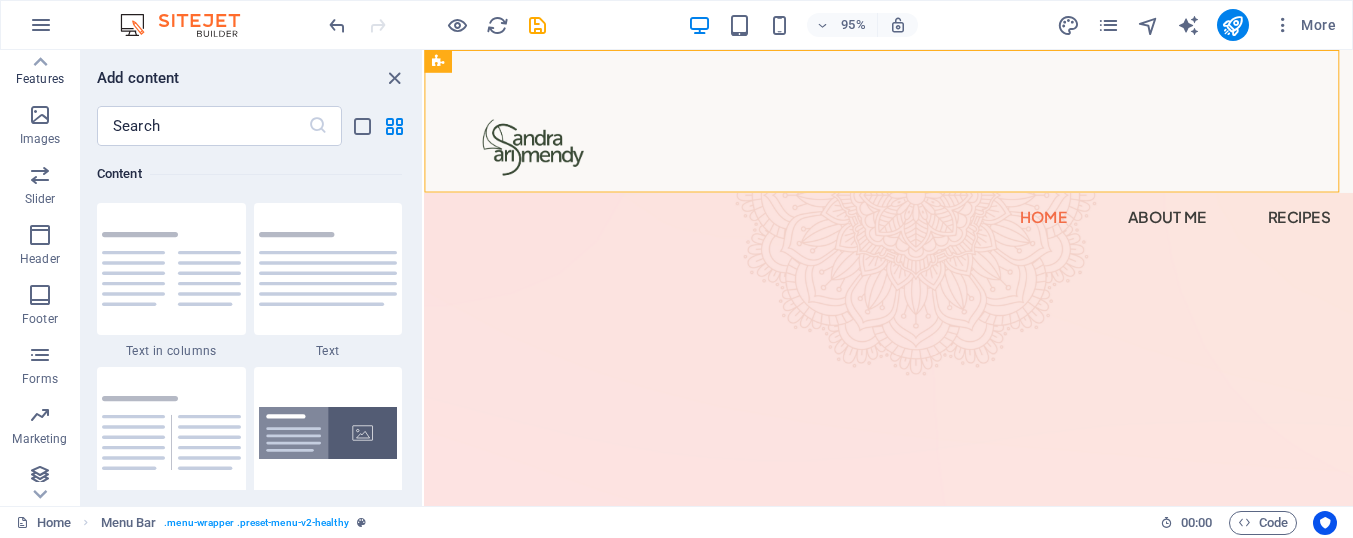 scroll, scrollTop: 444, scrollLeft: 0, axis: vertical 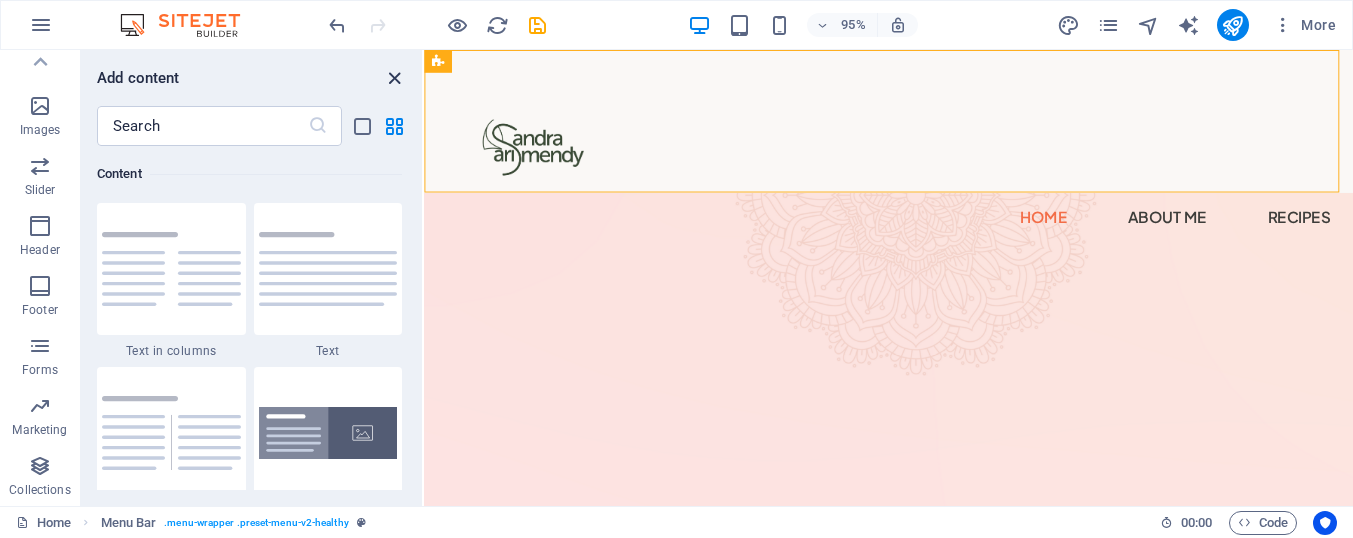 click at bounding box center [394, 78] 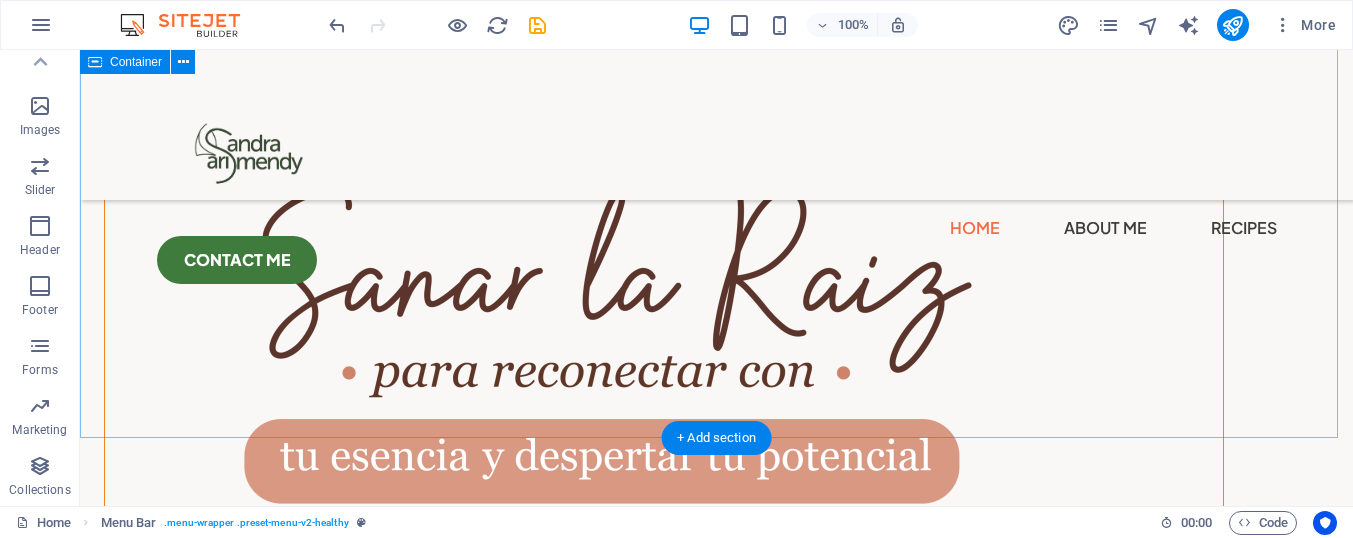 scroll, scrollTop: 751, scrollLeft: 0, axis: vertical 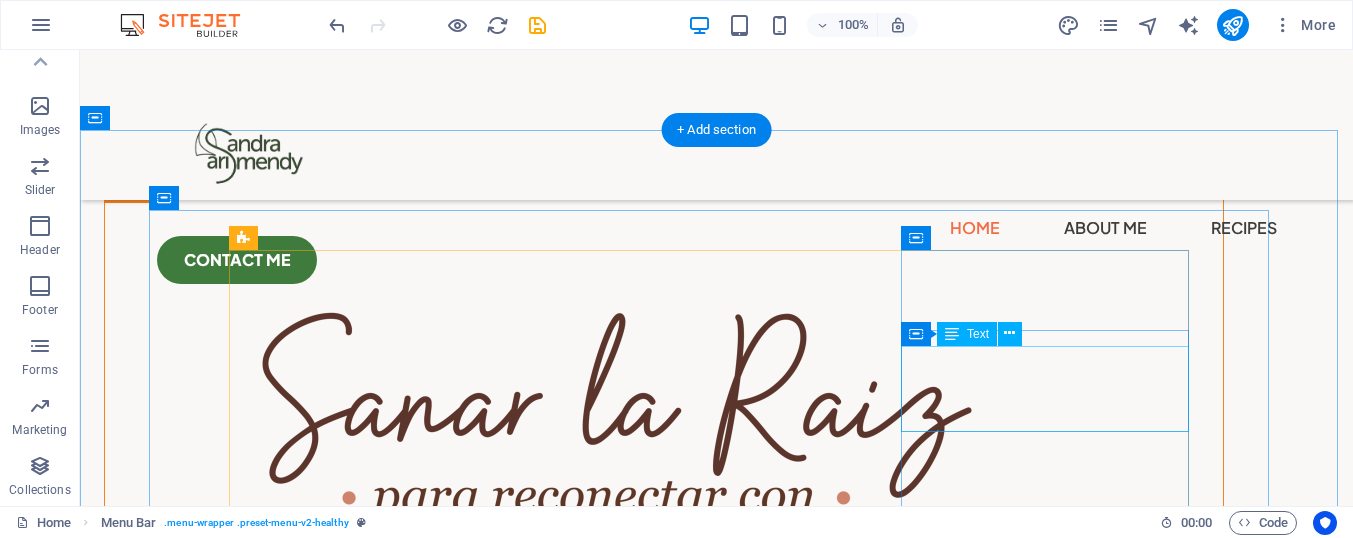 click on "Mi enfoque une lo terapéutico, lo espiritual y lo ritual" at bounding box center (381, 2971) 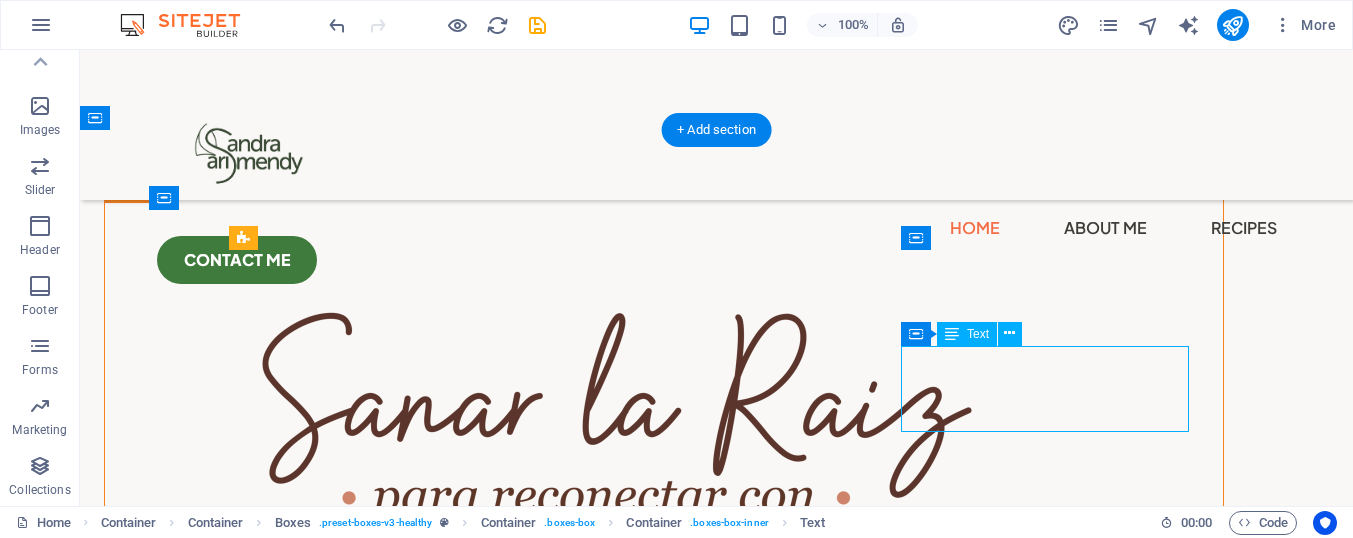 click on "Mi enfoque une lo terapéutico, lo espiritual y lo ritual" at bounding box center (381, 2971) 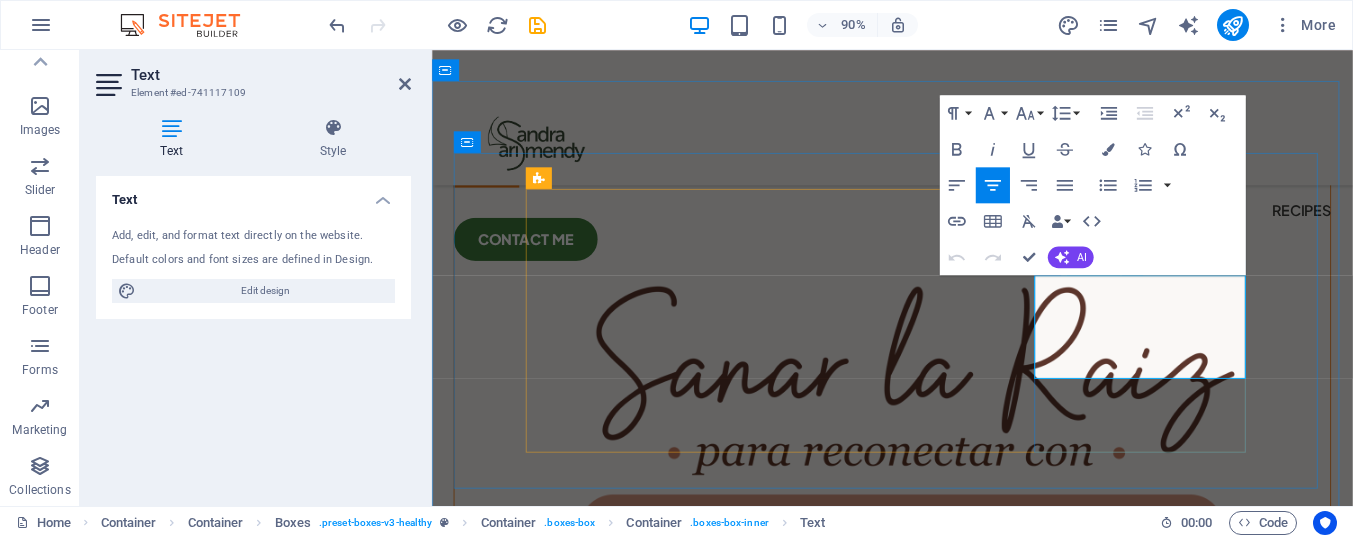 drag, startPoint x: 1277, startPoint y: 401, endPoint x: 1145, endPoint y: 343, distance: 144.18044 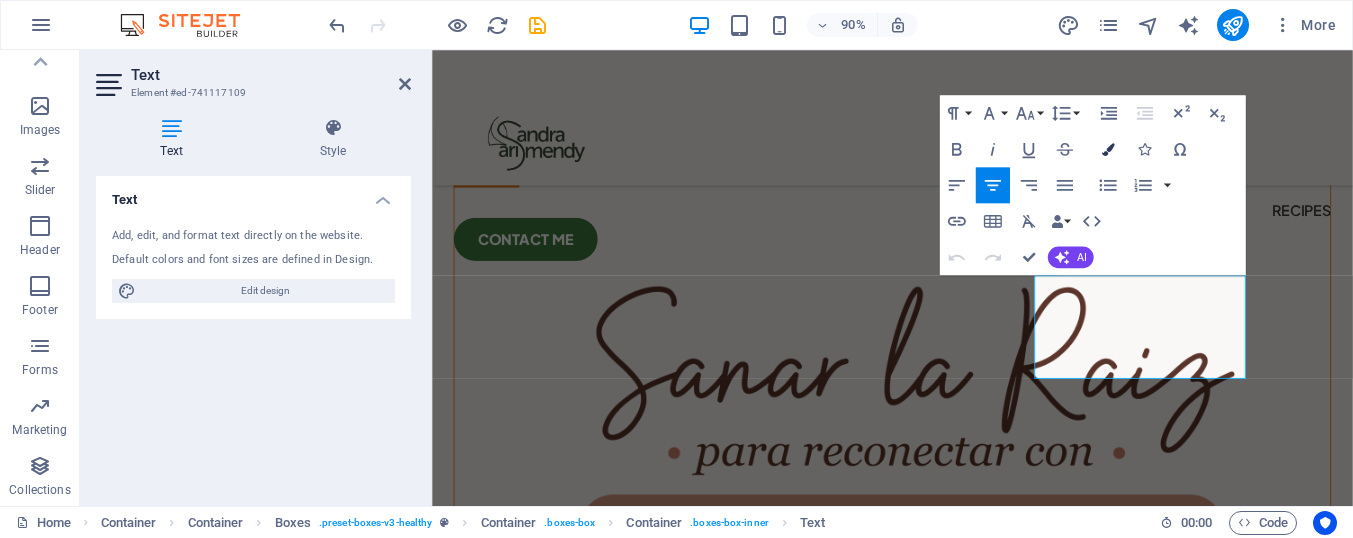 click at bounding box center [1108, 149] 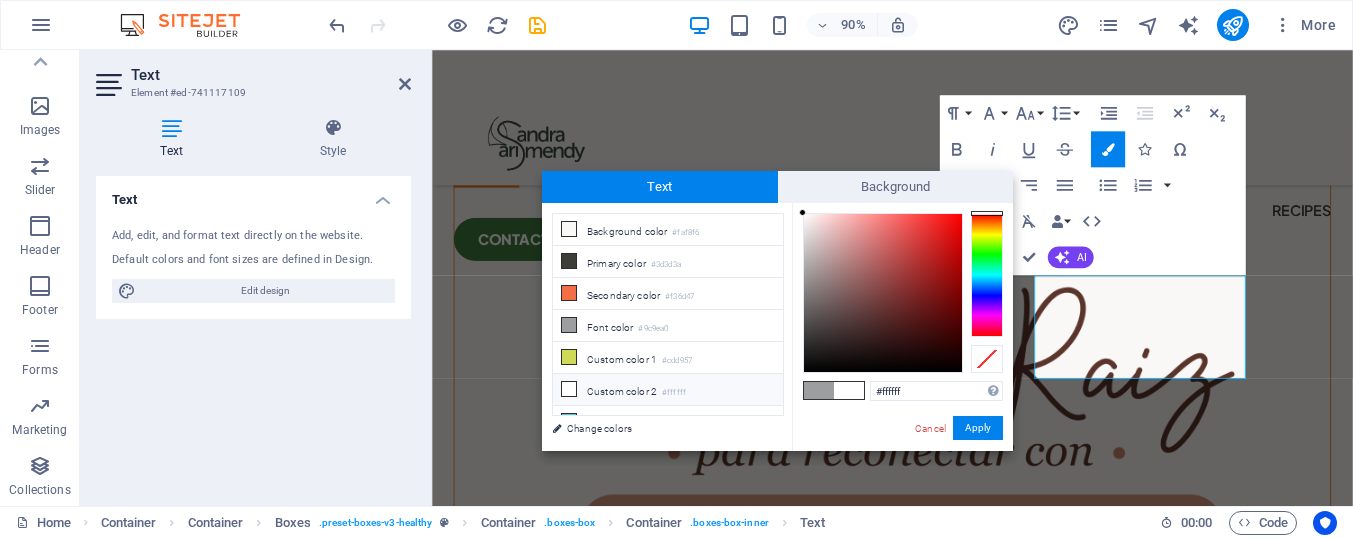 drag, startPoint x: 831, startPoint y: 230, endPoint x: 799, endPoint y: 203, distance: 41.868843 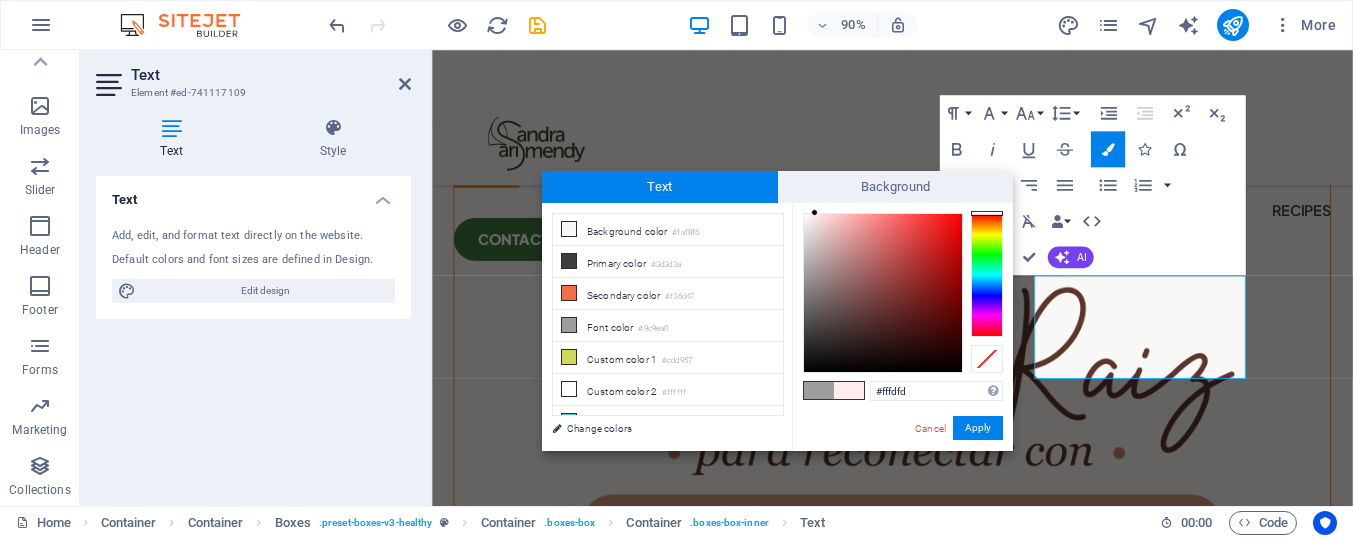 type on "#ffffff" 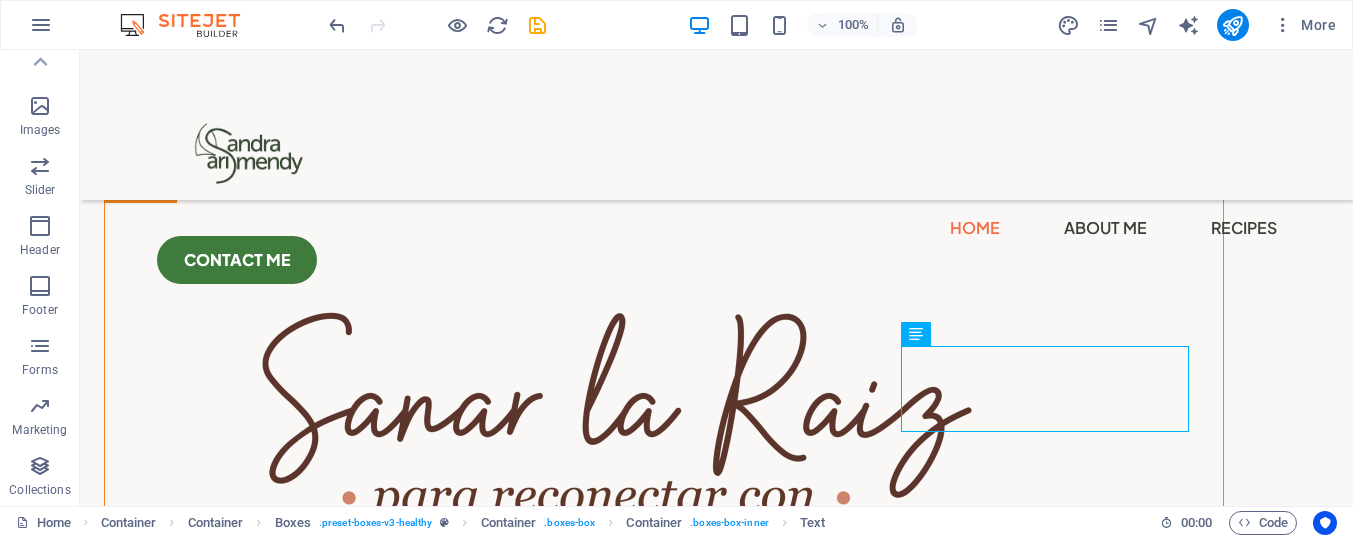 click on "H3   Container   Container   Boxes   Container   Container   Menu Bar   Container   Container   Spacer   Container   Container   Container   H3   Container   Spacer   Text   Container   Image   Unequal Columns   Container   Container   Spacer   Unequal Columns   Container   Container   Text   Container   H2   Container   Boxes   Container   Spacer   Container   Image   H3   Menu   Spacer   Text   Button   Container   H2   Spacer   Spacer   Text   Container   H3   Collection listing   Collection item   Container   Container   Collection item   Container   Image   Container   Image   Container   Container   Spacer   Text   Spacer   Container   Text   Spacer   H3   Container   Spacer   Container   Spacer   Container   Container   Container   Image   H3   Text   Spacer   Icon   Container   Spacer   Container   Text   Container   Text   Container   Spacer   Container   H3   Logo   Spacer   Icon   Container   Spacer   Collection item   Container   Image   Collection item   Collection item     H3" at bounding box center (716, 278) 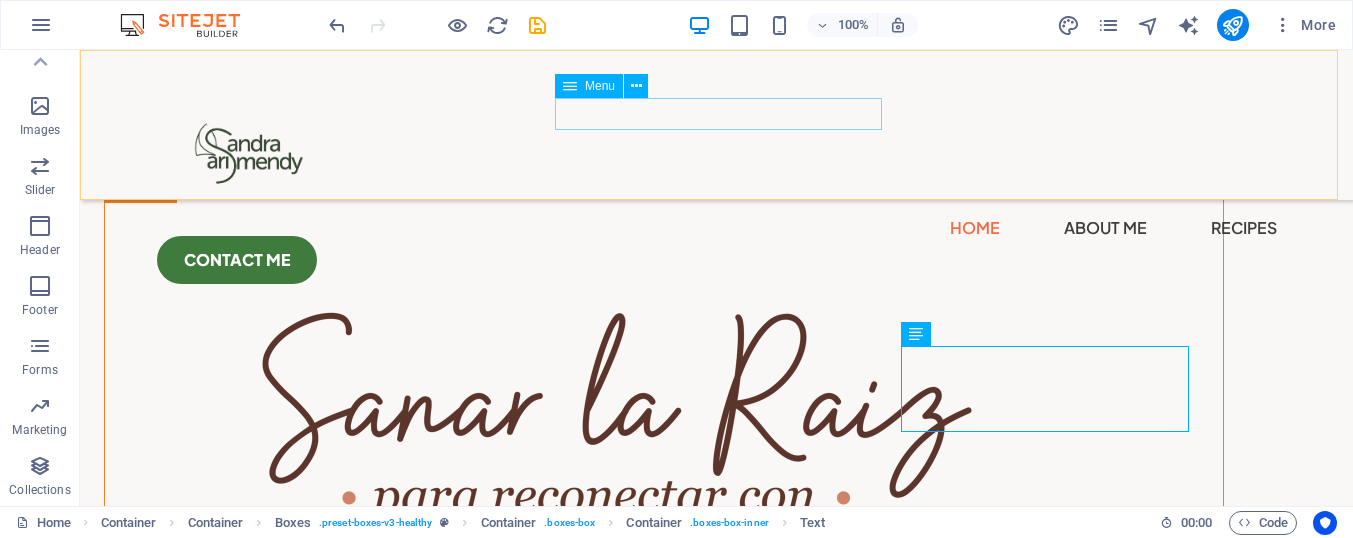 click on "Home About Me Recipes" at bounding box center (717, 228) 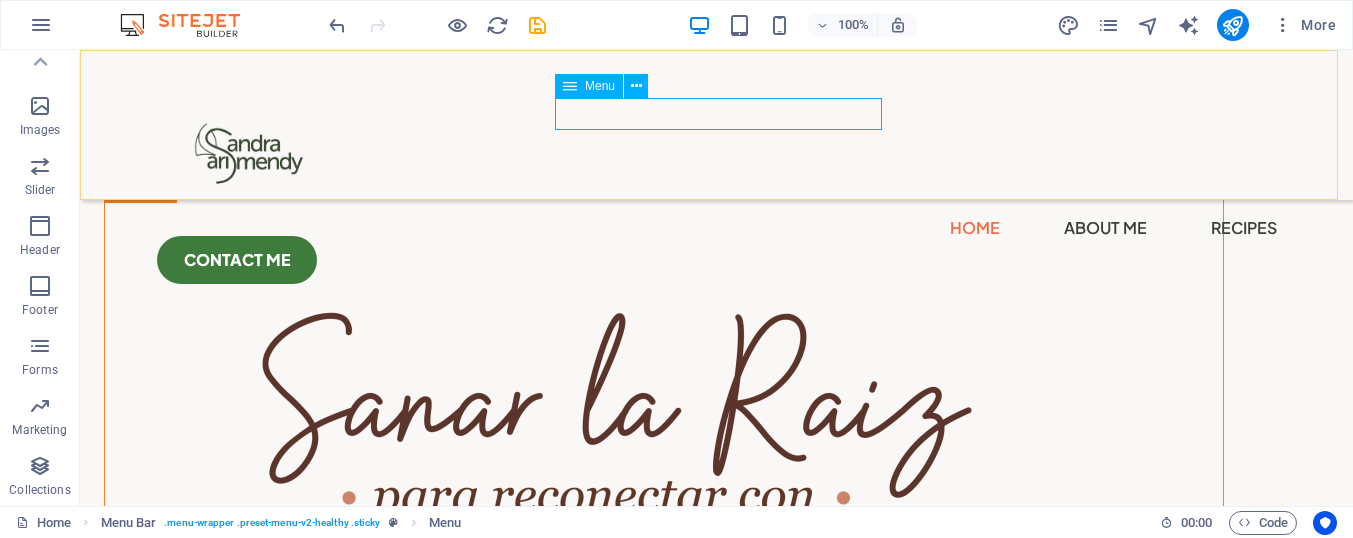 click on "Menu" at bounding box center [589, 86] 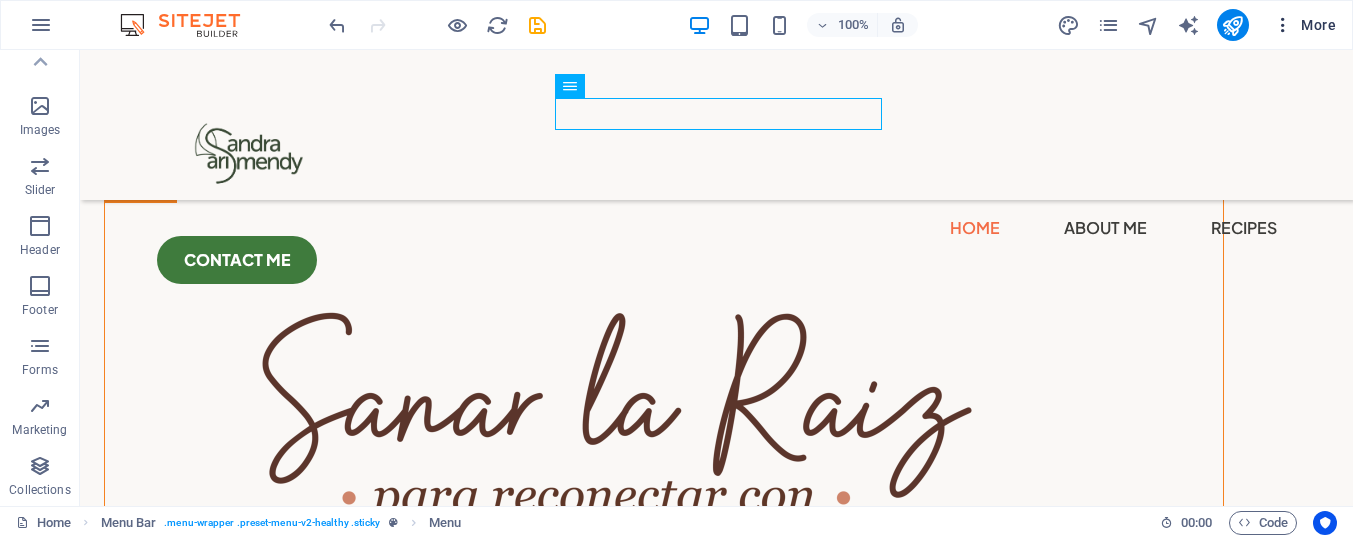 click at bounding box center (1283, 25) 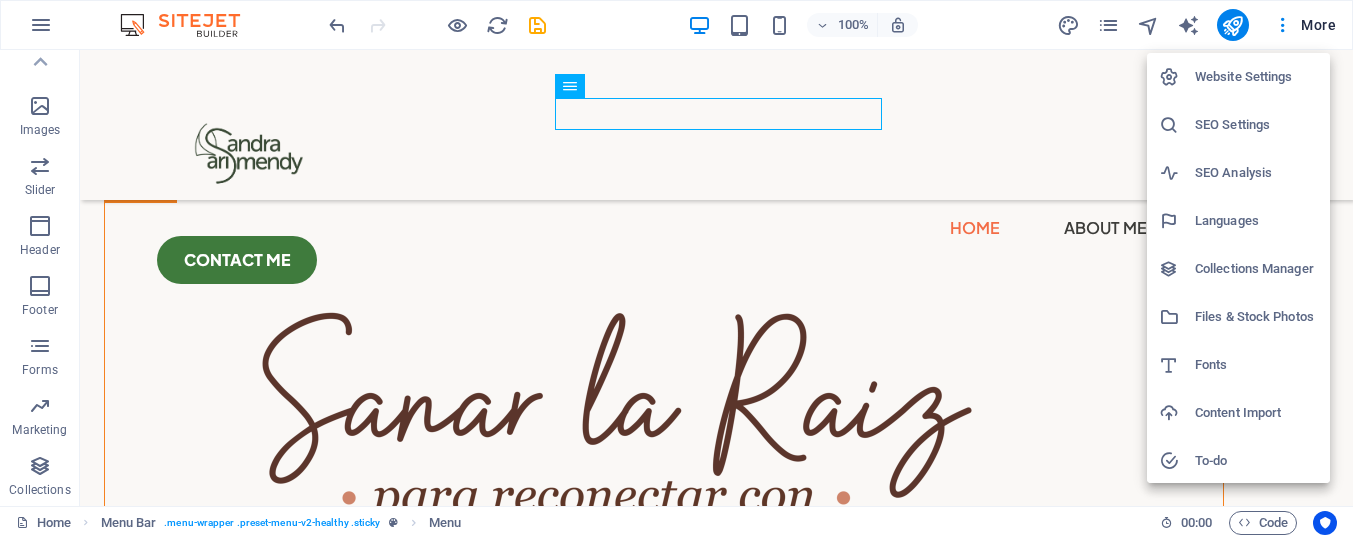 click at bounding box center (676, 269) 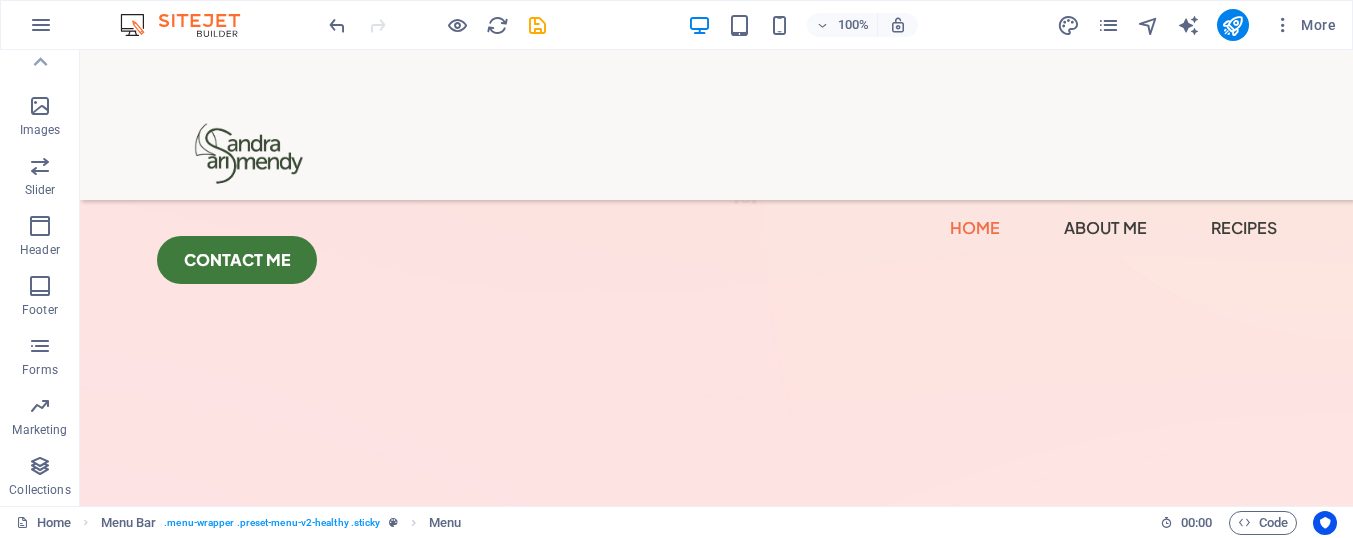 scroll, scrollTop: 0, scrollLeft: 0, axis: both 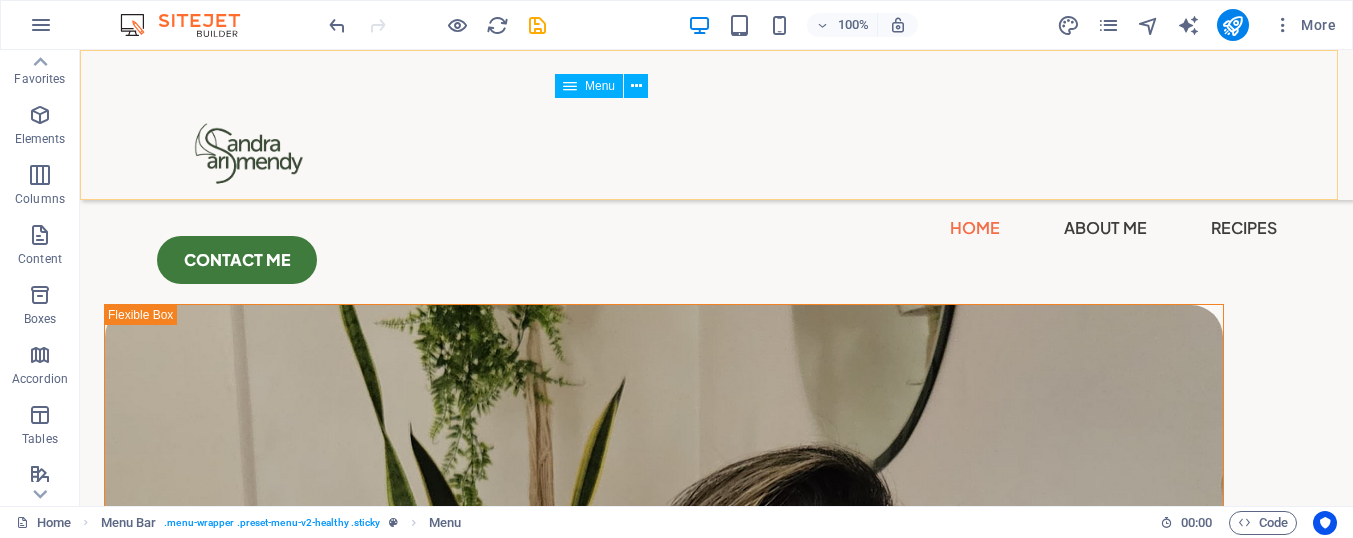 click at bounding box center [570, 86] 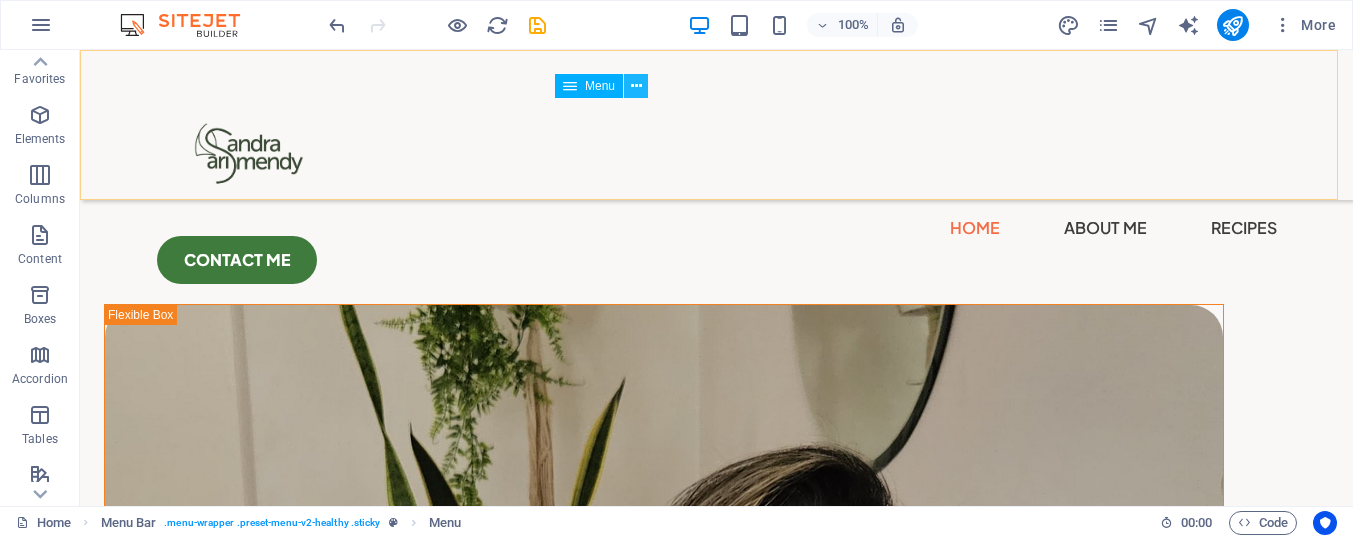 click at bounding box center [636, 86] 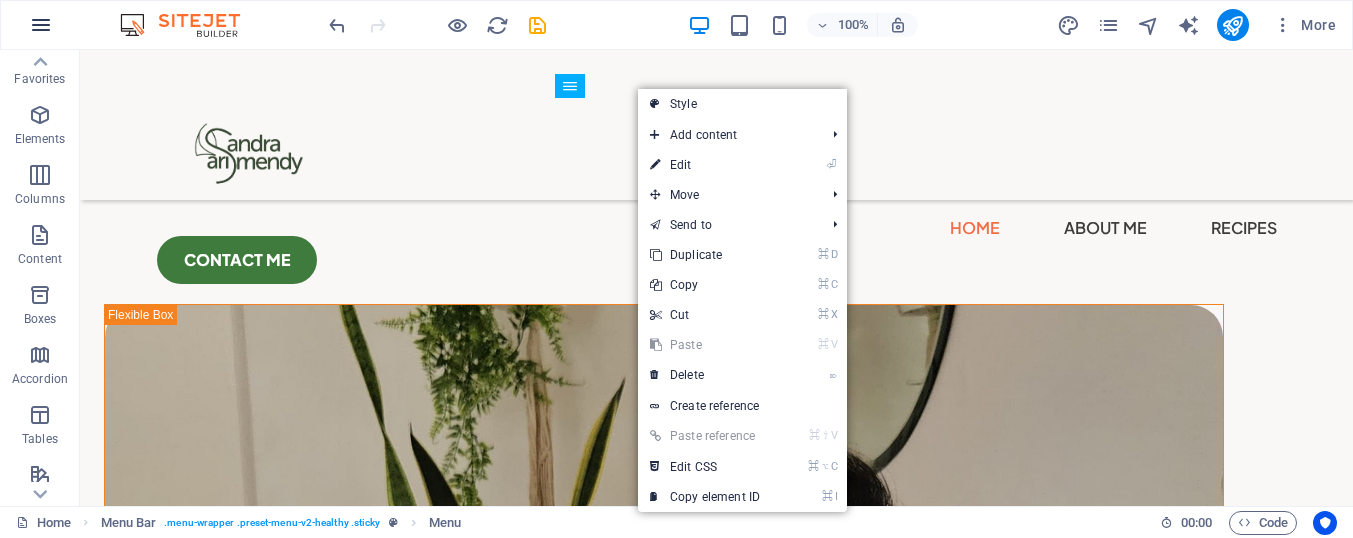 click at bounding box center (41, 25) 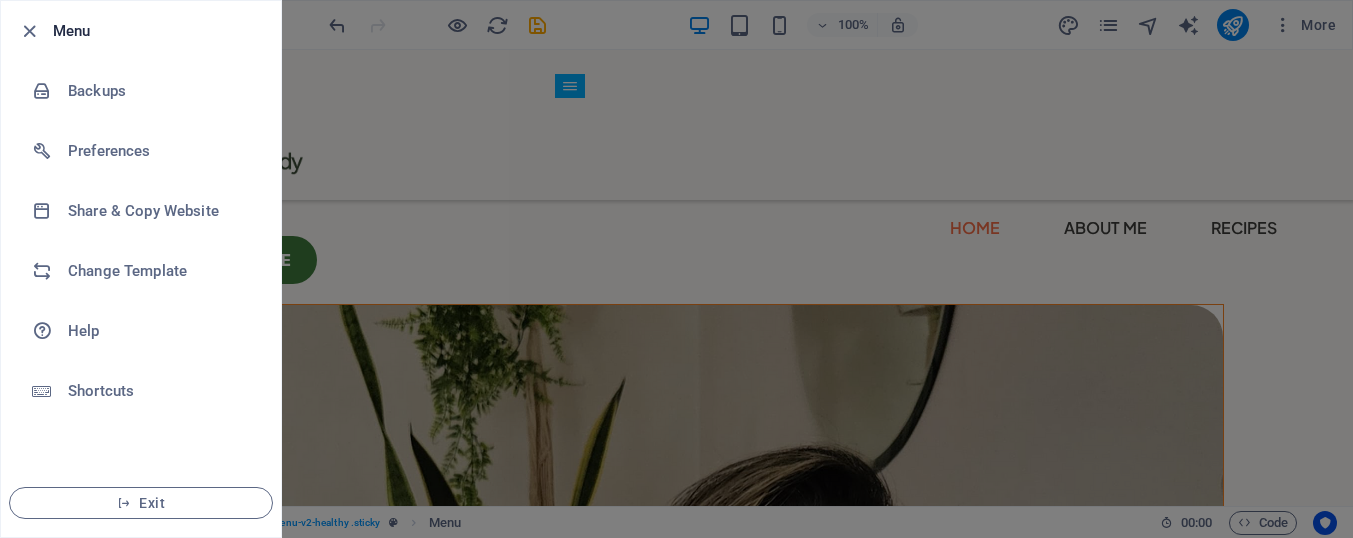 click at bounding box center [676, 269] 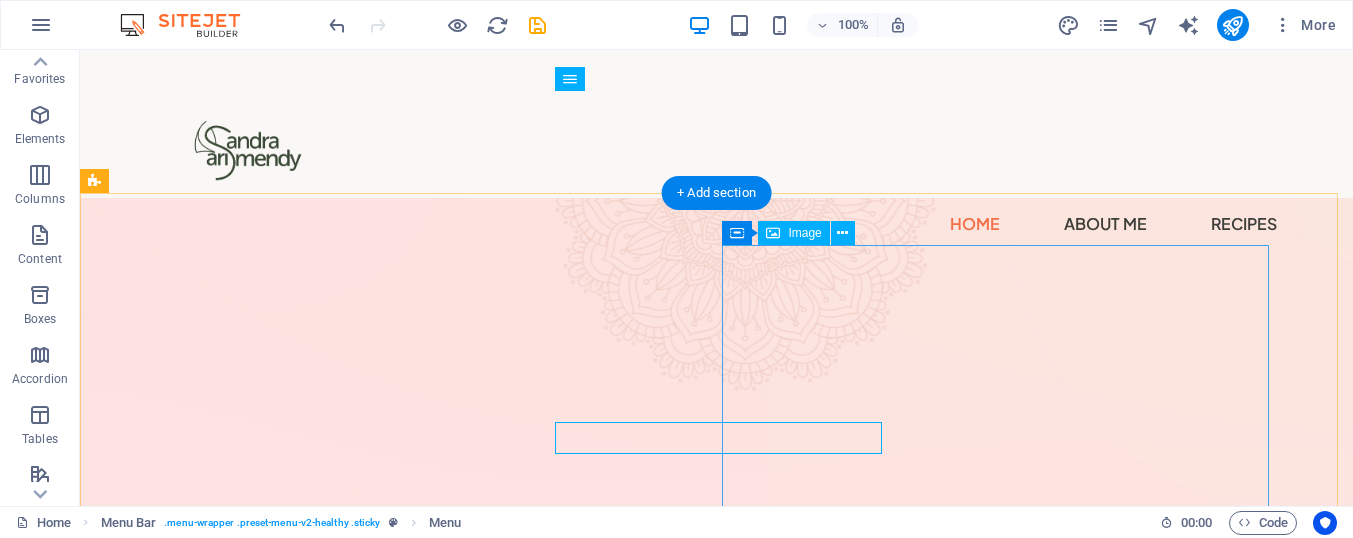 scroll, scrollTop: 0, scrollLeft: 0, axis: both 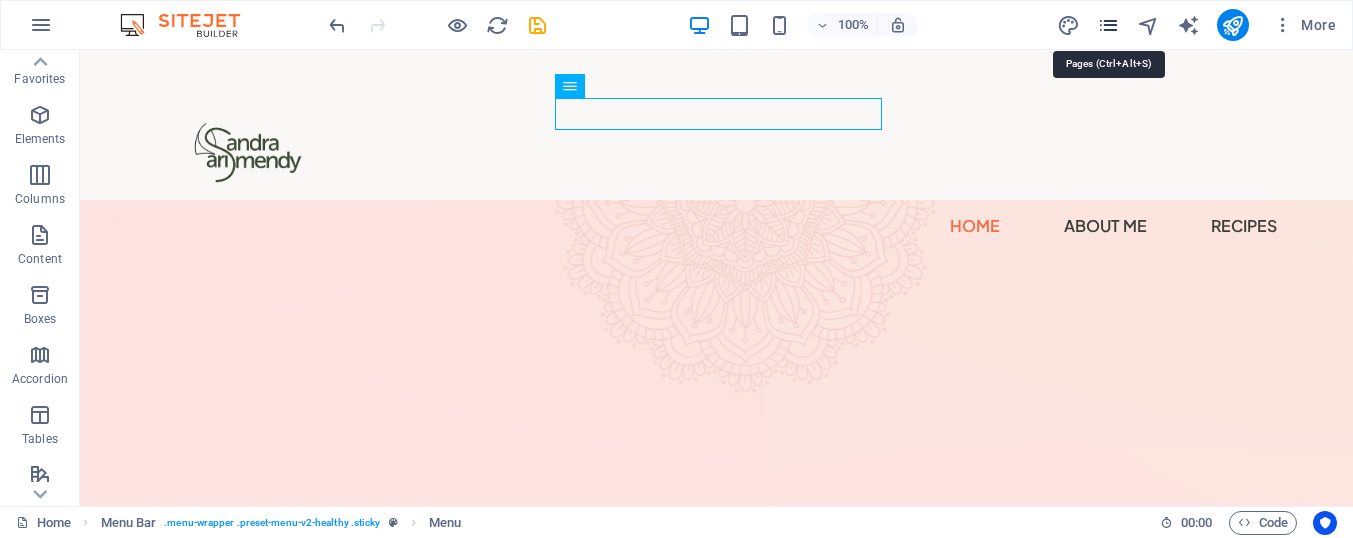 click at bounding box center (1108, 25) 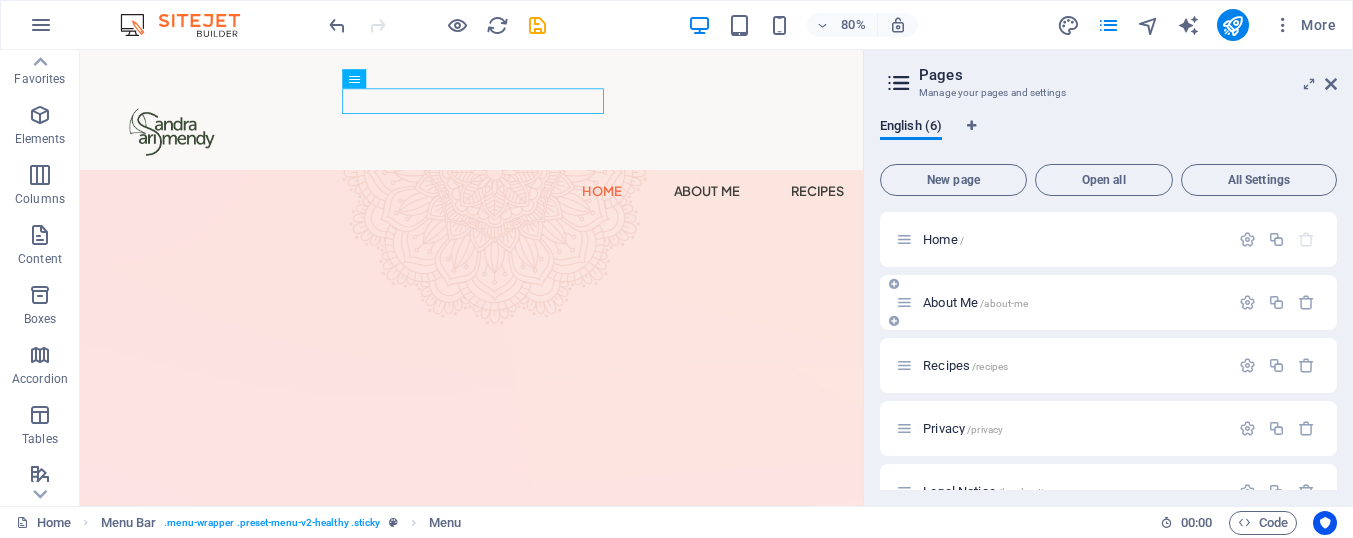 click on "About Me /about-me" at bounding box center (1073, 302) 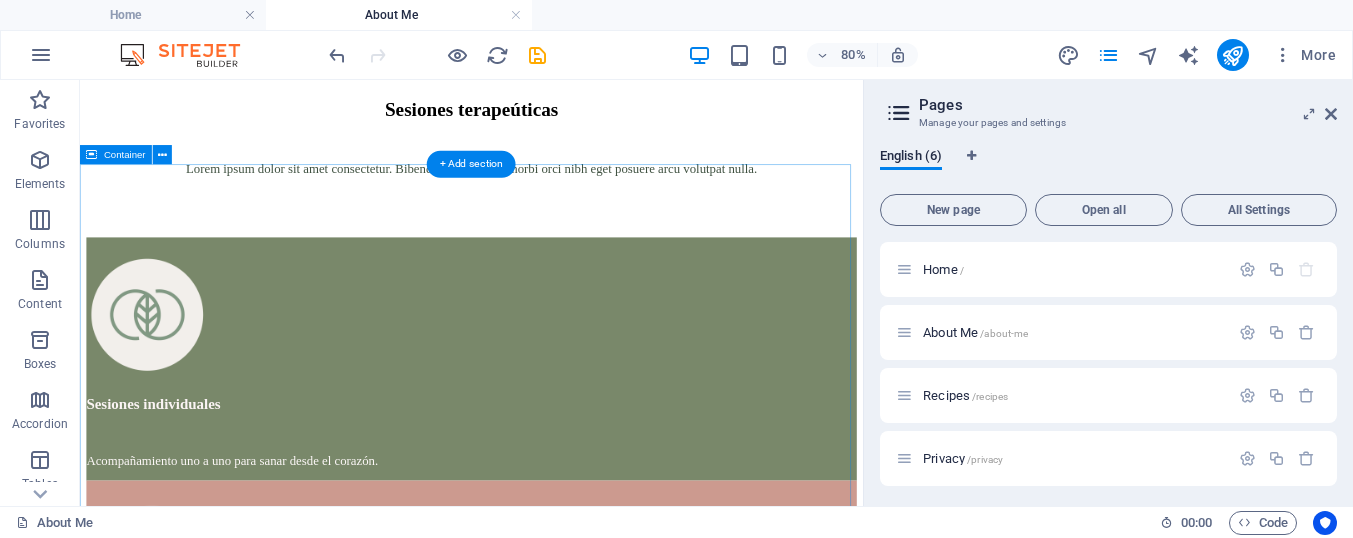 scroll, scrollTop: 3201, scrollLeft: 0, axis: vertical 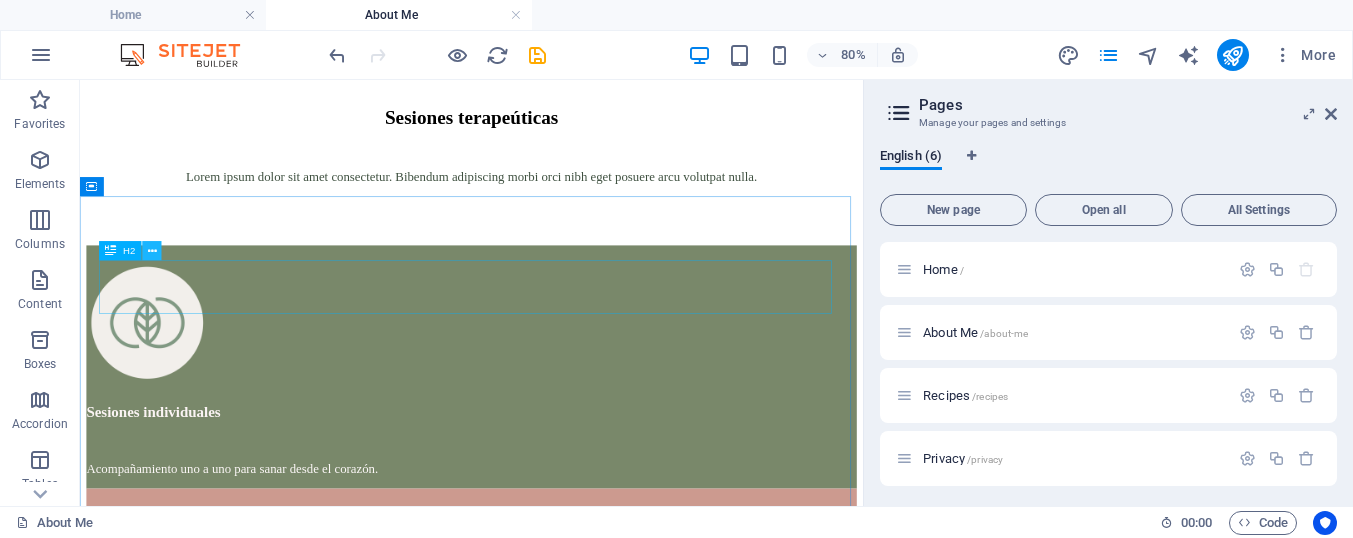 click at bounding box center [152, 250] 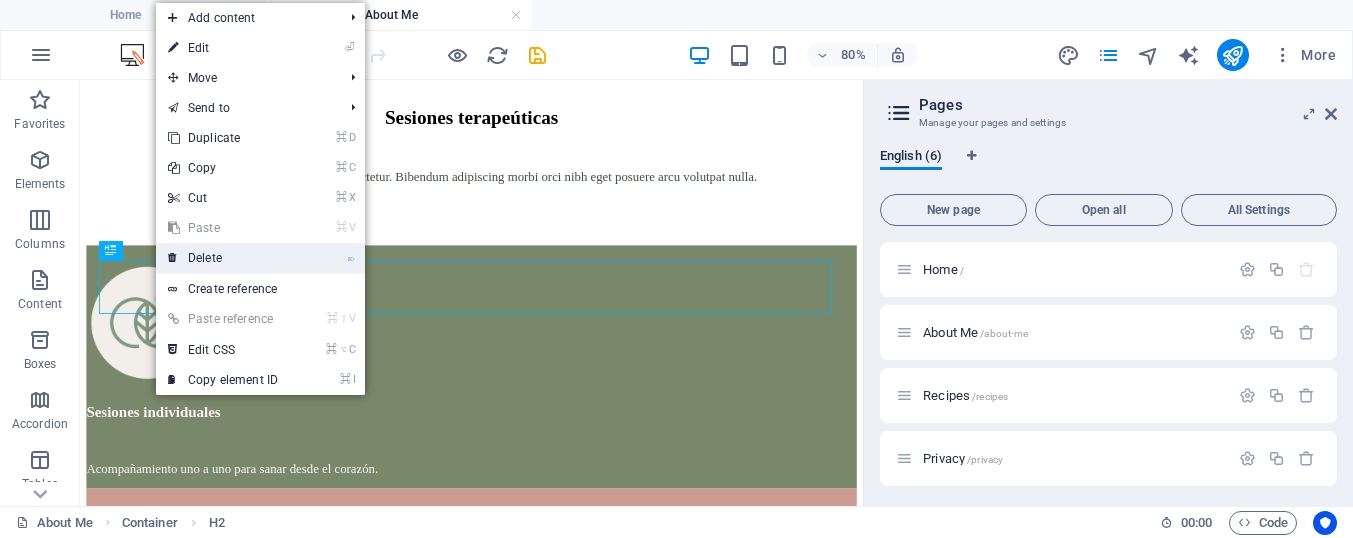 click on "⌦  Delete" at bounding box center (223, 258) 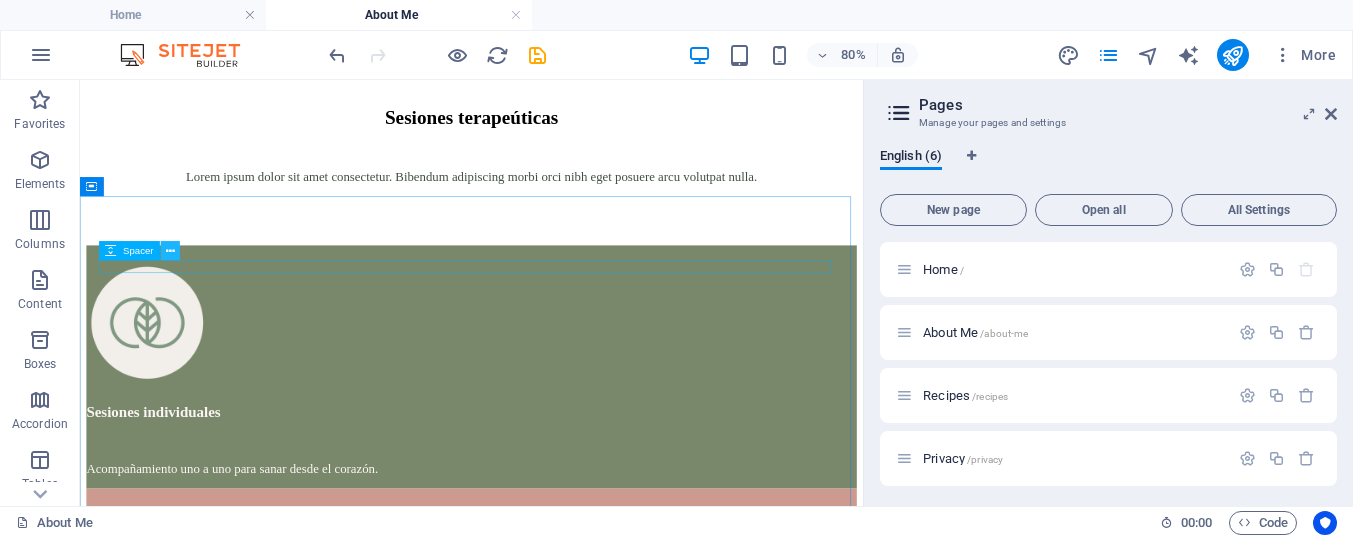 click at bounding box center [170, 250] 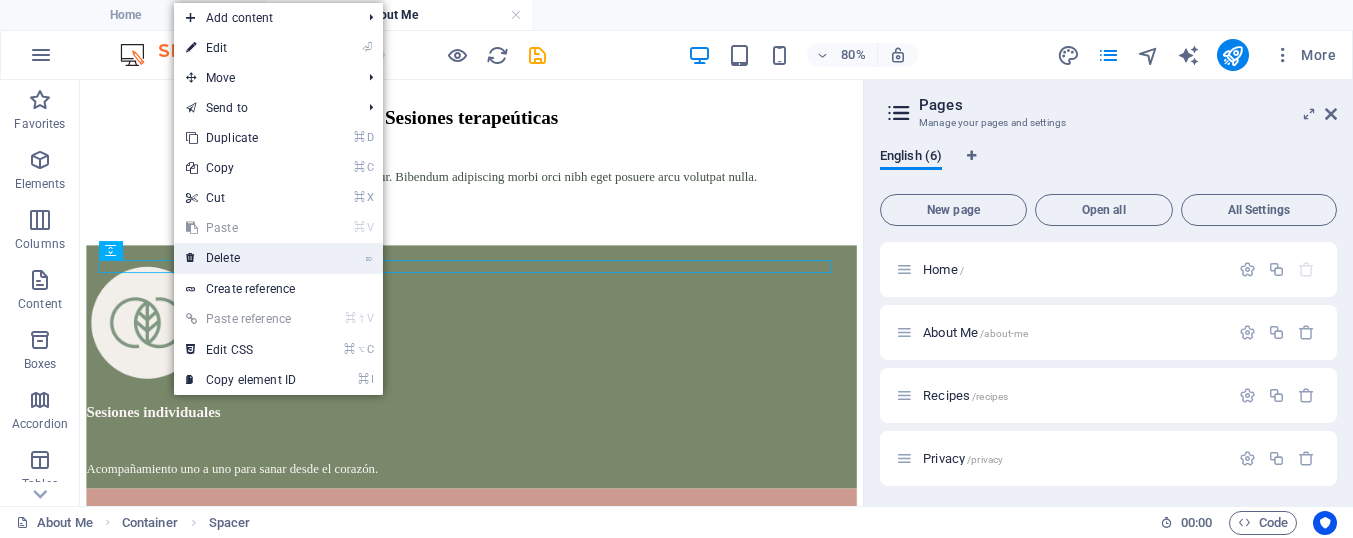 click on "⌦  Delete" at bounding box center [241, 258] 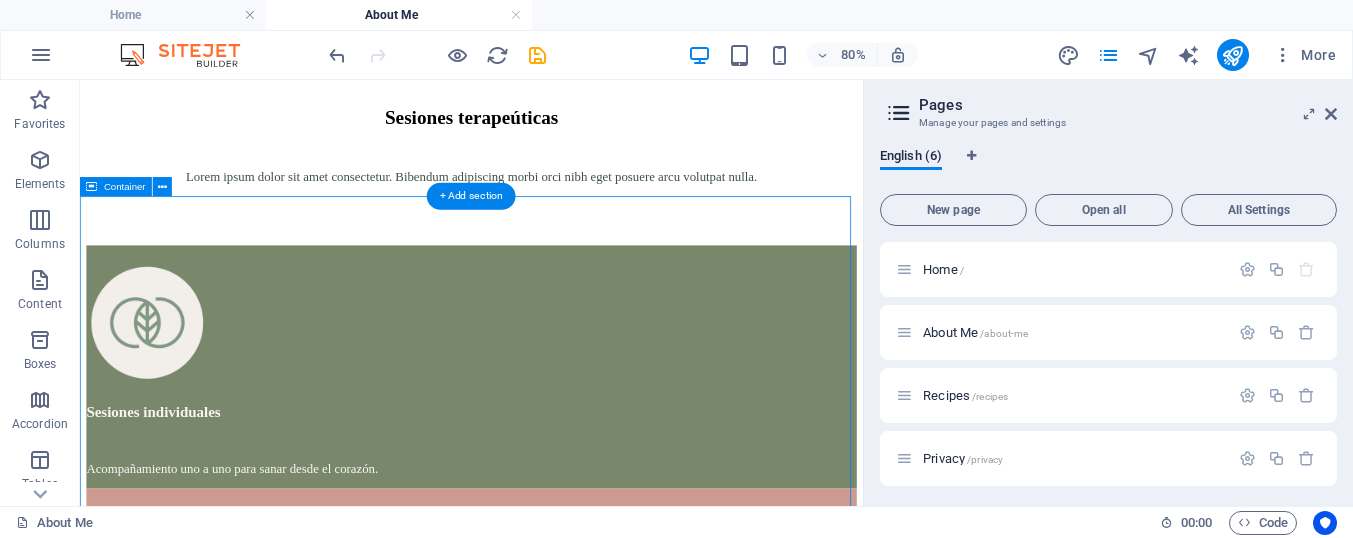 click on "Lorem ipsum dolor sit amet consectetur. Bibendum adipiscing morbi orci nibh eget posuere arcu volutpat nulla. Vegan Healthy oatmeal Lorem ipsum dolor sit amet coctetur. Bibendum. Prep Cook Total 10min 5min 15min Diary Free Quick & healthy breakfast two Lorem ipsum dolor sit amet coctetur. Bibendum. Prep Cook Total 10min 5min 15min Healthy Healthy bowl two Lorem ipsum dolor sit amet coctetur. Bibendum. Prep Cook Total 10min 5min 15min Vegan Quick & healthy vegan lunch Lorem ipsum dolor sit amet coctetur. Bibendum. Prep Cook Total 10min 5min 15min  Vorherige Nächste  SEE ALL" at bounding box center [569, 3875] 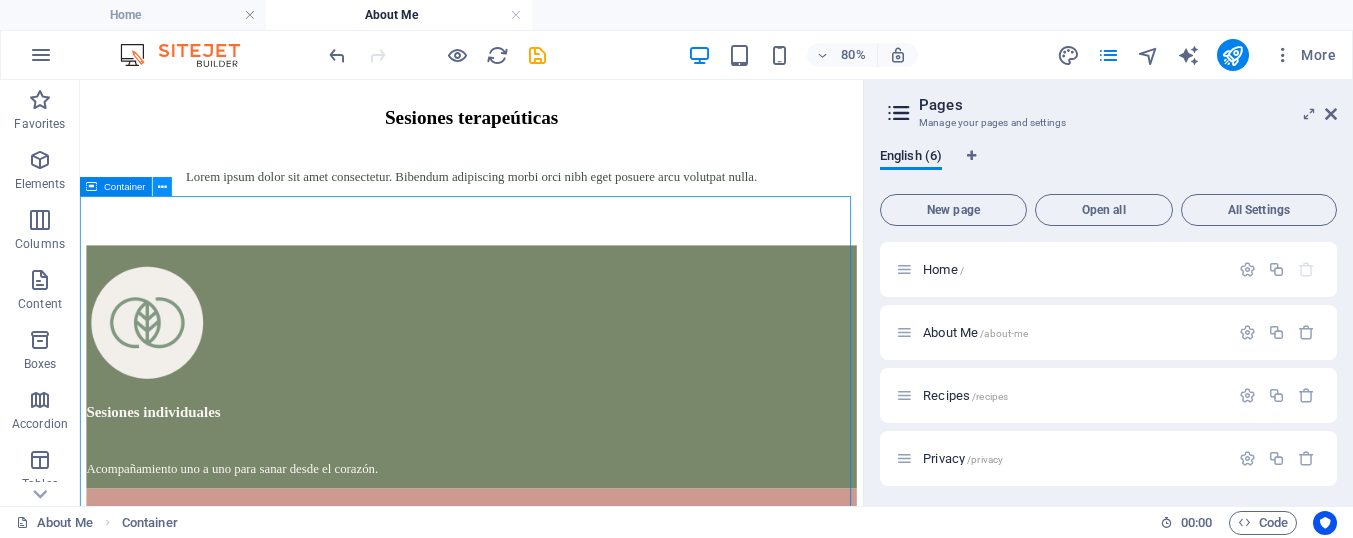 click at bounding box center (162, 186) 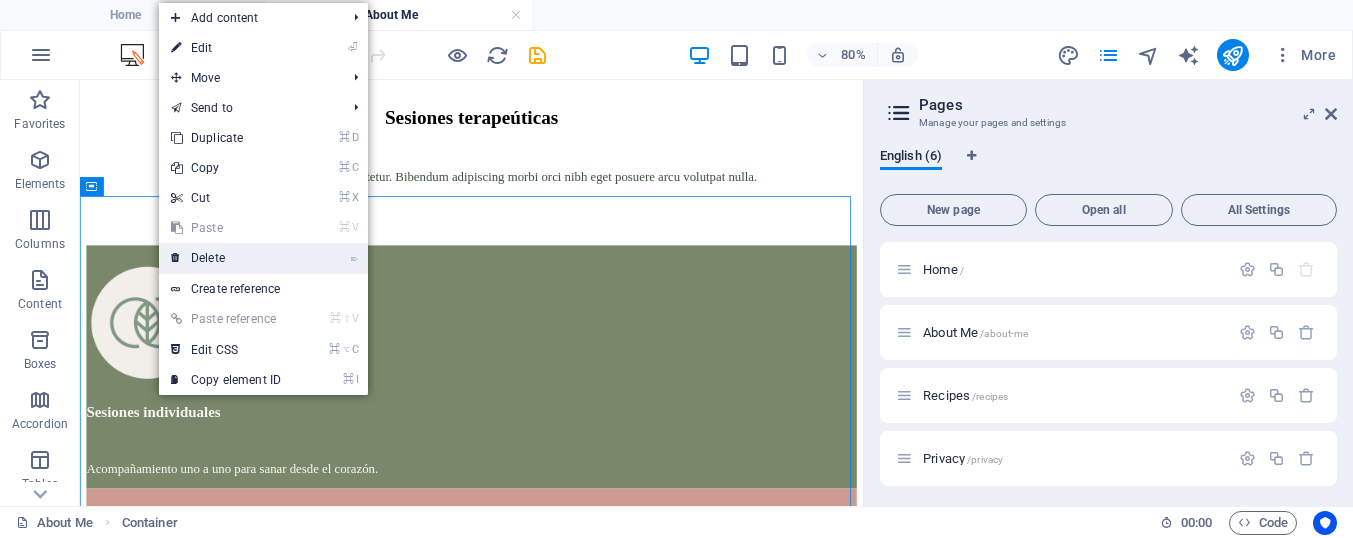 click on "⌦  Delete" at bounding box center [226, 258] 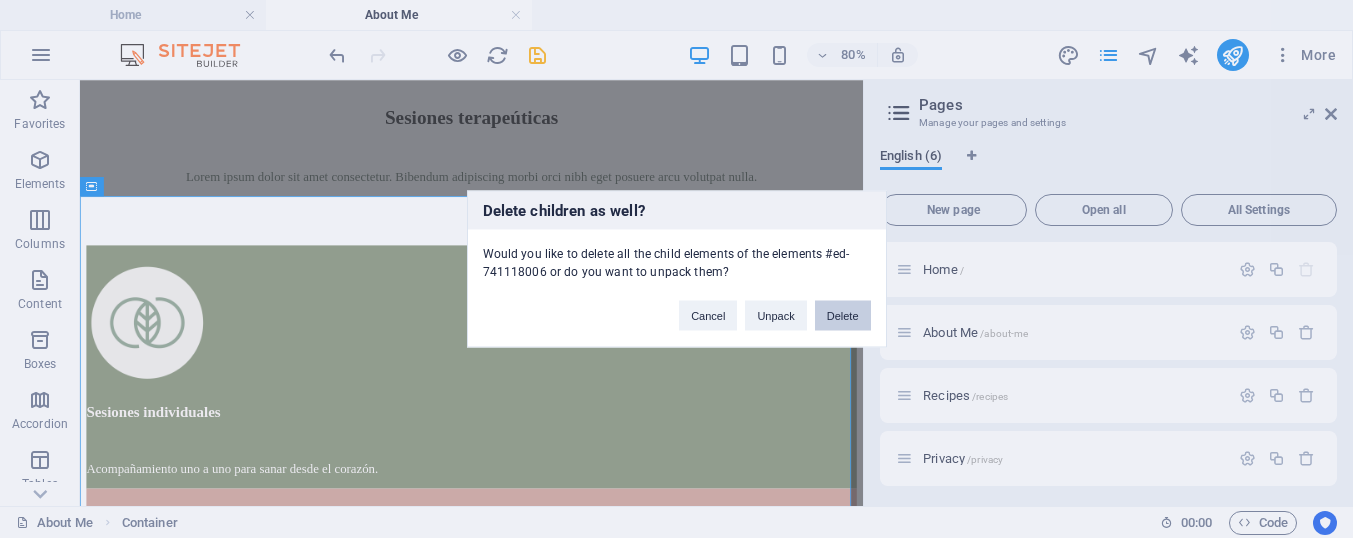 click on "Delete" at bounding box center (843, 316) 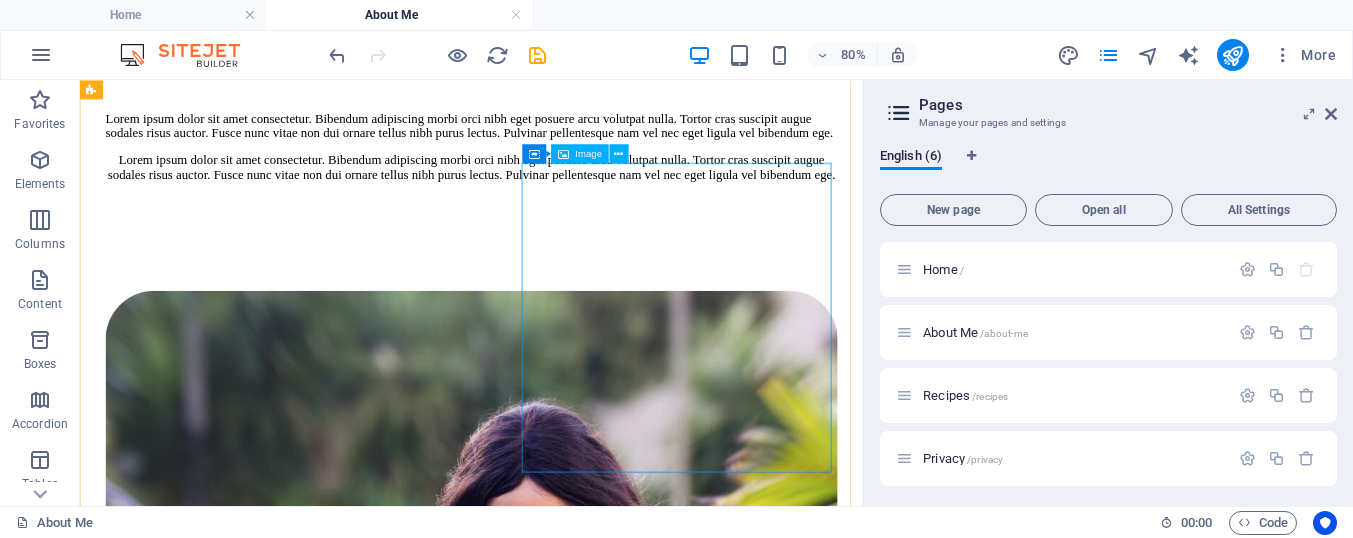 scroll, scrollTop: 1420, scrollLeft: 0, axis: vertical 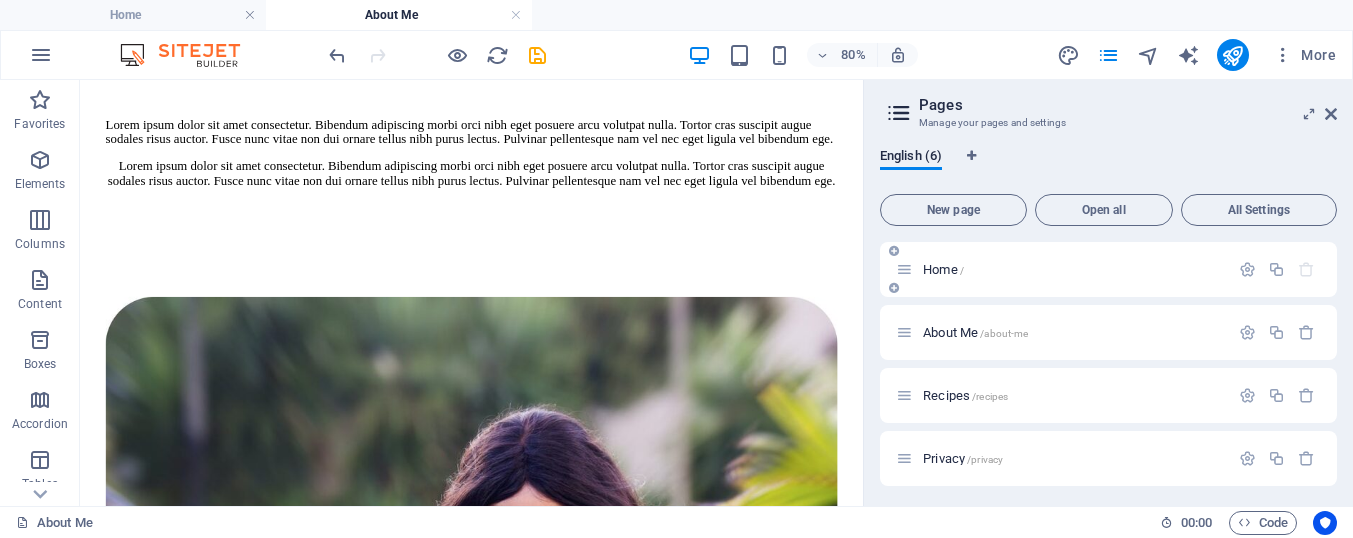 click on "Home /" at bounding box center [1062, 269] 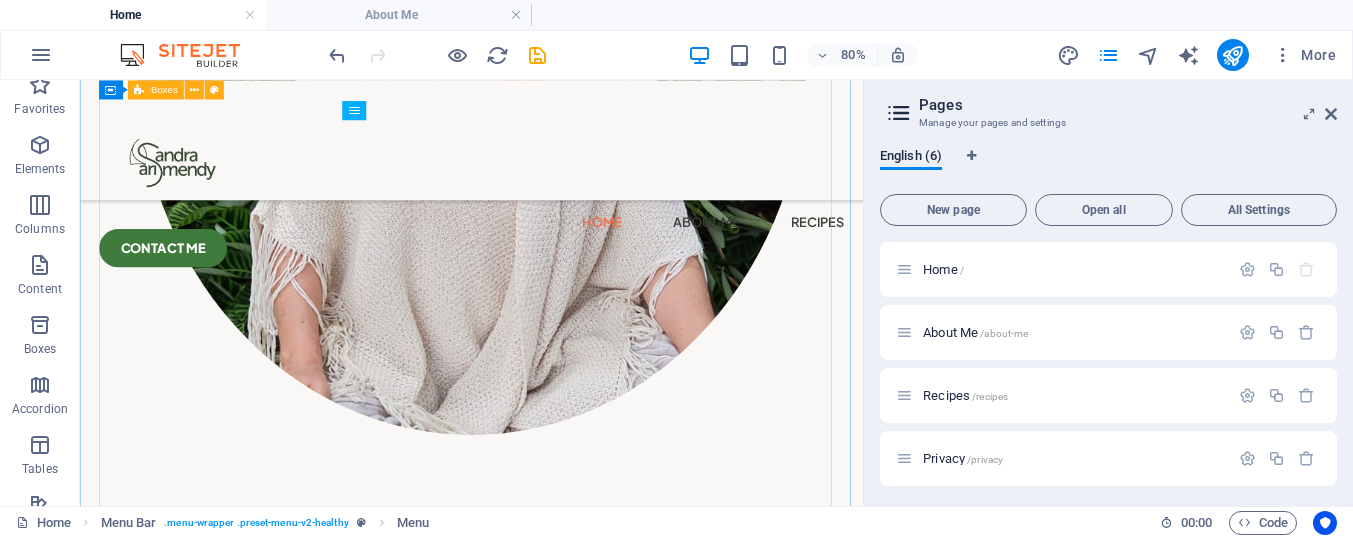 scroll, scrollTop: 1845, scrollLeft: 0, axis: vertical 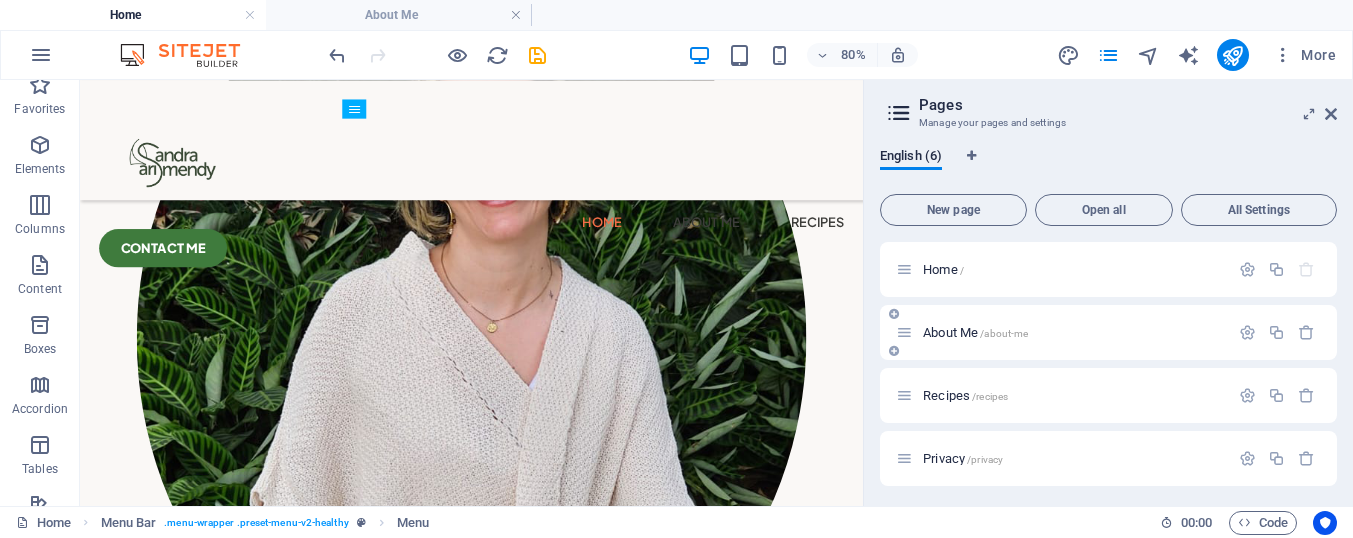 click on "/about-me" at bounding box center (1004, 333) 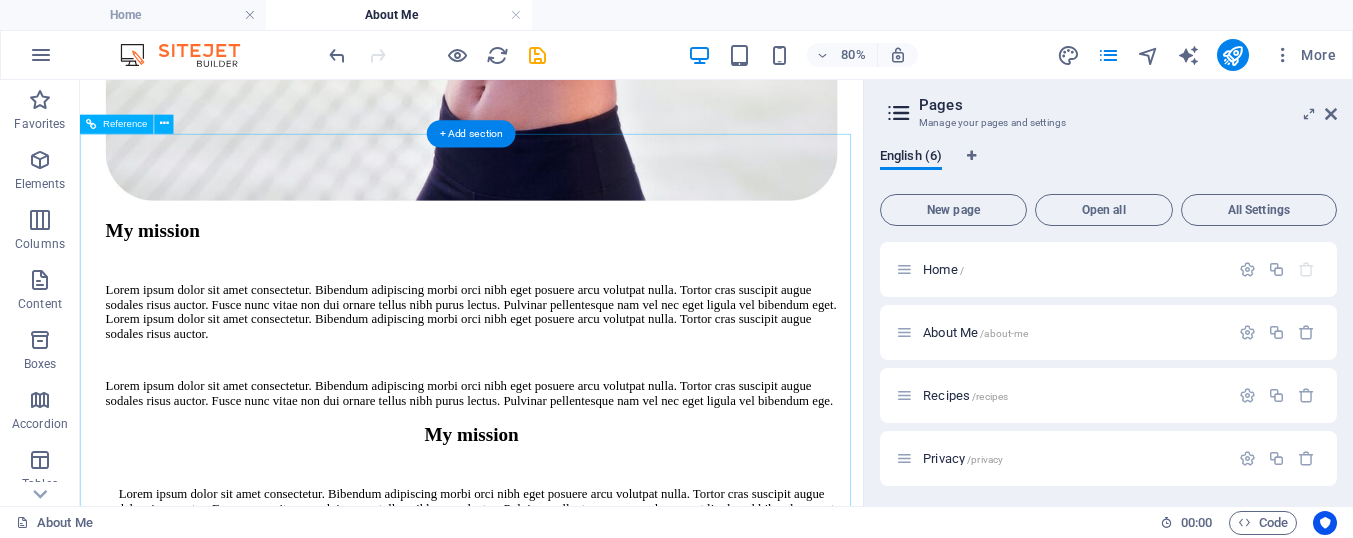 scroll, scrollTop: 2454, scrollLeft: 0, axis: vertical 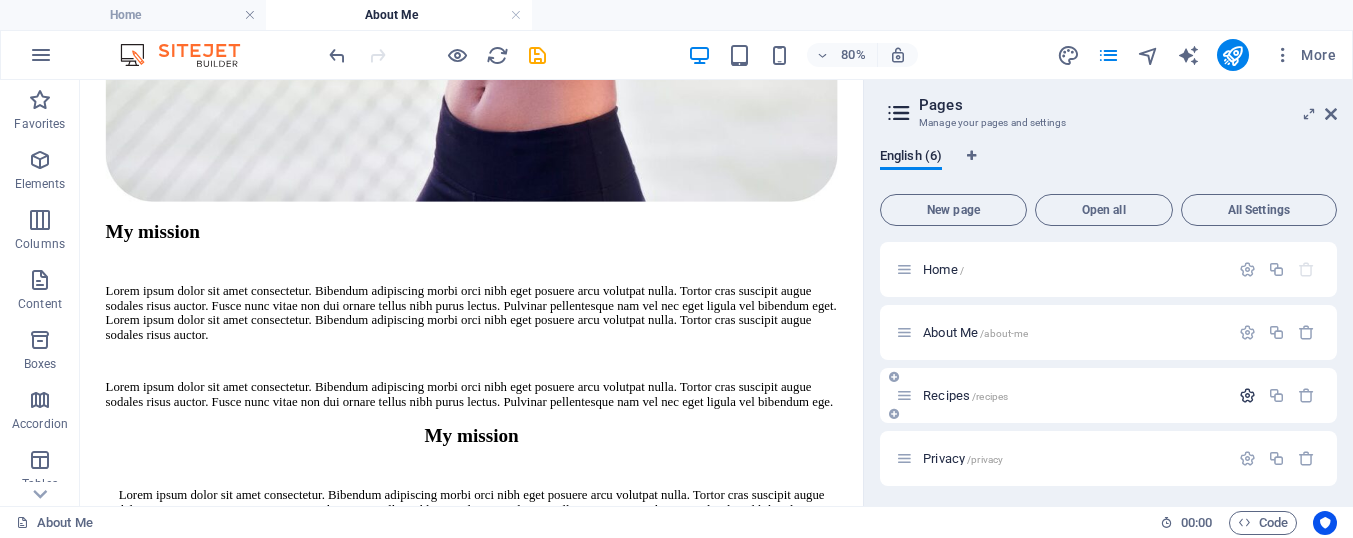 click at bounding box center (1247, 395) 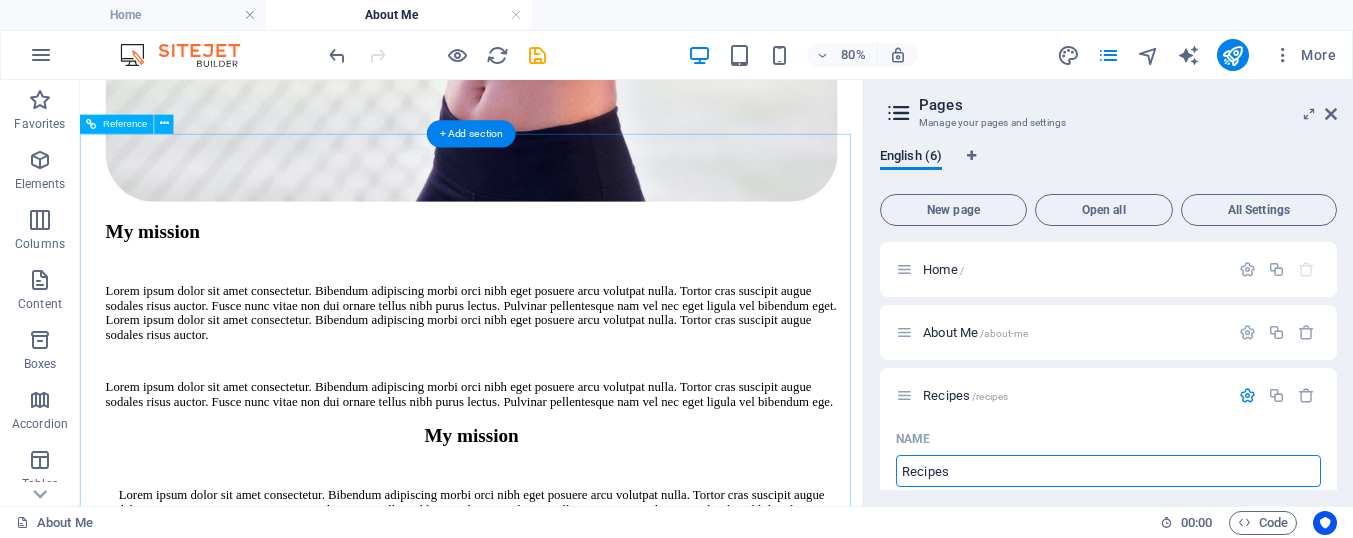 drag, startPoint x: 1068, startPoint y: 548, endPoint x: 987, endPoint y: 557, distance: 81.49847 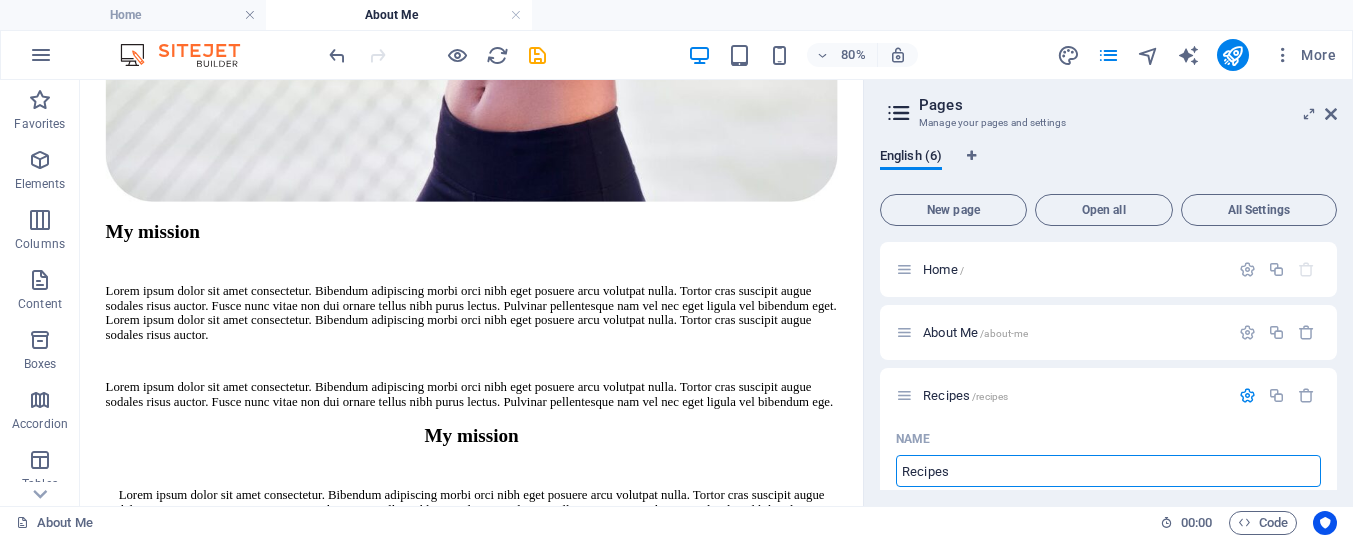 drag, startPoint x: 967, startPoint y: 474, endPoint x: 877, endPoint y: 468, distance: 90.199776 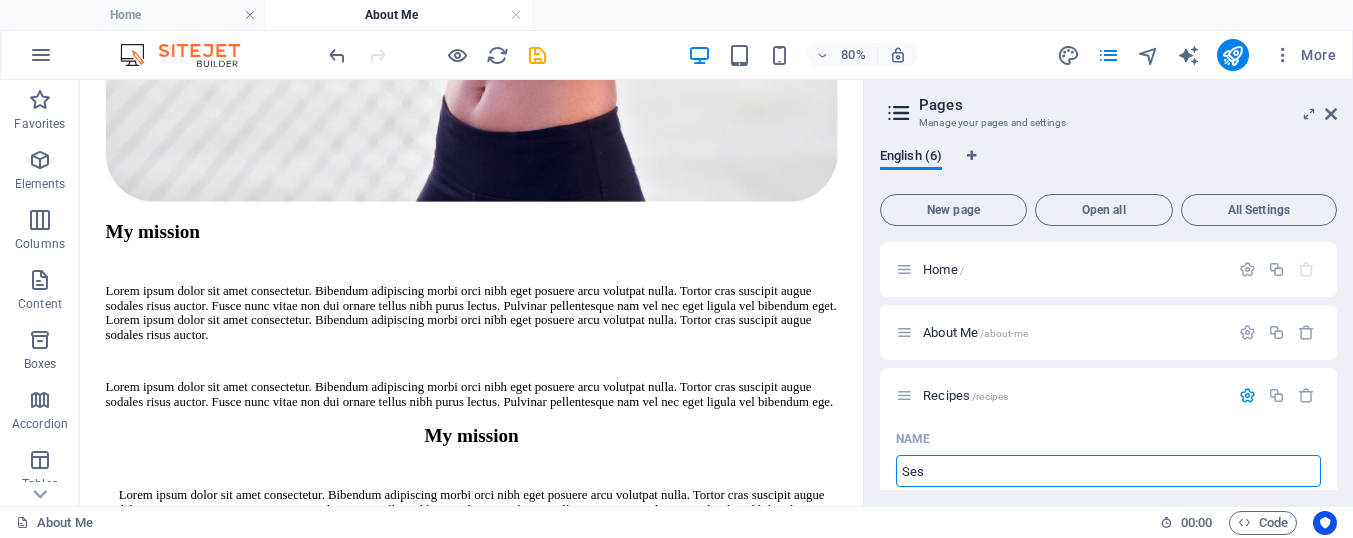 type on "Sesi" 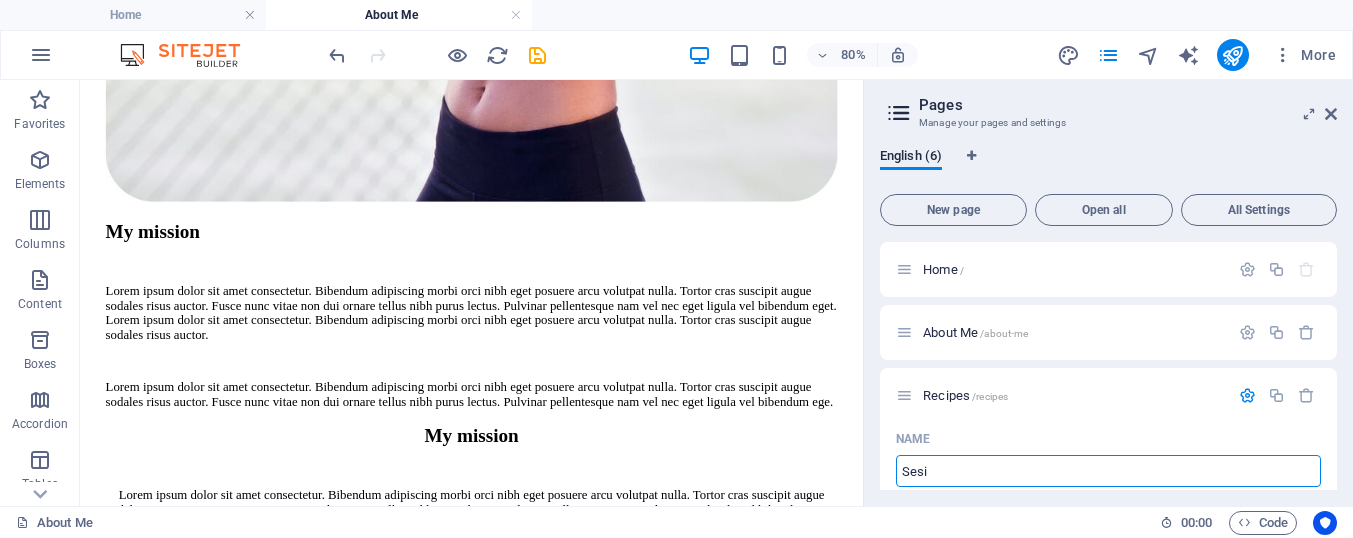type on "/ses" 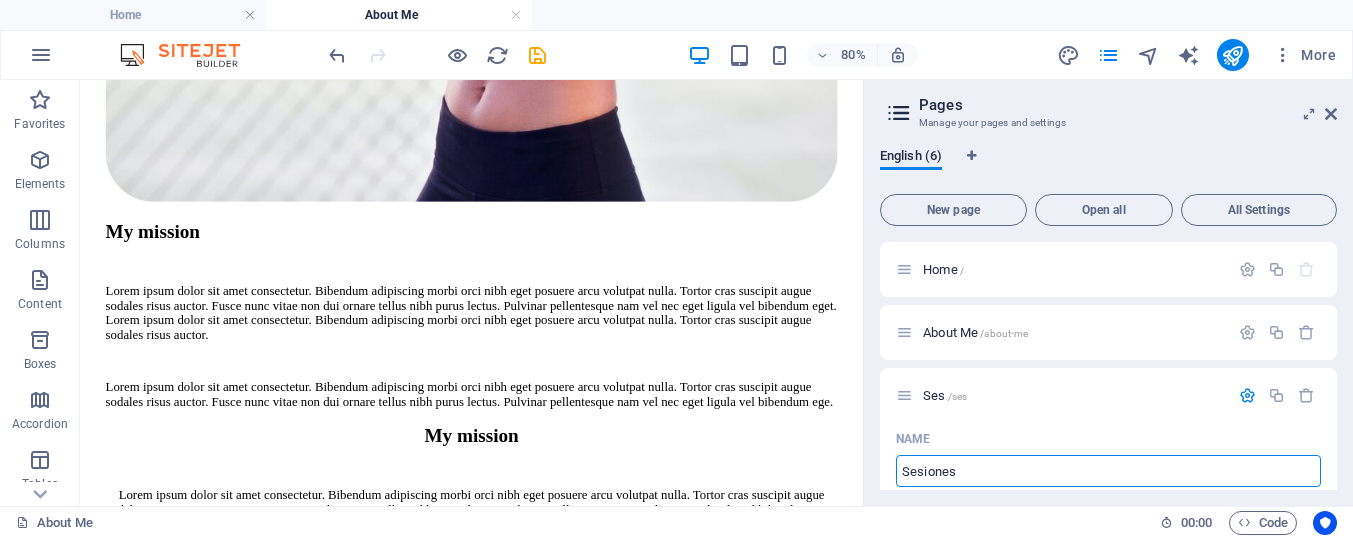 type on "Sesiones" 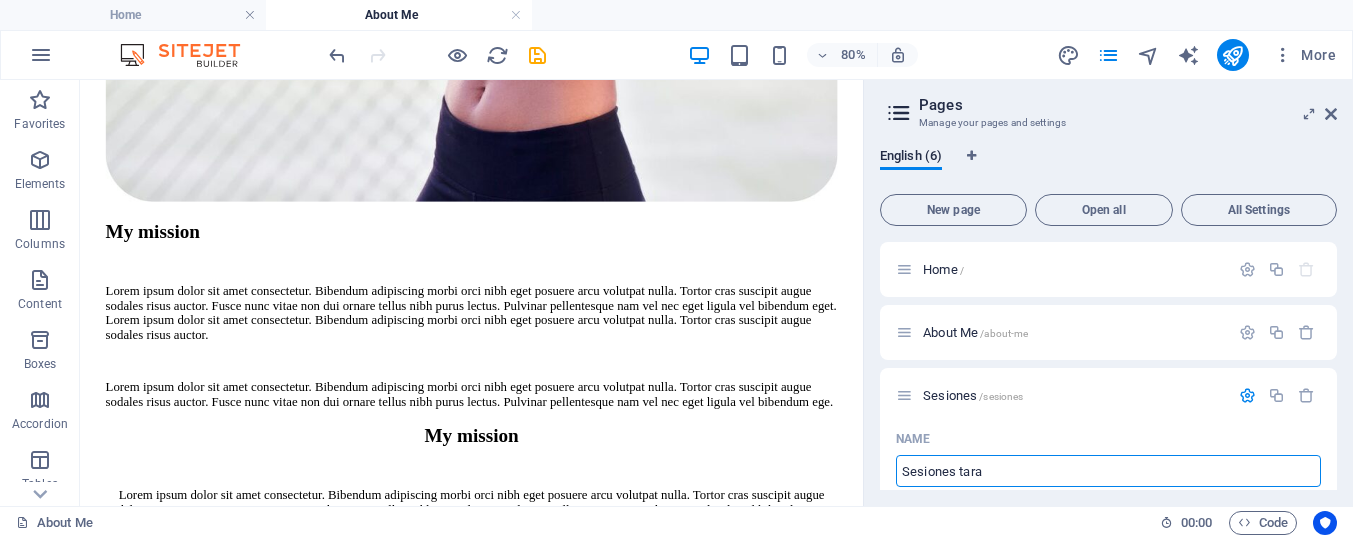type on "Sesiones tara" 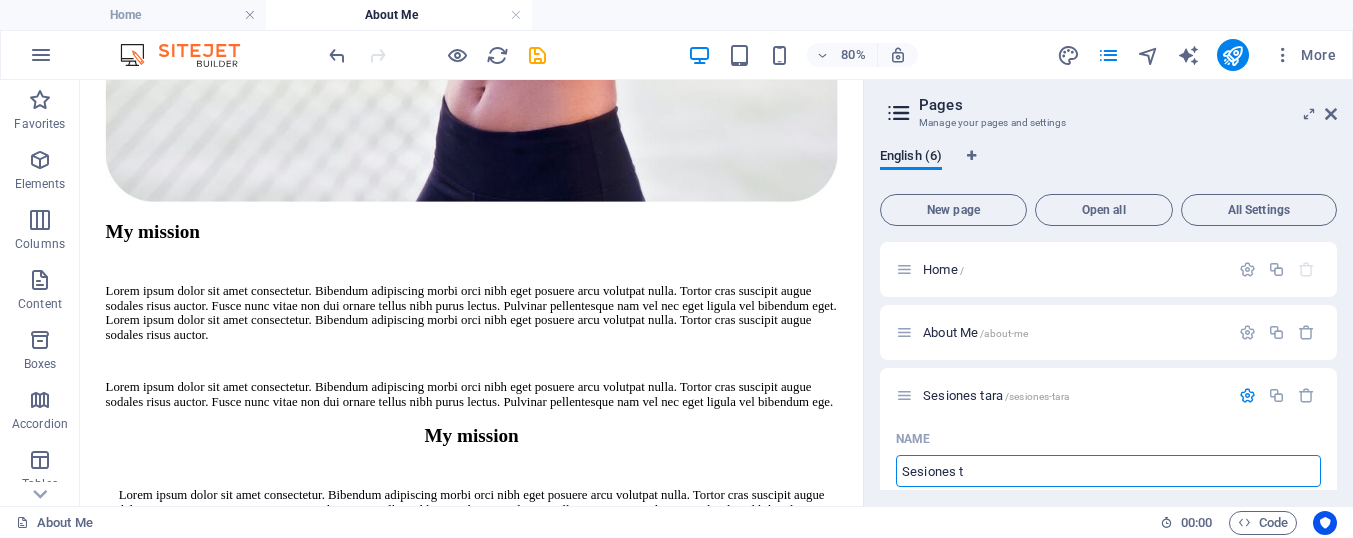 type on "Sesiones te" 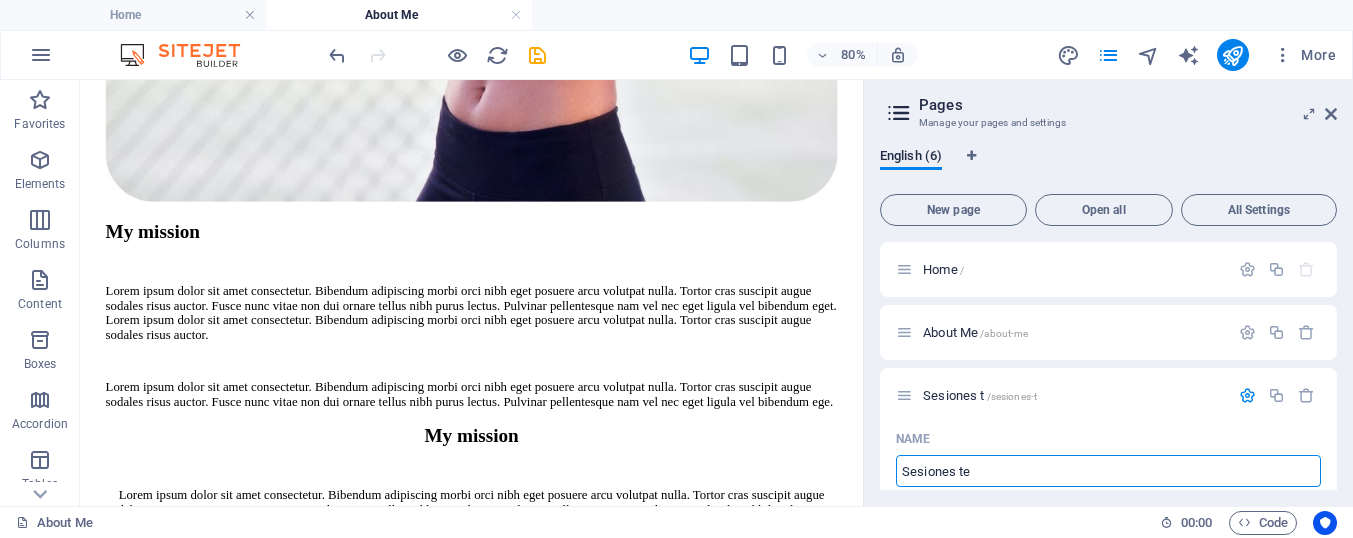type on "Sesiones ter" 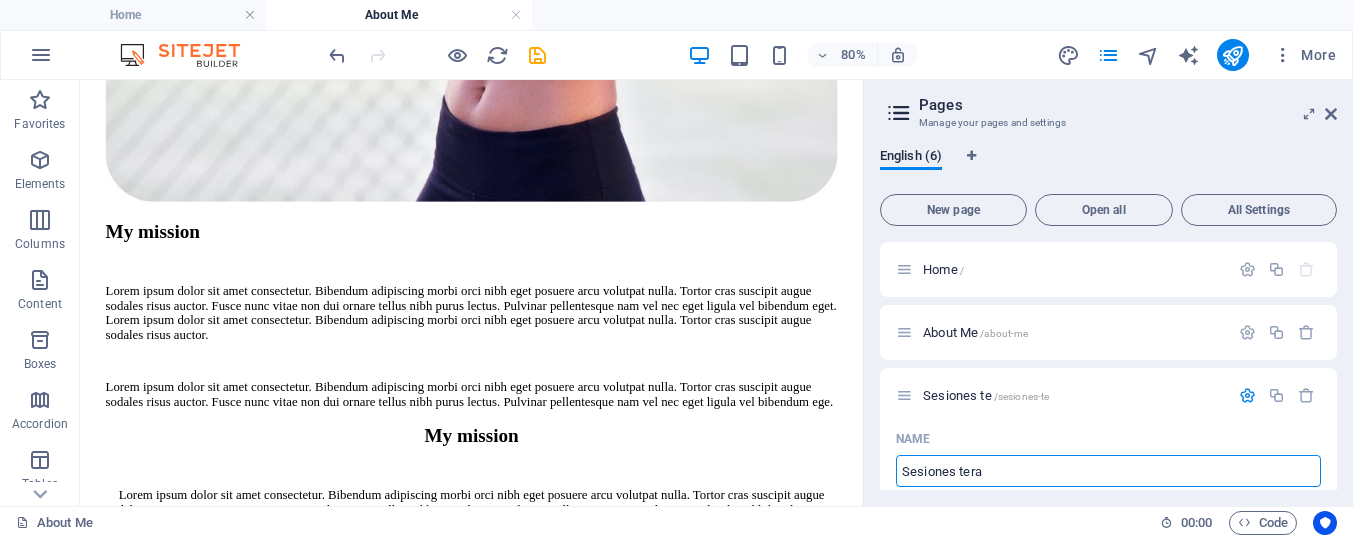 type on "Sesiones terap" 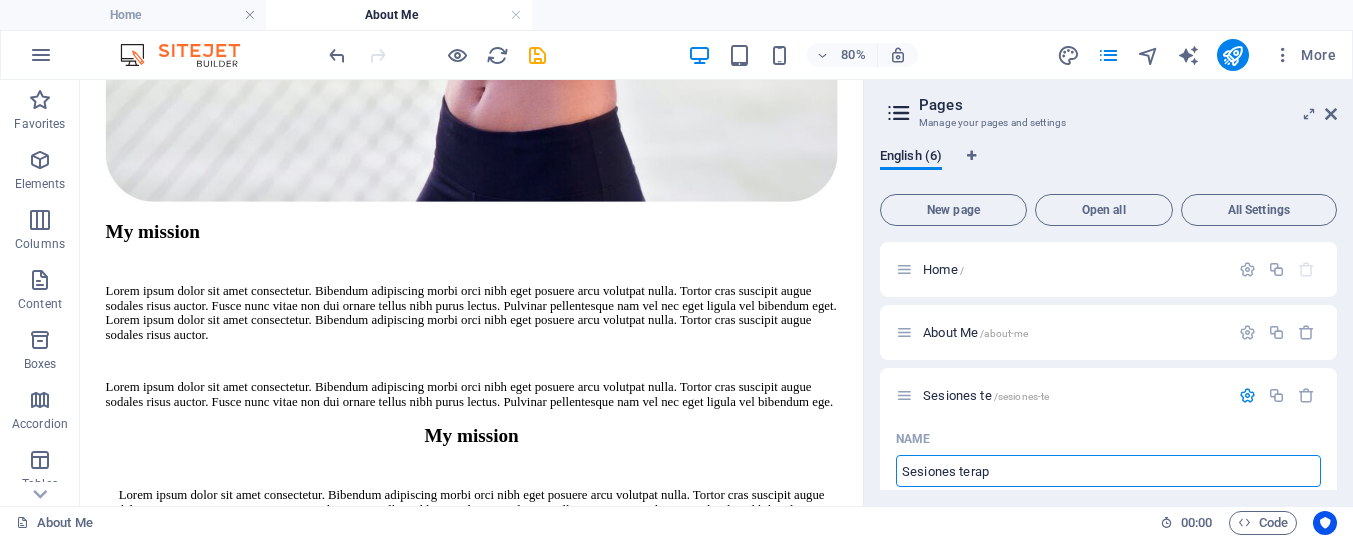 type on "/sesiones-tera" 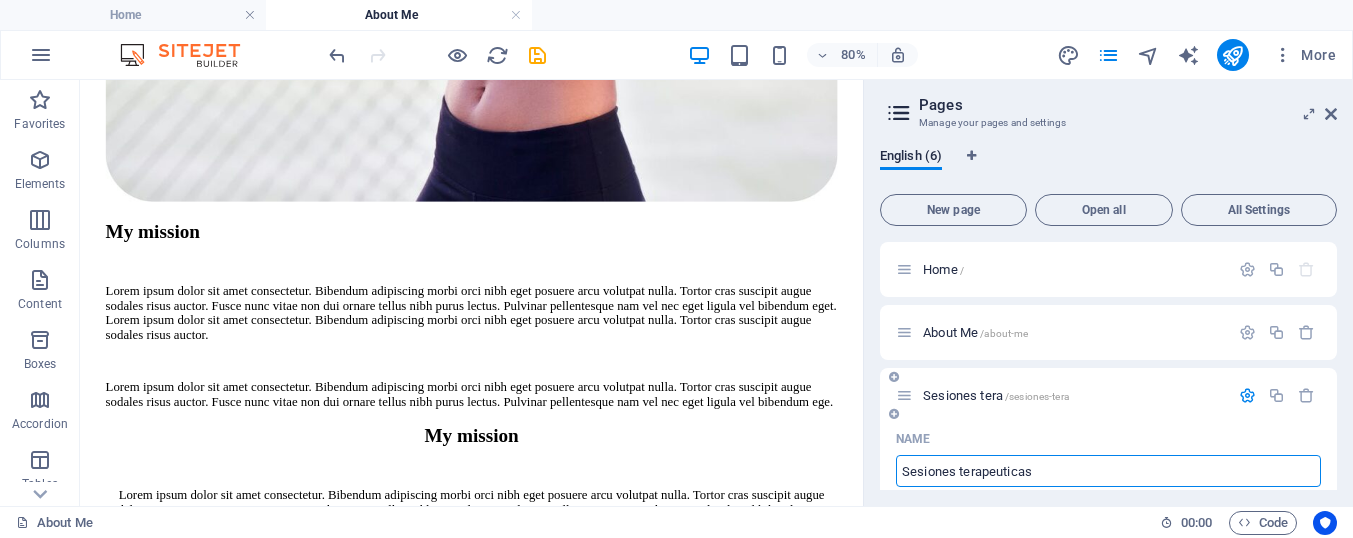type on "Sesiones terapeuticas" 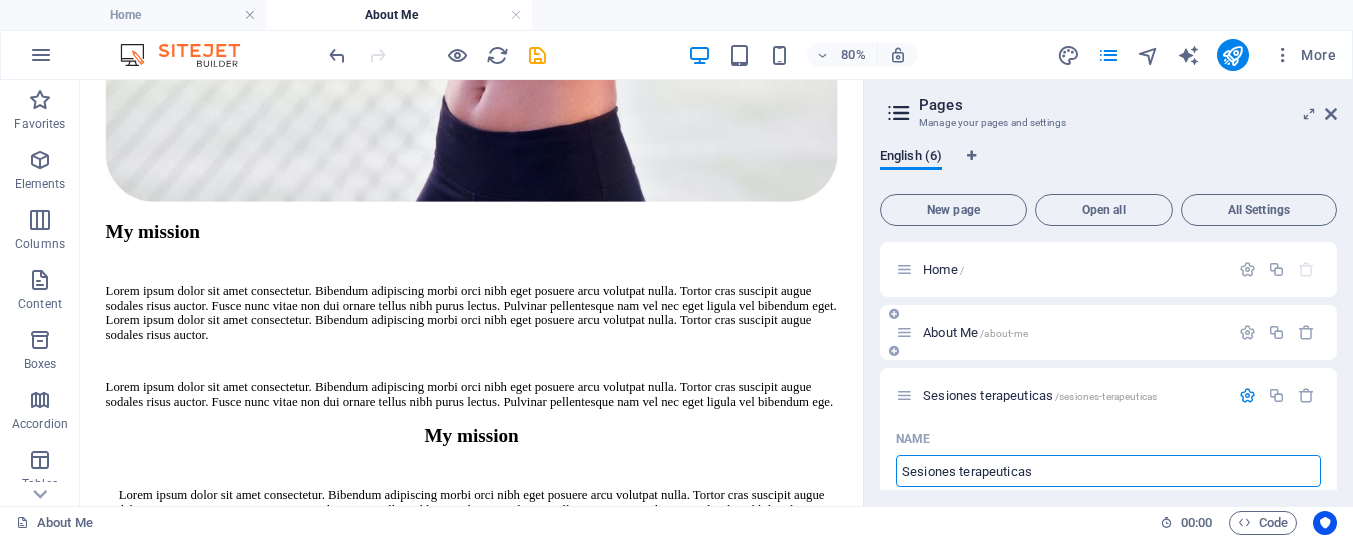 type on "Sesiones terapeuticas" 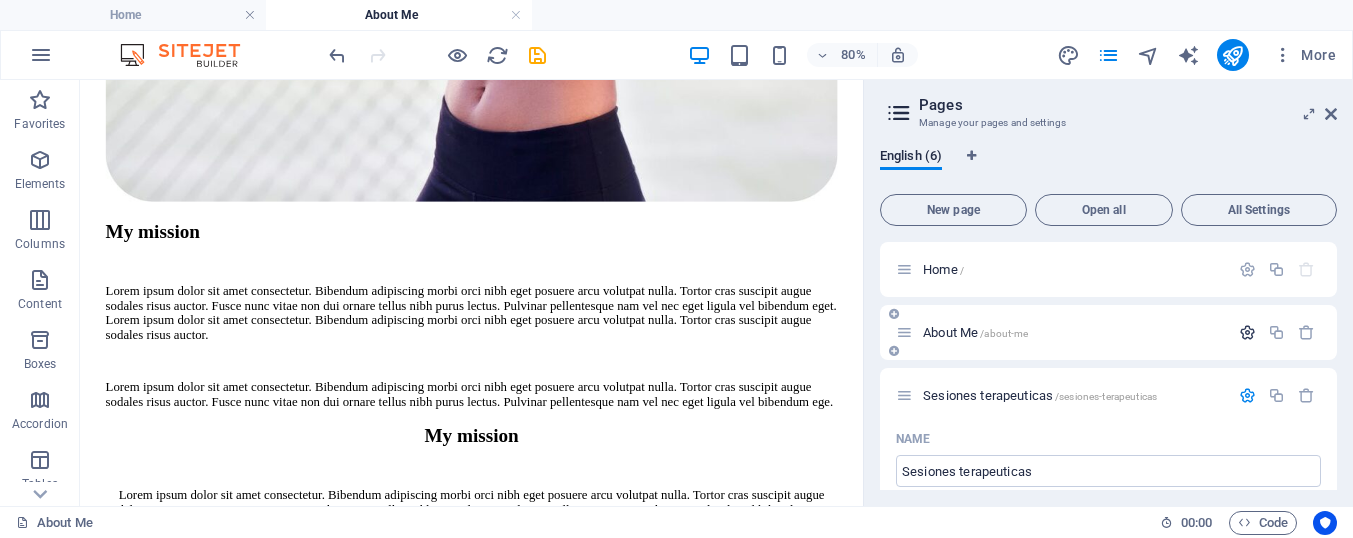 click at bounding box center [1247, 332] 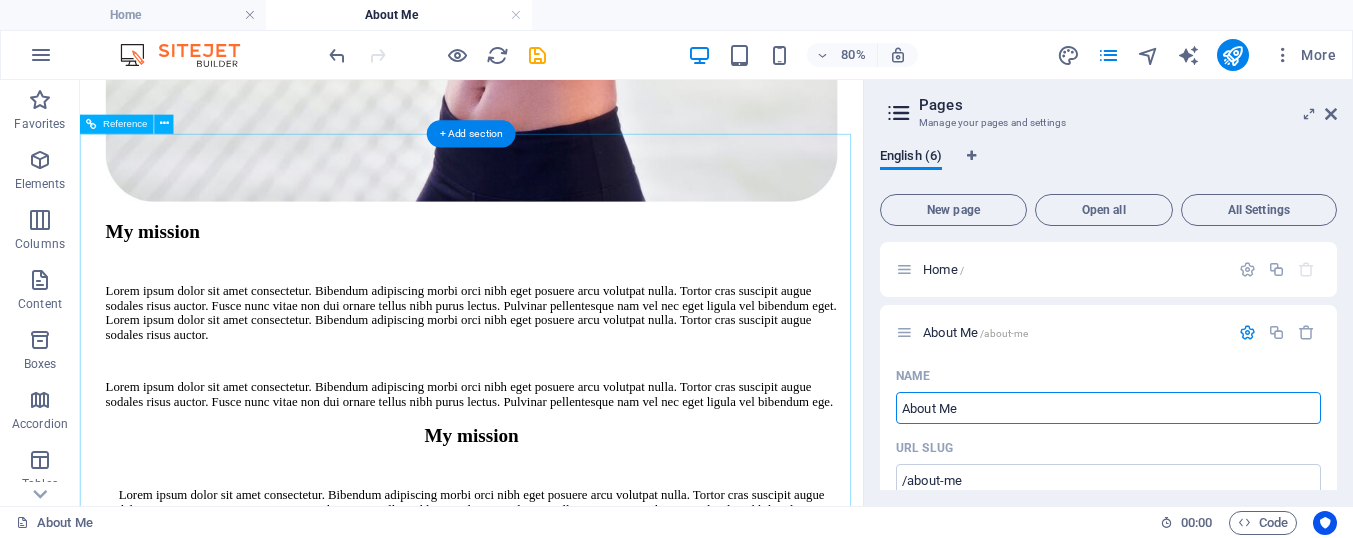 drag, startPoint x: 952, startPoint y: 489, endPoint x: 988, endPoint y: 488, distance: 36.013885 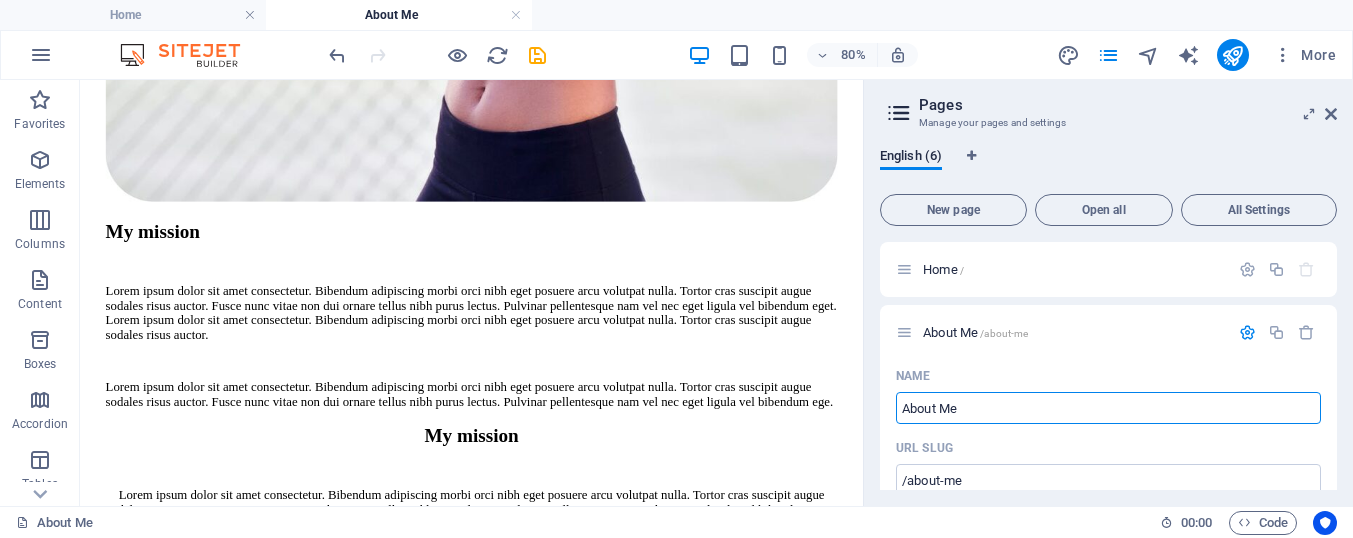 drag, startPoint x: 980, startPoint y: 410, endPoint x: 872, endPoint y: 388, distance: 110.217964 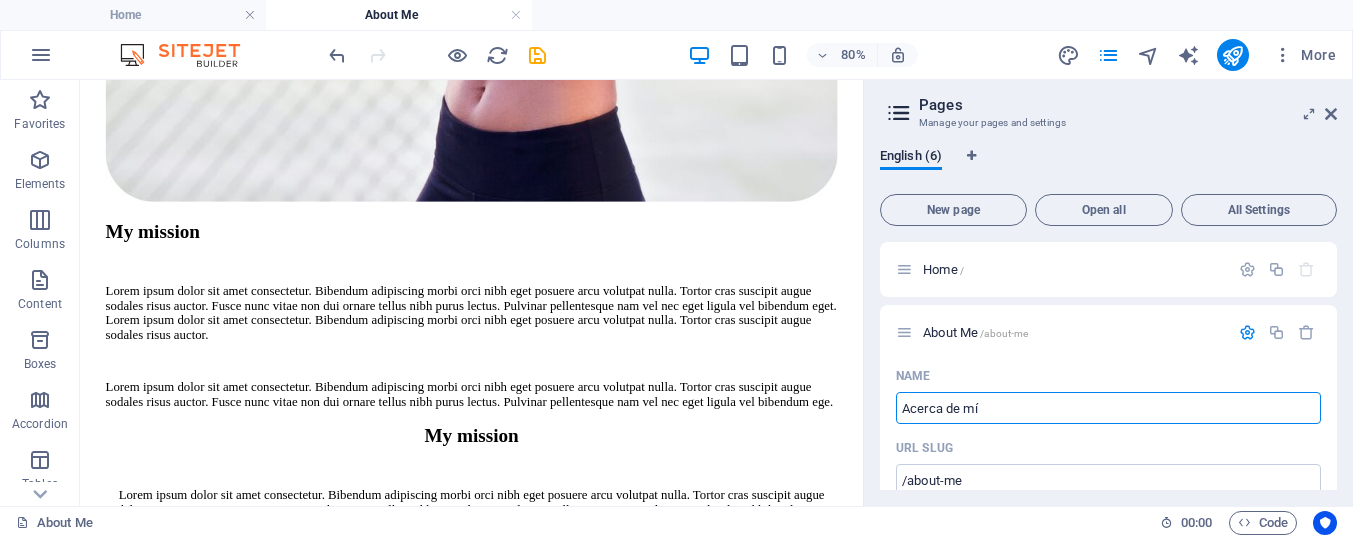 type on "Acerca de mí" 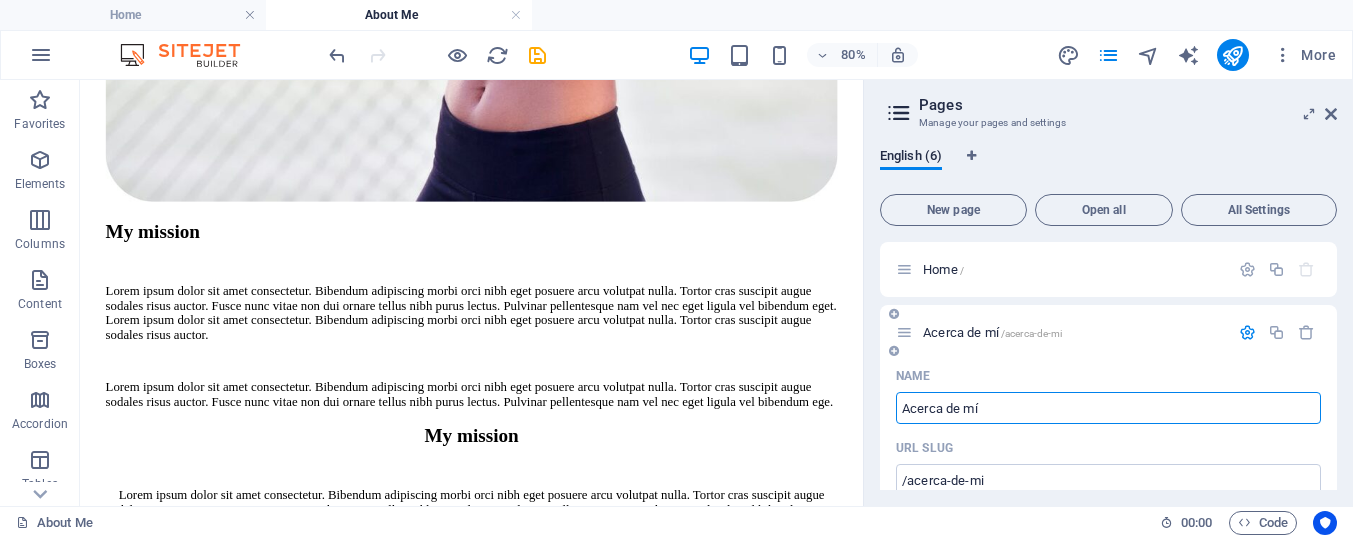 type on "Acerca de mí" 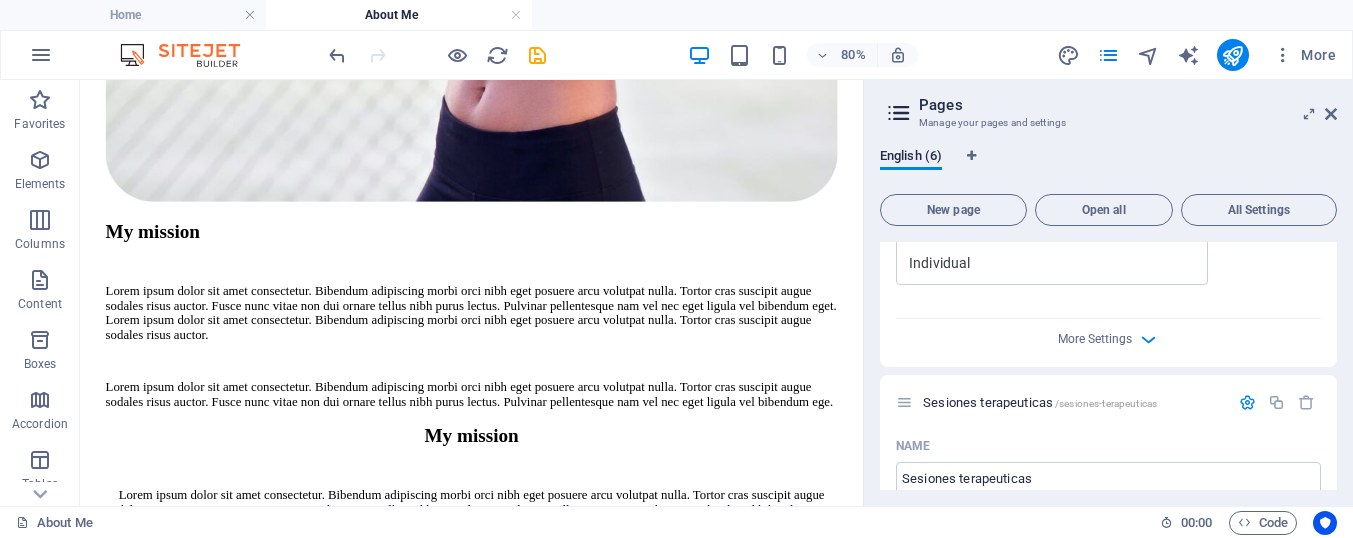scroll, scrollTop: 809, scrollLeft: 0, axis: vertical 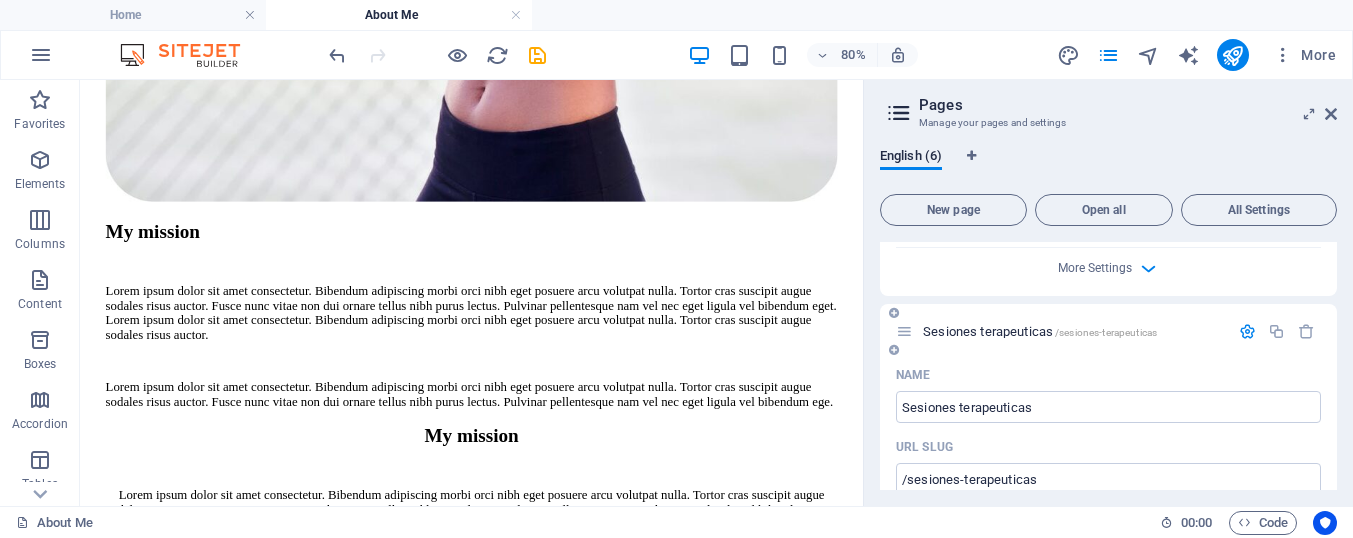 click at bounding box center (1247, 331) 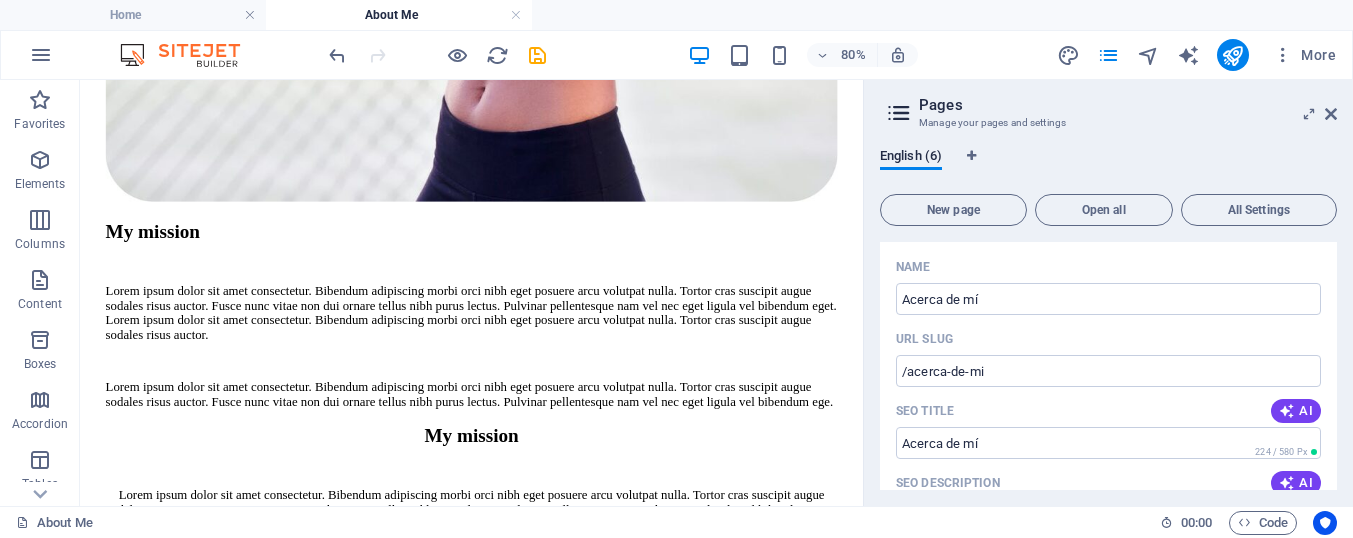 scroll, scrollTop: 0, scrollLeft: 0, axis: both 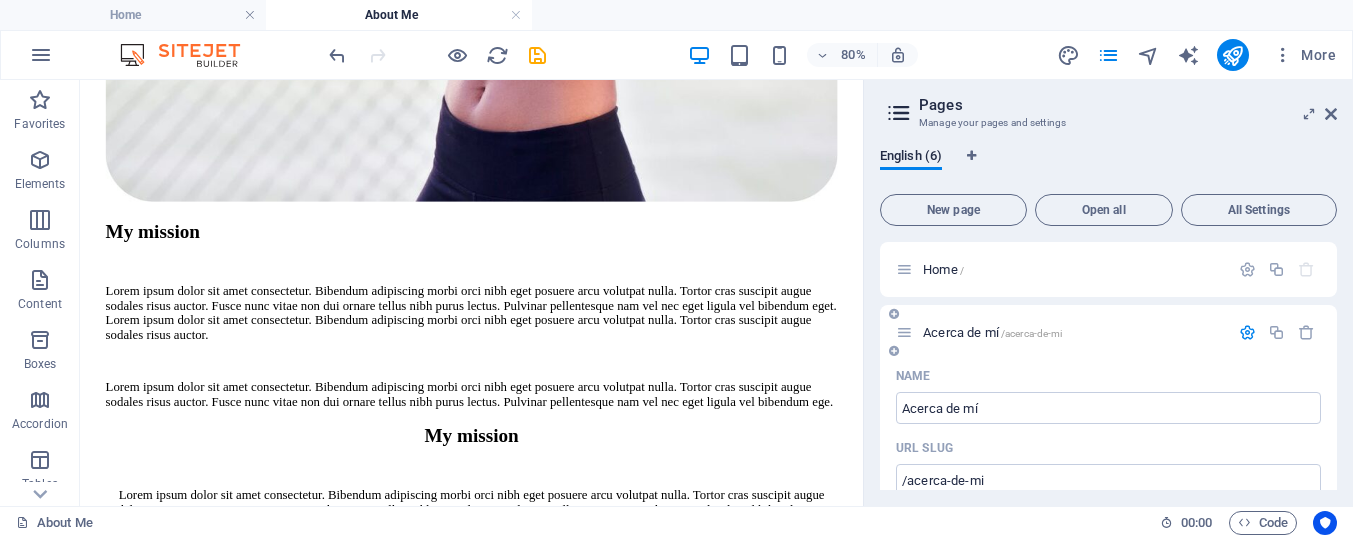 click at bounding box center [1247, 332] 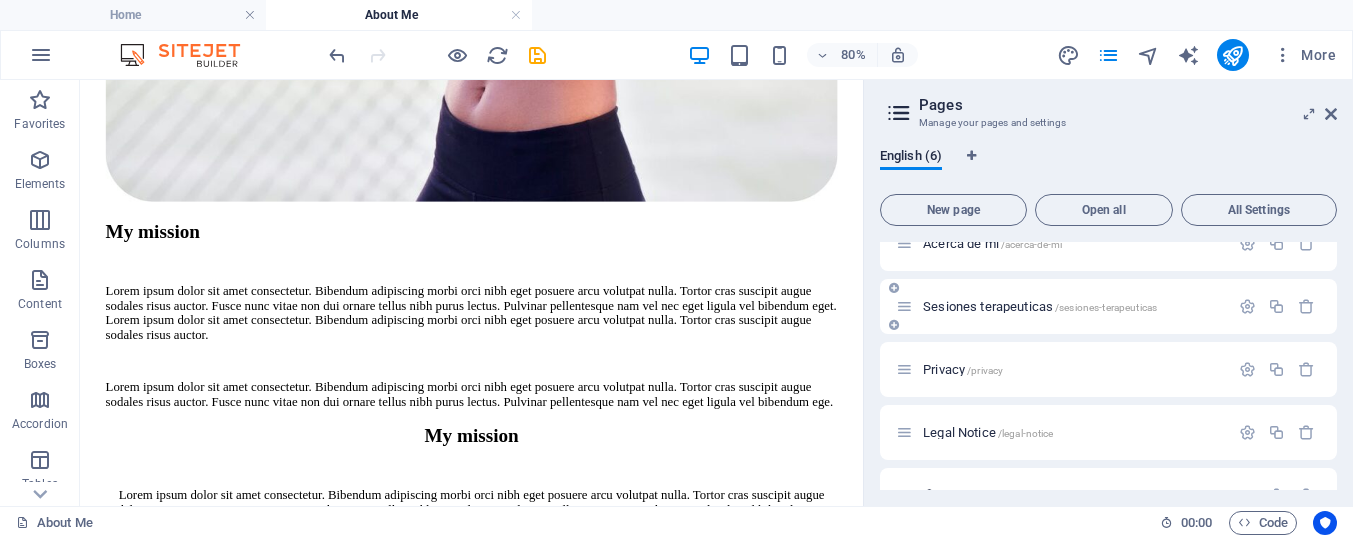 scroll, scrollTop: 130, scrollLeft: 0, axis: vertical 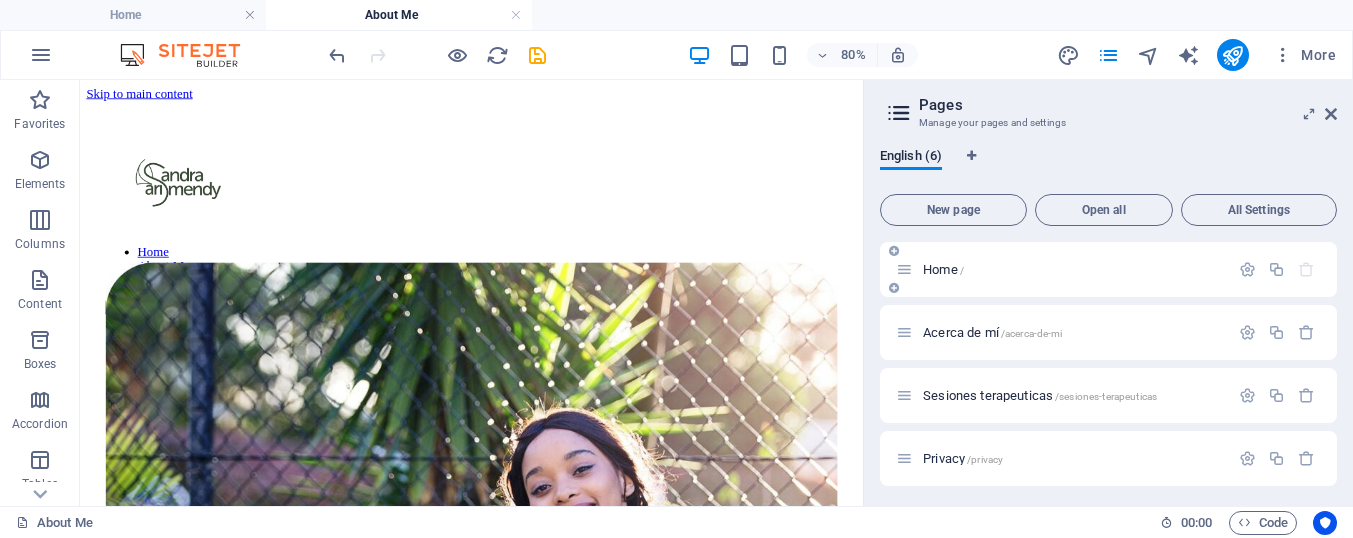 click on "Home /" at bounding box center [1073, 269] 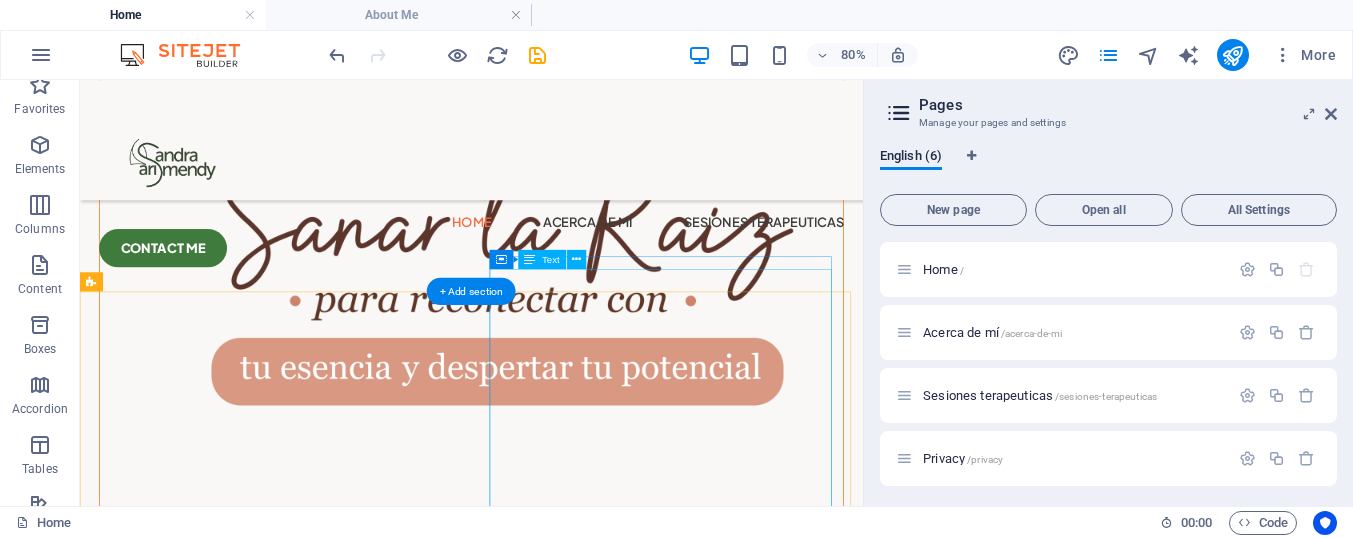 scroll, scrollTop: 688, scrollLeft: 0, axis: vertical 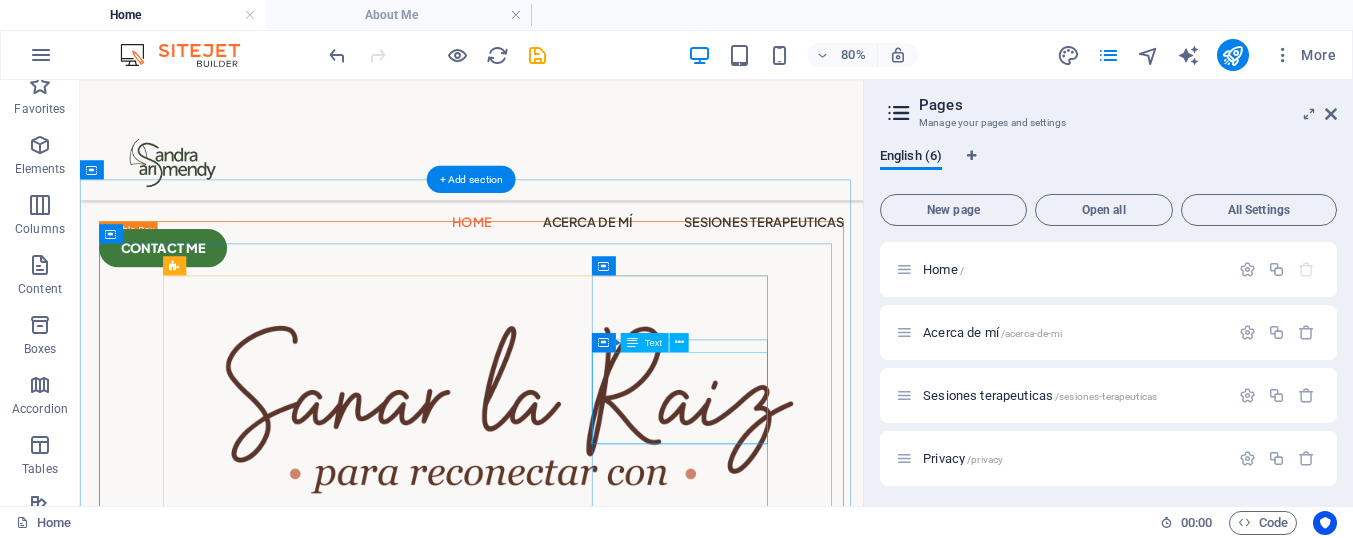 click on "Mi enfoque une lo terapéutico, lo espiritual y lo ritual" at bounding box center [296, 2927] 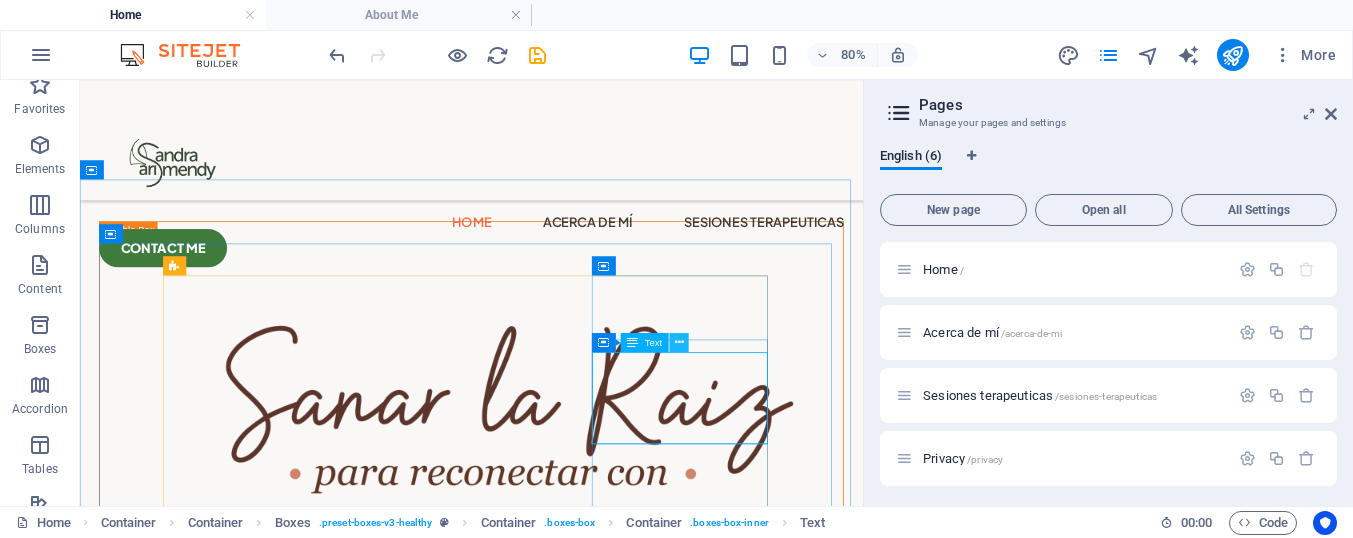 click at bounding box center [679, 342] 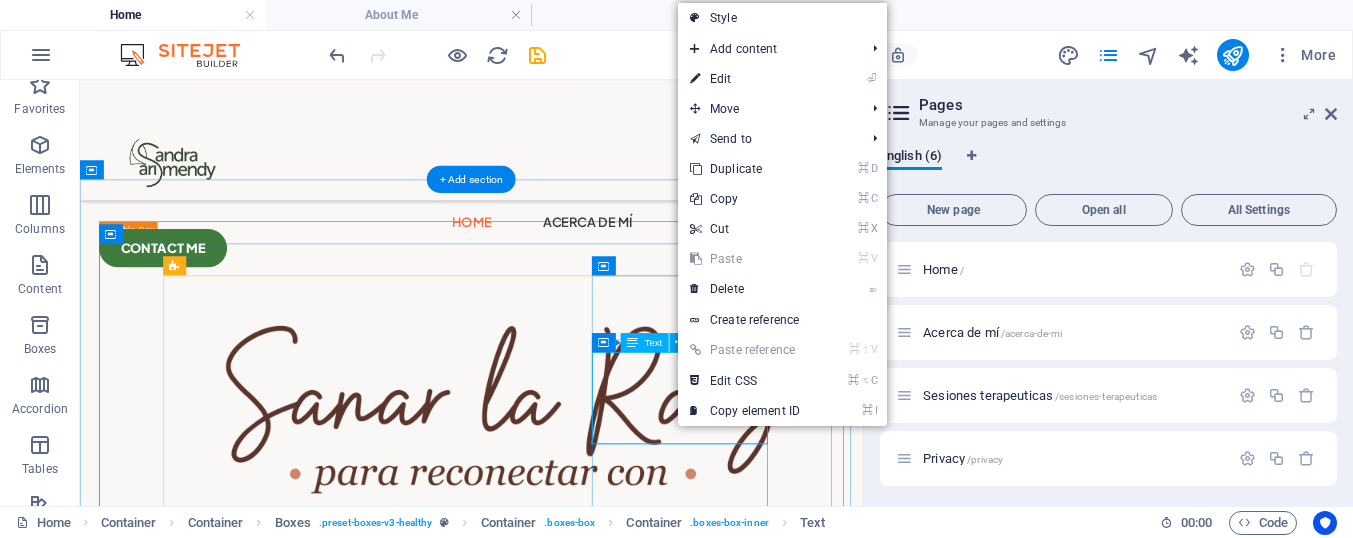 click on "Mi enfoque une lo terapéutico, lo espiritual y lo ritual" at bounding box center (296, 2927) 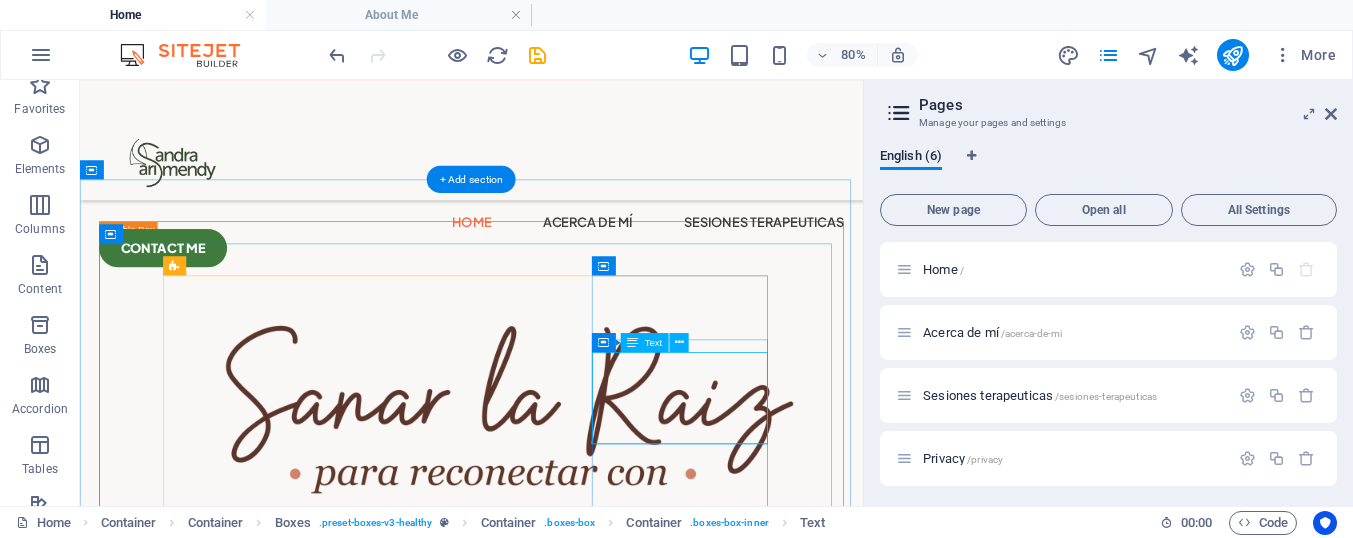 click on "Mi enfoque une lo terapéutico, lo espiritual y lo ritual" at bounding box center (296, 2927) 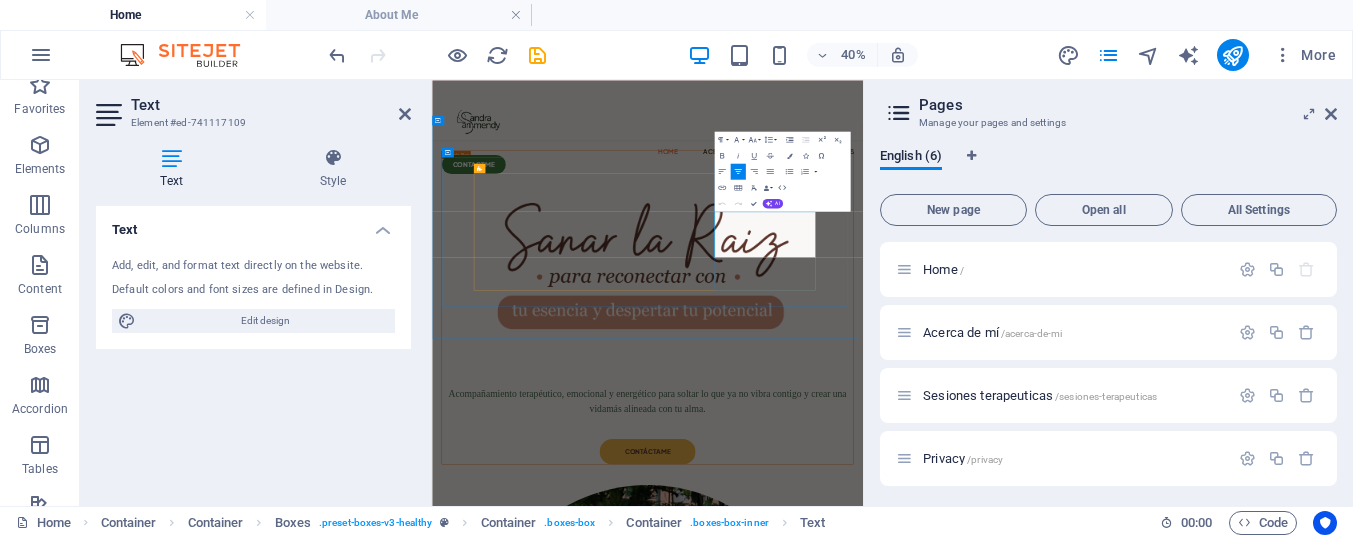 drag, startPoint x: 1363, startPoint y: 512, endPoint x: 1177, endPoint y: 446, distance: 197.36261 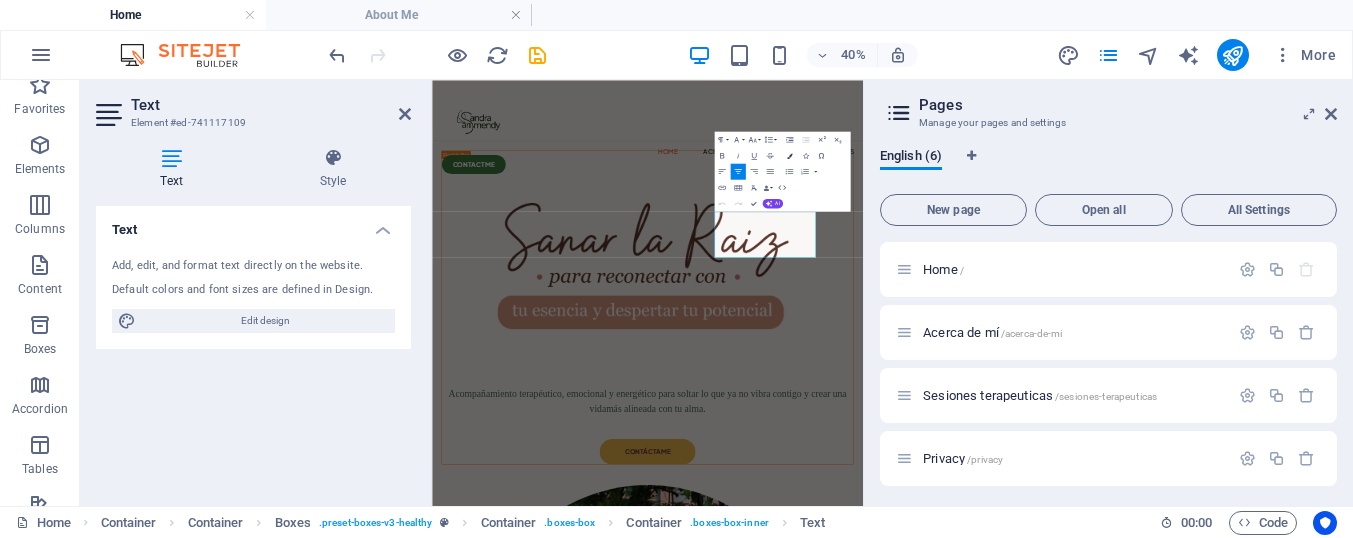 click at bounding box center [789, 155] 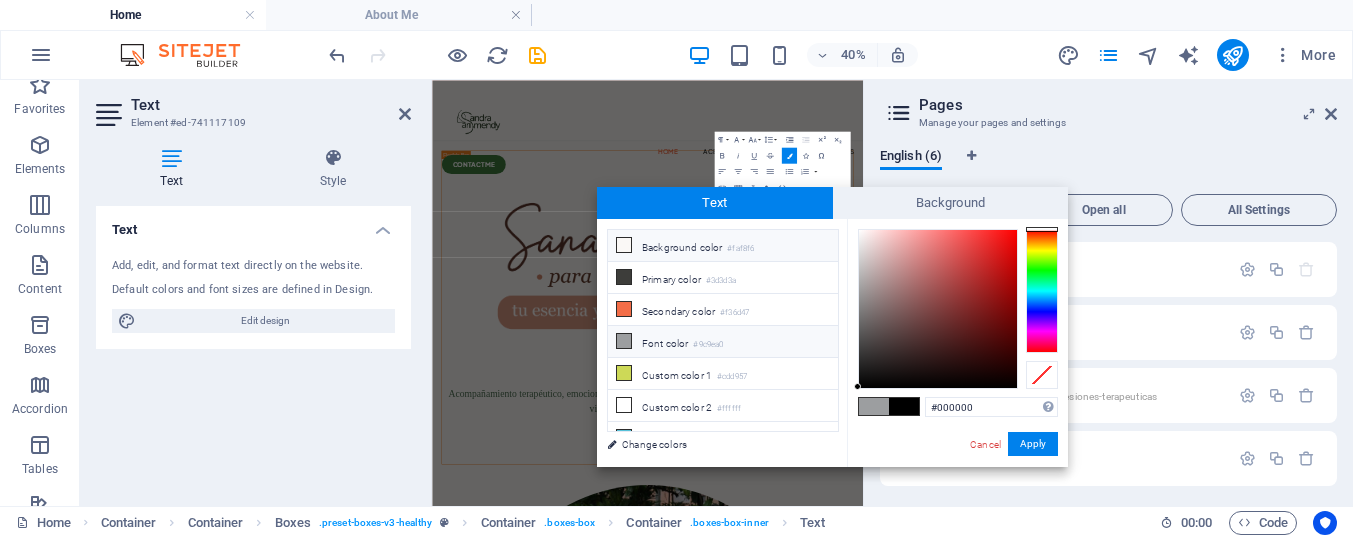 click at bounding box center [624, 245] 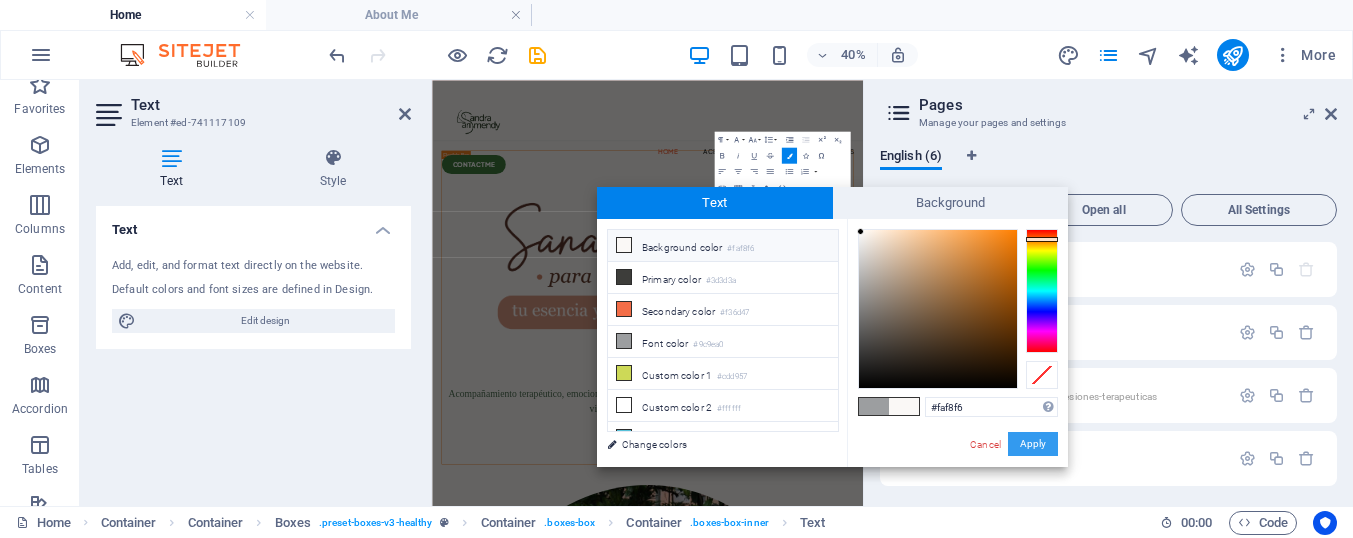 click on "Apply" at bounding box center (1033, 444) 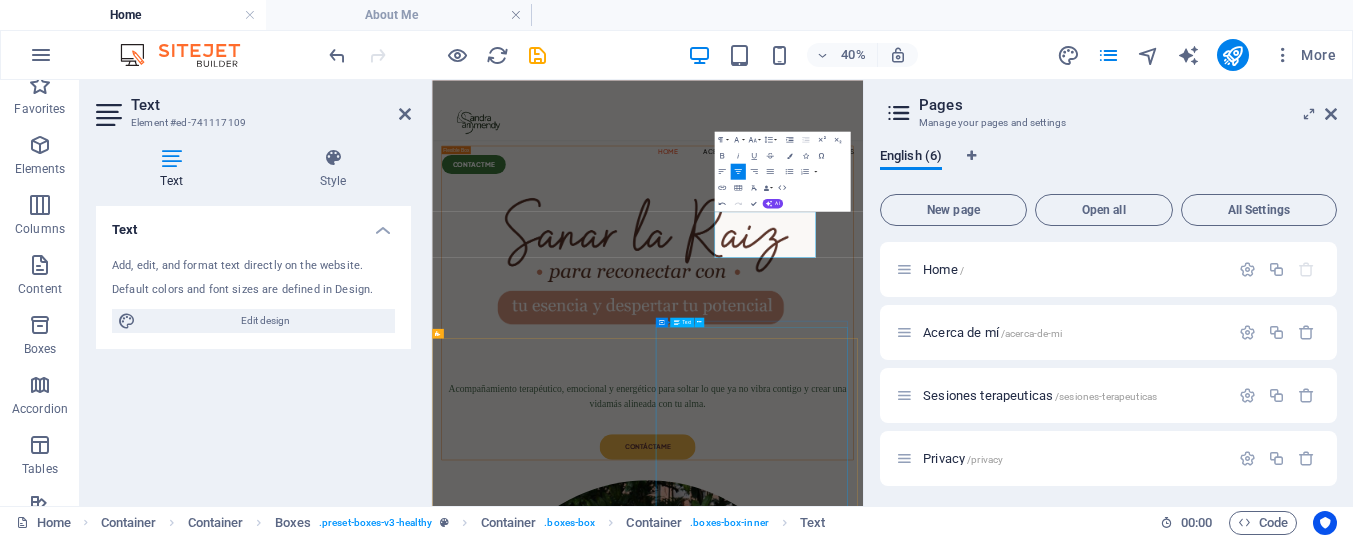 click on "Soy [FIRST] [LAST] Terapeuta especializada en sanación emocional y energética, acupunturista, especialista en geomedicina, angeloterapeuta, profesora de yoga, meditación, biodanza y creadora del Método Raíz. He acompañado a cientos de personas a sanar sus historias, reconectar con su sabiduría interior y transformar su vida desde un lugar auténtico. Trabajo con el cuerpo, las emociones, la energía y el alma. Mi enfoque une lo terapéutico, lo espiritual y lo ritual, integrando herramientas como tapping, respiración, visualización, canalización y medicinas vibracionales como las esencias florales y minerales. Creo profundamente que sanar es recordar quién eres. Y estoy aquí para acompañarte a volver a ti ." at bounding box center (971, 4603) 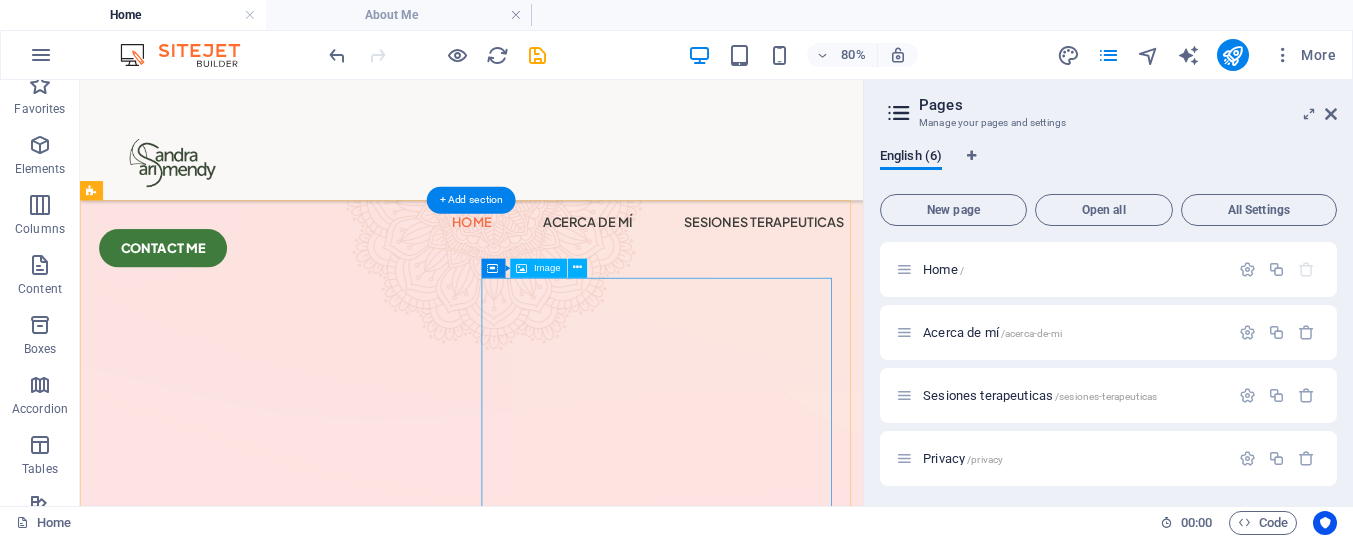 scroll, scrollTop: 718, scrollLeft: 0, axis: vertical 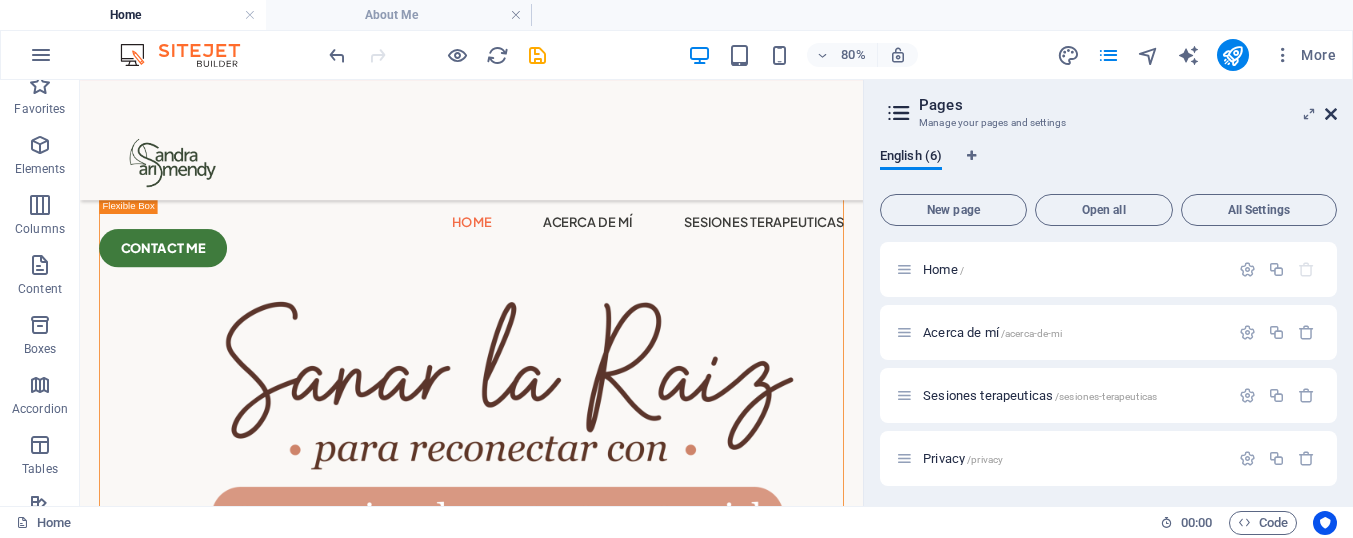 drag, startPoint x: 1334, startPoint y: 112, endPoint x: 1241, endPoint y: 39, distance: 118.22859 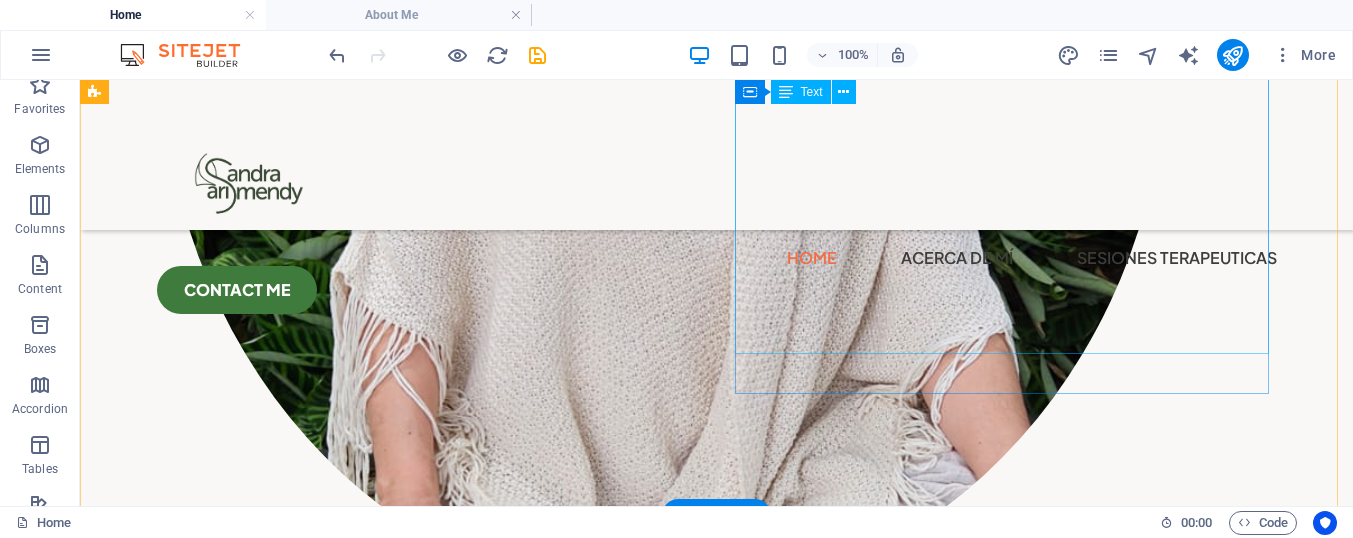 scroll, scrollTop: 2324, scrollLeft: 0, axis: vertical 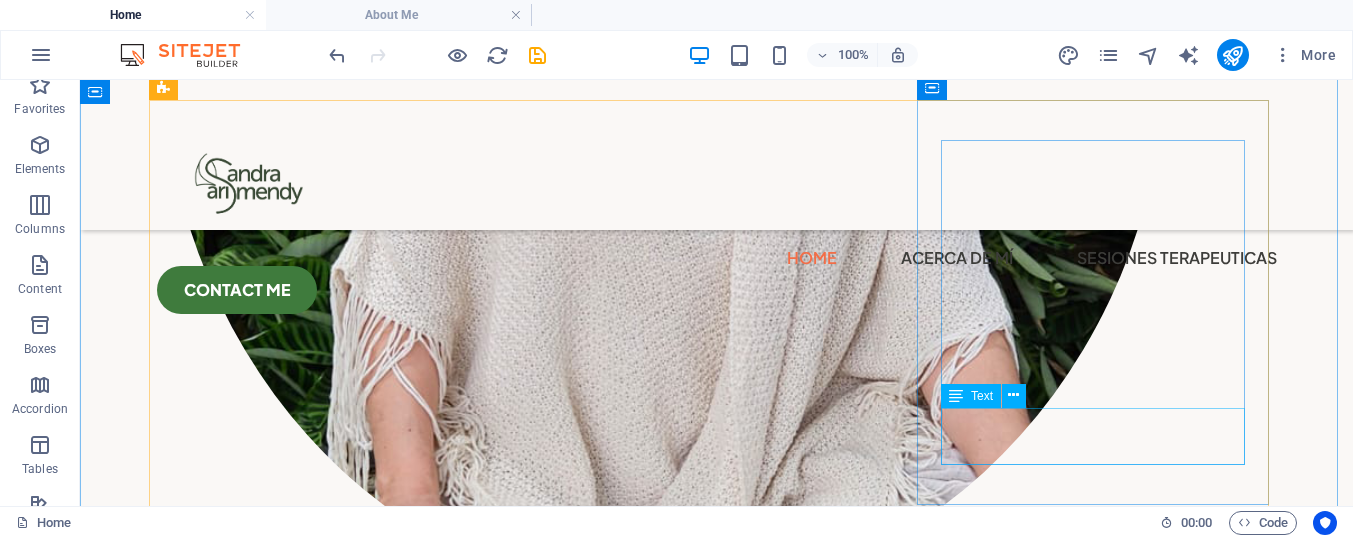 click on "Conecta con la vida a través del cuerpo y el movimiento." at bounding box center (333, 3668) 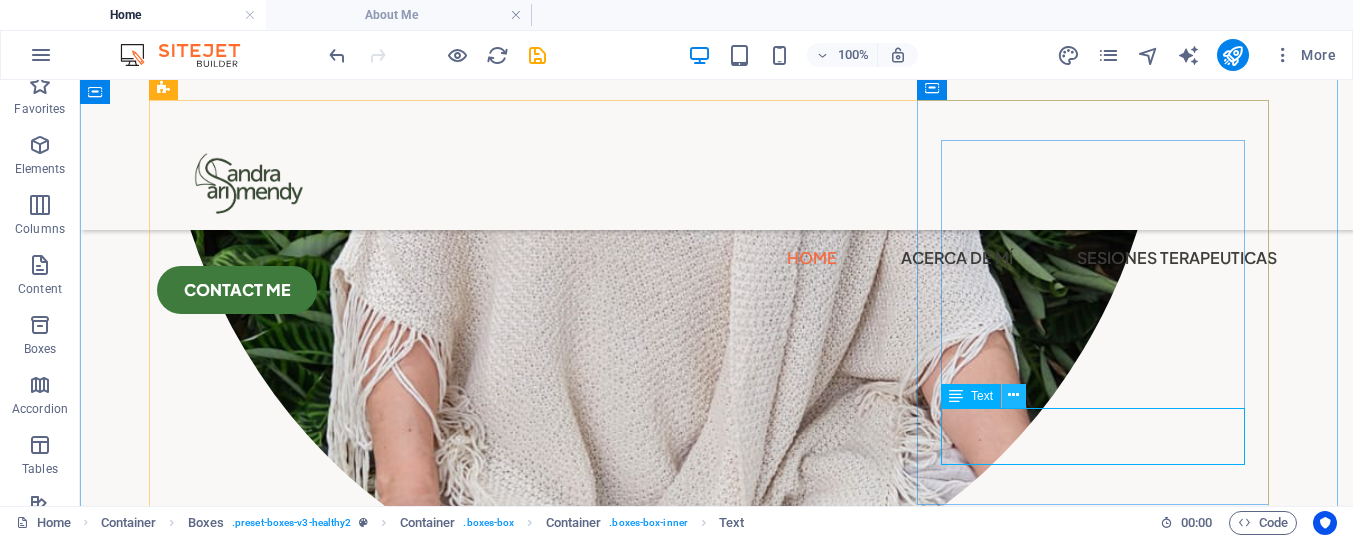 click at bounding box center [1013, 395] 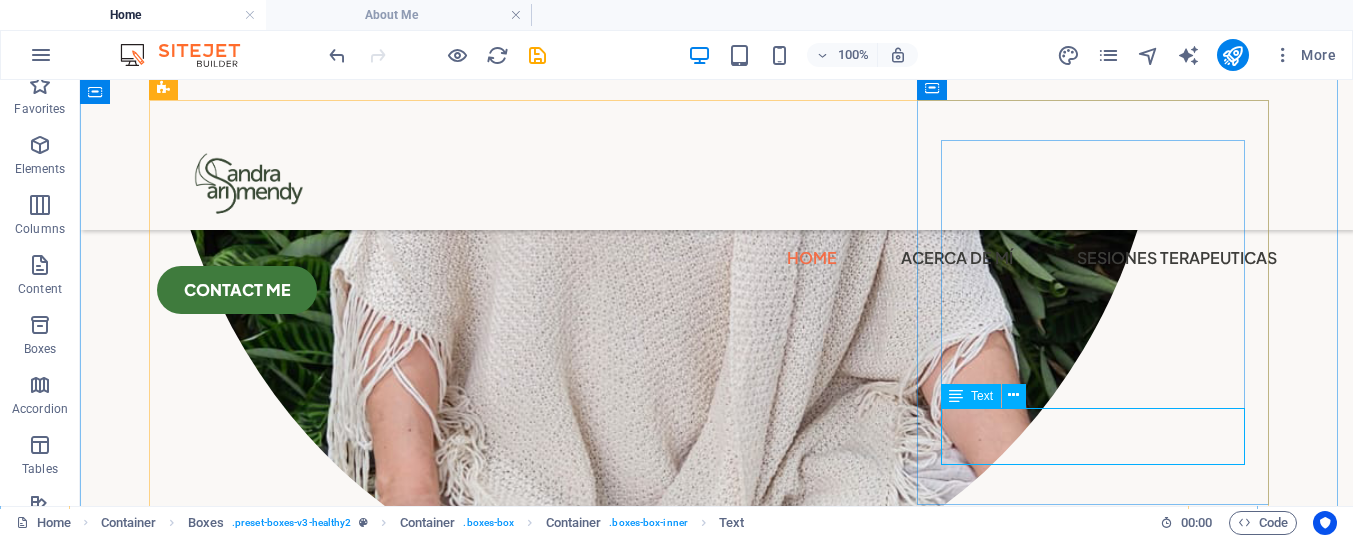 click on "Conecta con la vida a través del cuerpo y el movimiento." at bounding box center (333, 3668) 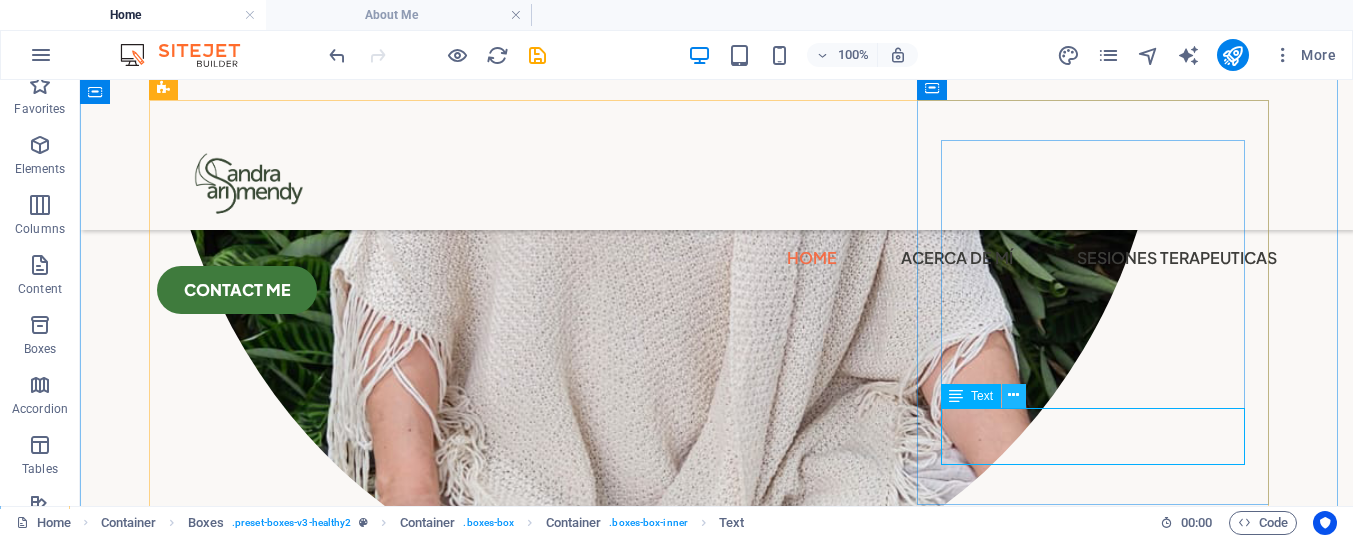 click at bounding box center (1013, 395) 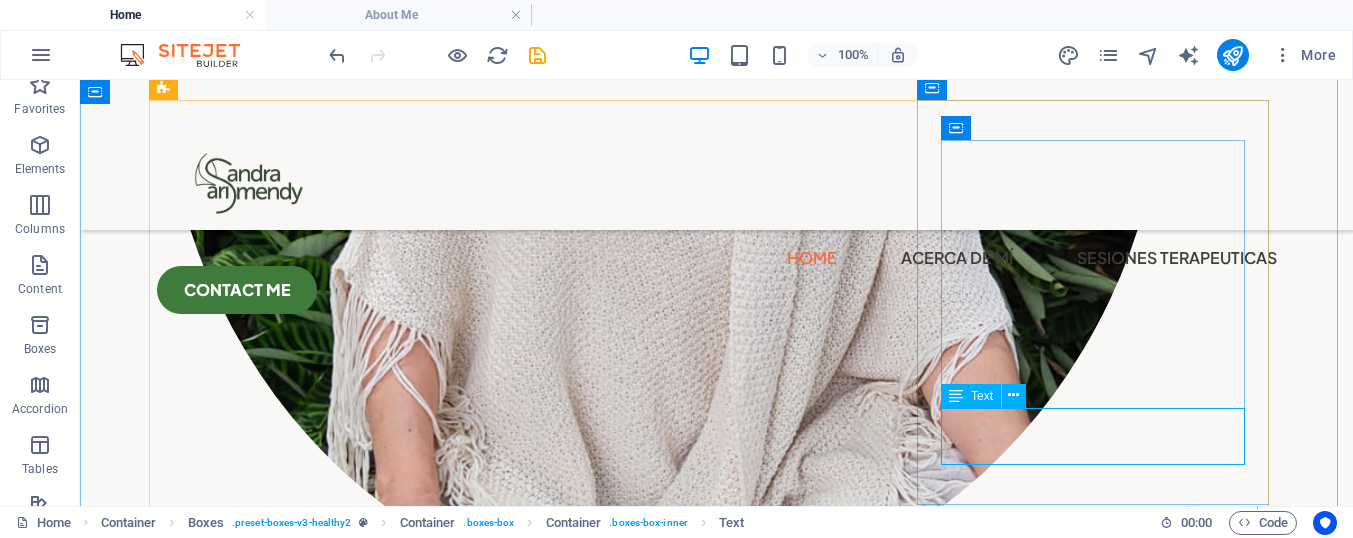 click on "Conecta con la vida a través del cuerpo y el movimiento." at bounding box center (333, 3668) 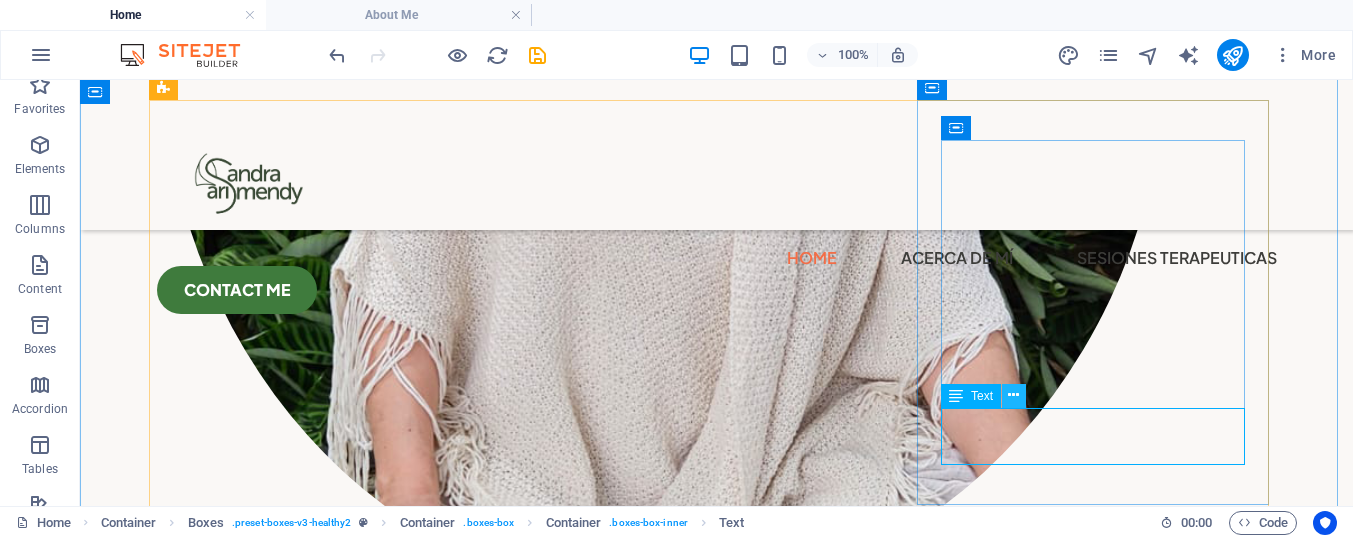 click at bounding box center [1014, 396] 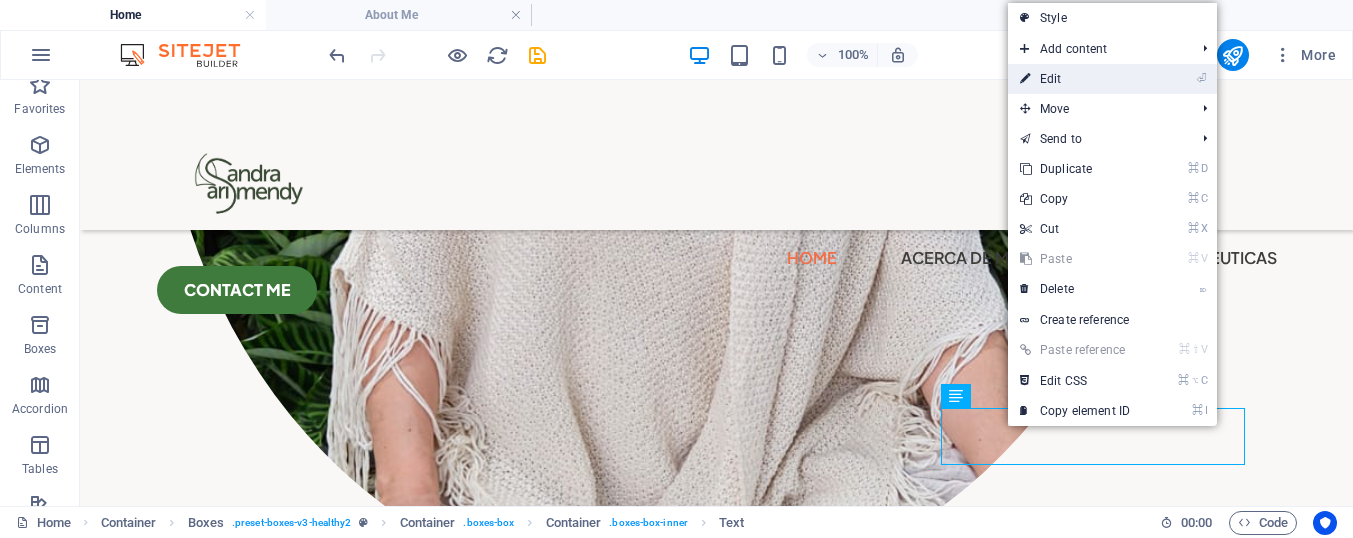 click on "⏎  Edit" at bounding box center [1075, 79] 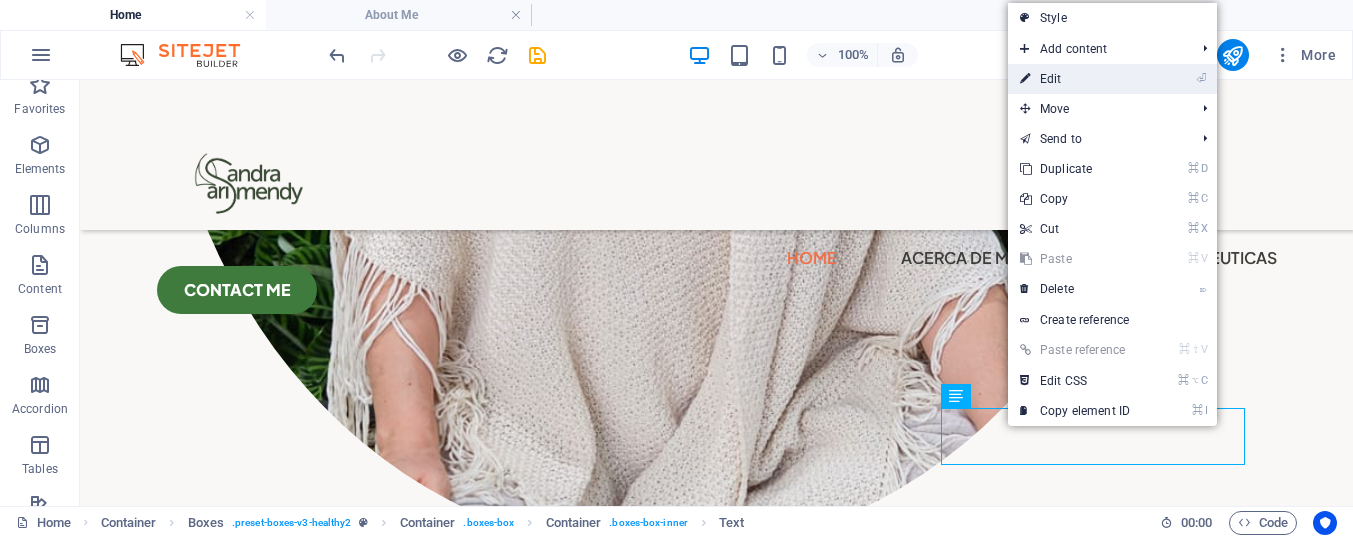 scroll, scrollTop: 2307, scrollLeft: 0, axis: vertical 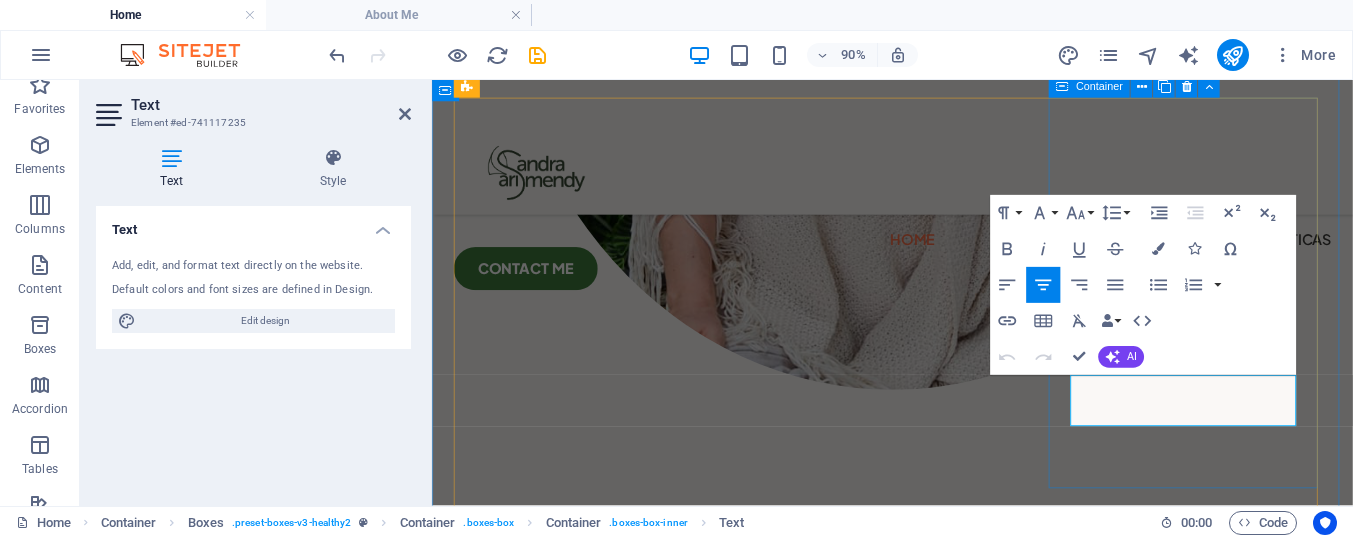 drag, startPoint x: 1386, startPoint y: 454, endPoint x: 1133, endPoint y: 407, distance: 257.32858 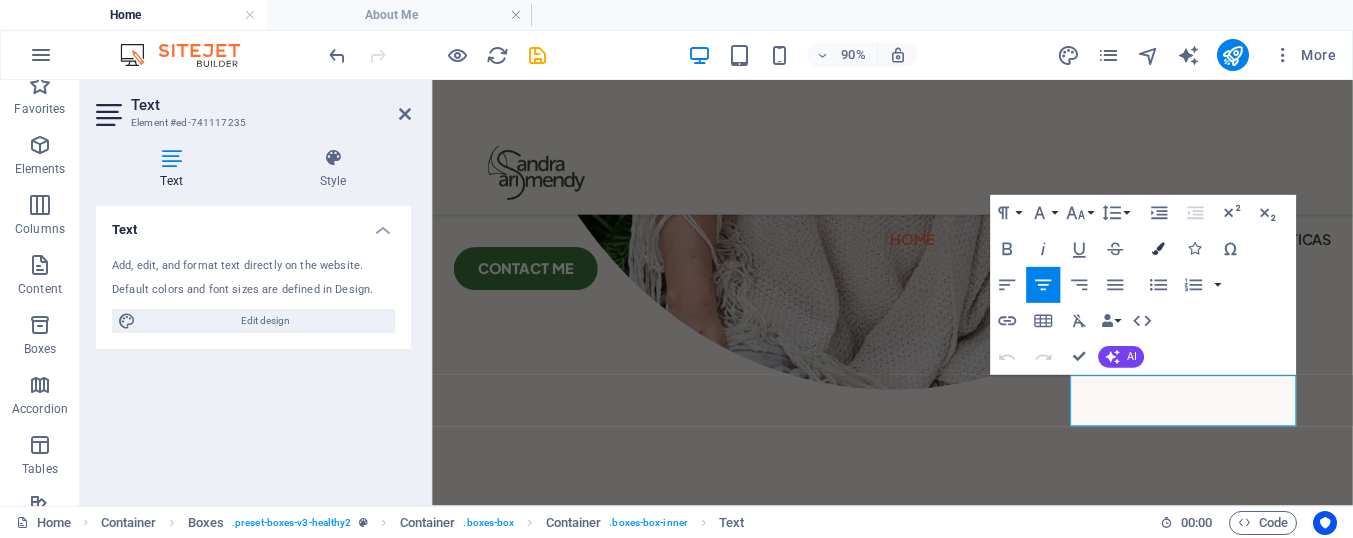 click on "Colors" at bounding box center (1158, 249) 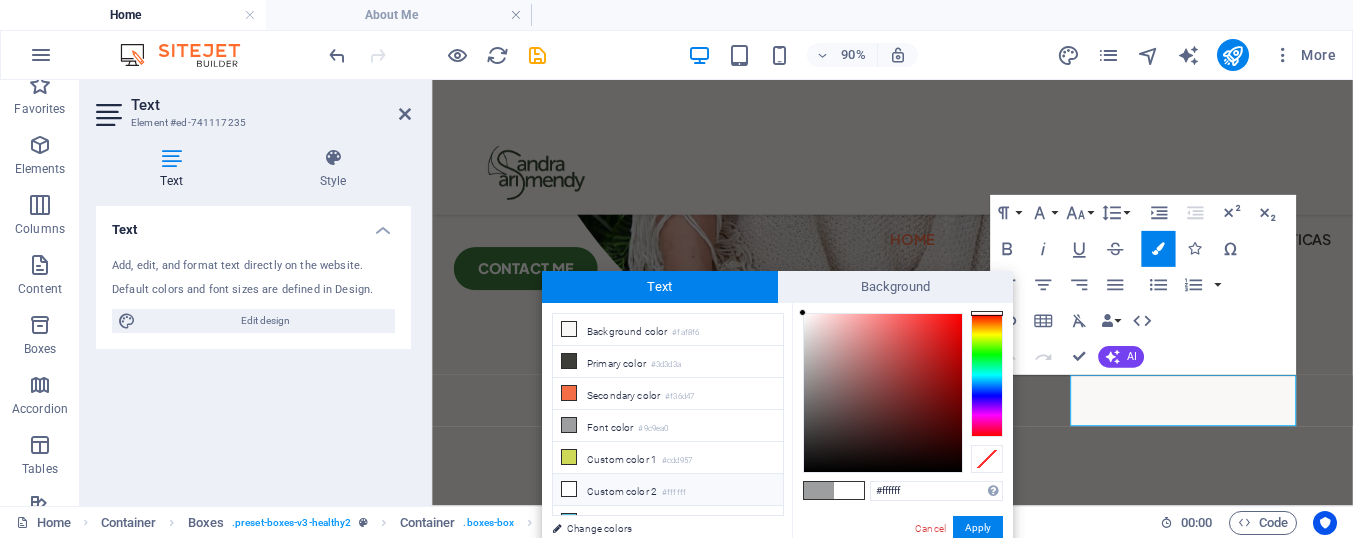 drag, startPoint x: 831, startPoint y: 335, endPoint x: 789, endPoint y: 304, distance: 52.201534 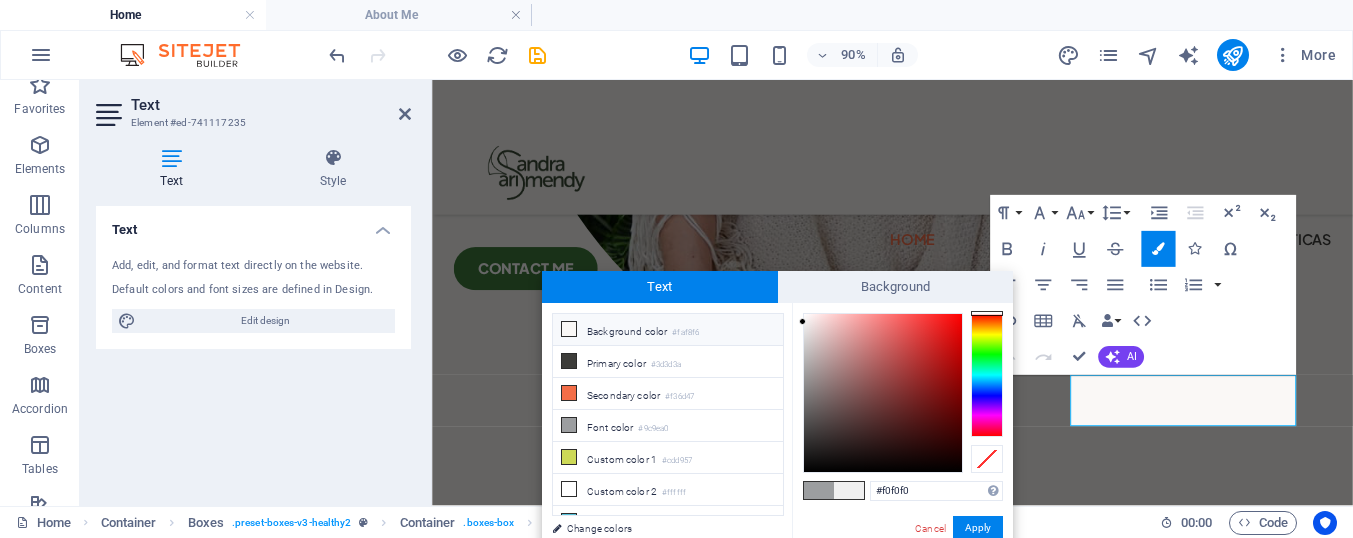 click on "Background color
#faf8f6" at bounding box center [668, 330] 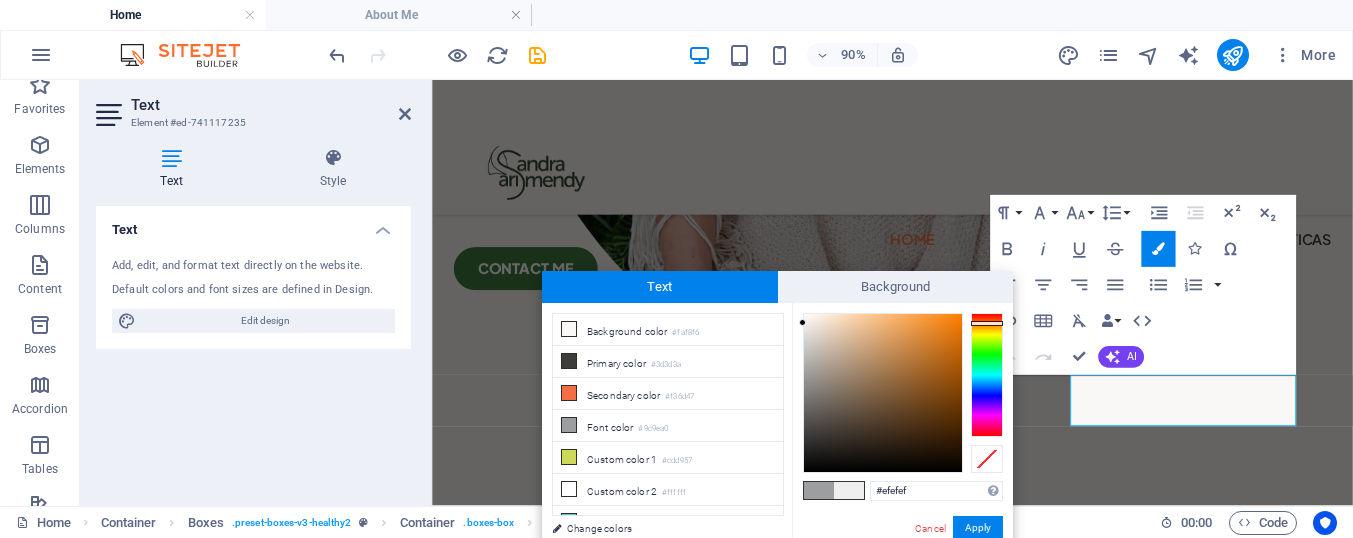 click on "less
Background color
#faf8f6
Primary color
#3d3d3a
Secondary color
#f36d47
Font color
#efefef" at bounding box center (777, 427) 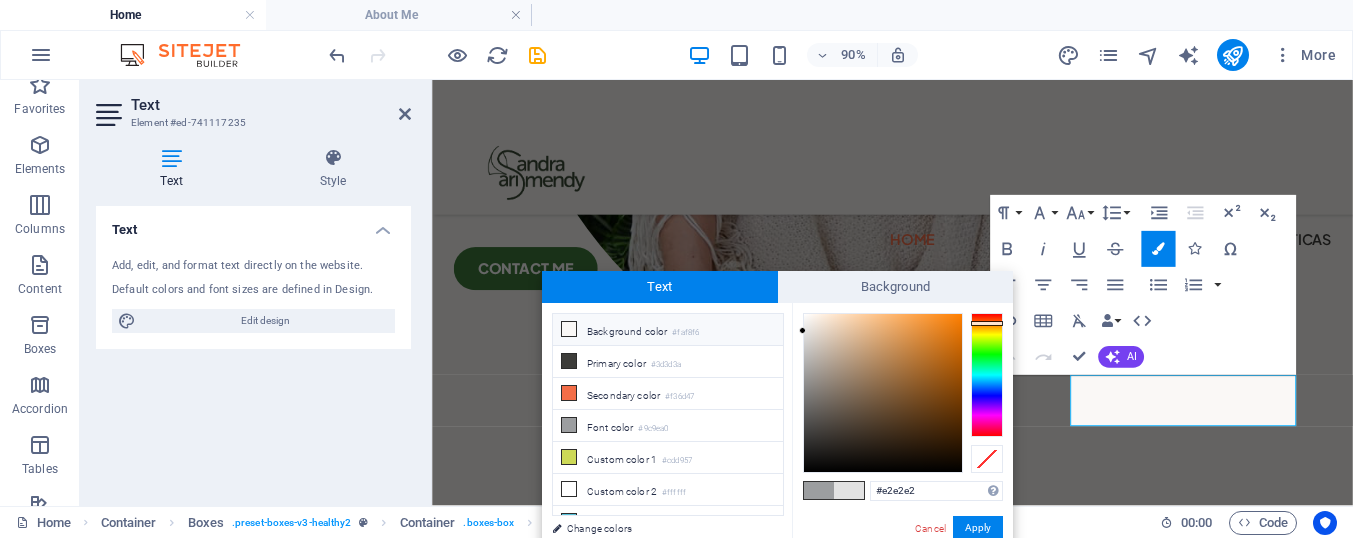 click on "Background color
#faf8f6" at bounding box center (668, 330) 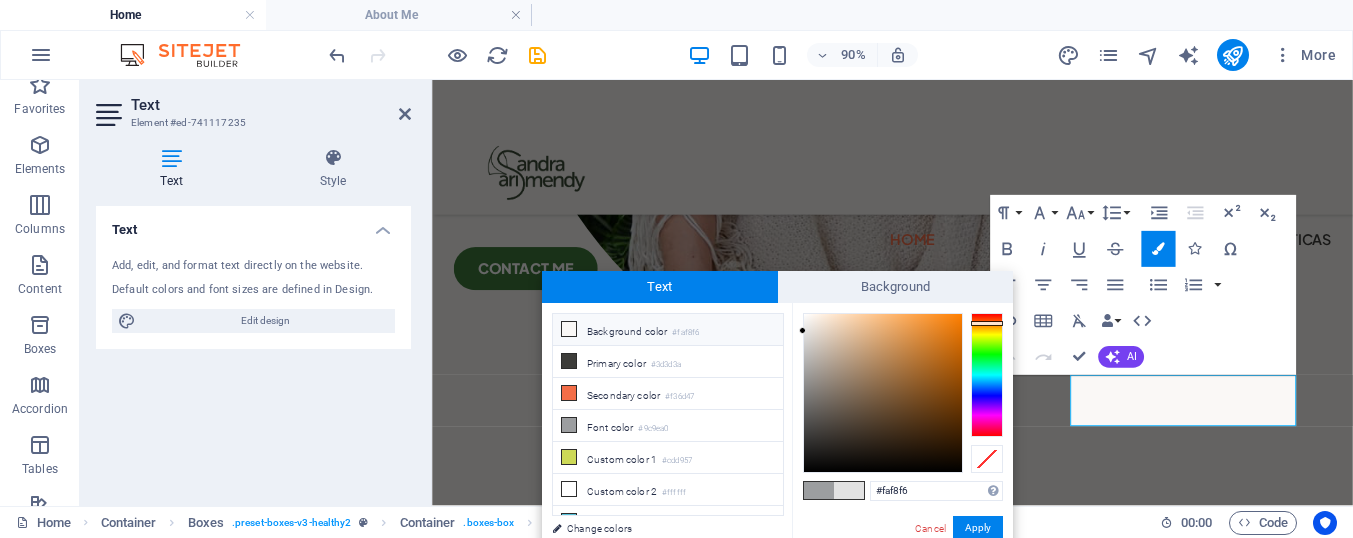 click on "Background color
#faf8f6" at bounding box center (668, 330) 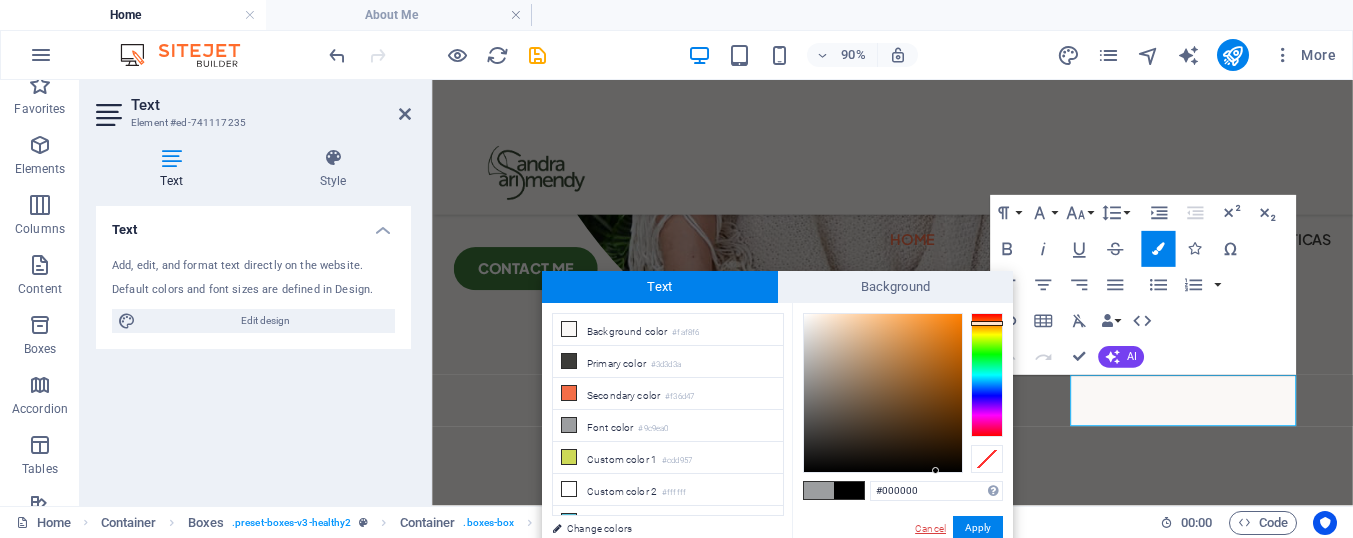 click on "Cancel" at bounding box center [930, 528] 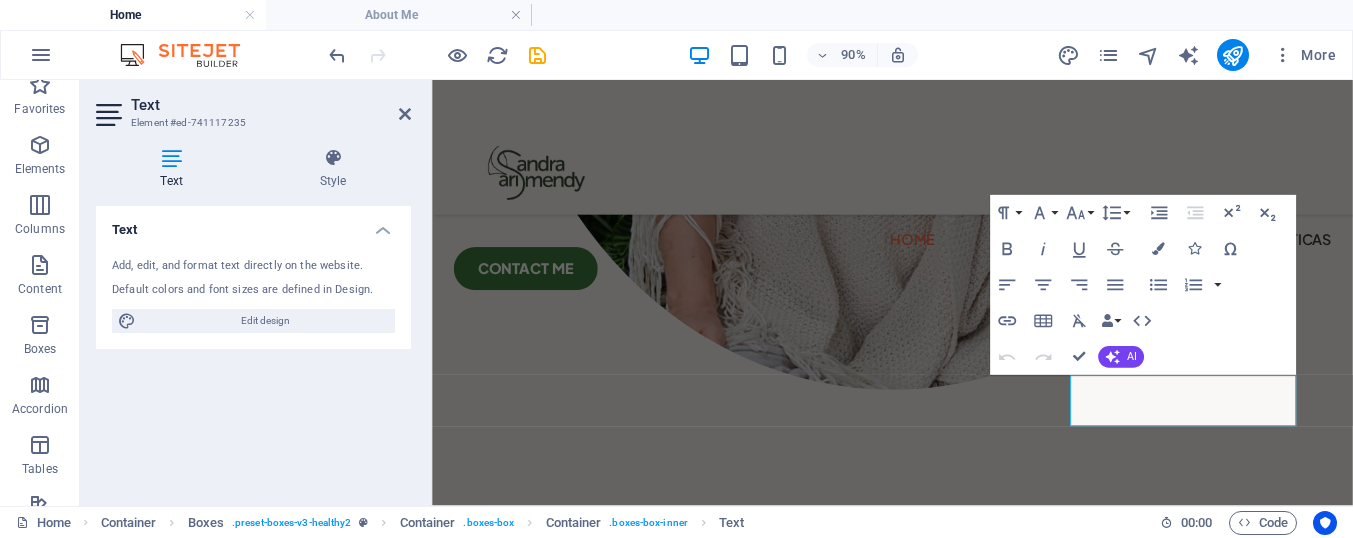 click on "H3   Container   Container   Boxes   Container   Container   Menu Bar   Container   Container   Spacer   Container   Container   Container   H3   Container   Spacer   Container   Text   Container   Image   Unequal Columns   Container   Container   Spacer   Unequal Columns   Container   Container   Text   Container   H2   Container   Boxes   Container   Spacer   Container   Image   H3   Menu   Spacer   Text   Button   Container   H2   Spacer   Spacer   Text   Container   H3   Collection listing   Collection item   Container   Container   Collection item   Container   Image   Container   Image   Container   Container   Spacer   Text   Spacer   Container   Text   Spacer   H3   Container   Spacer   Container   Spacer   Container   Container   Container   Image   H3   Text   Spacer   Icon   Container   Spacer   Container   Text   Container   Text   Container   Spacer   Container   H3   Logo   Container   Spacer   Icon   Container   Spacer   Collection item   Container   Image   Collection item" at bounding box center (892, 293) 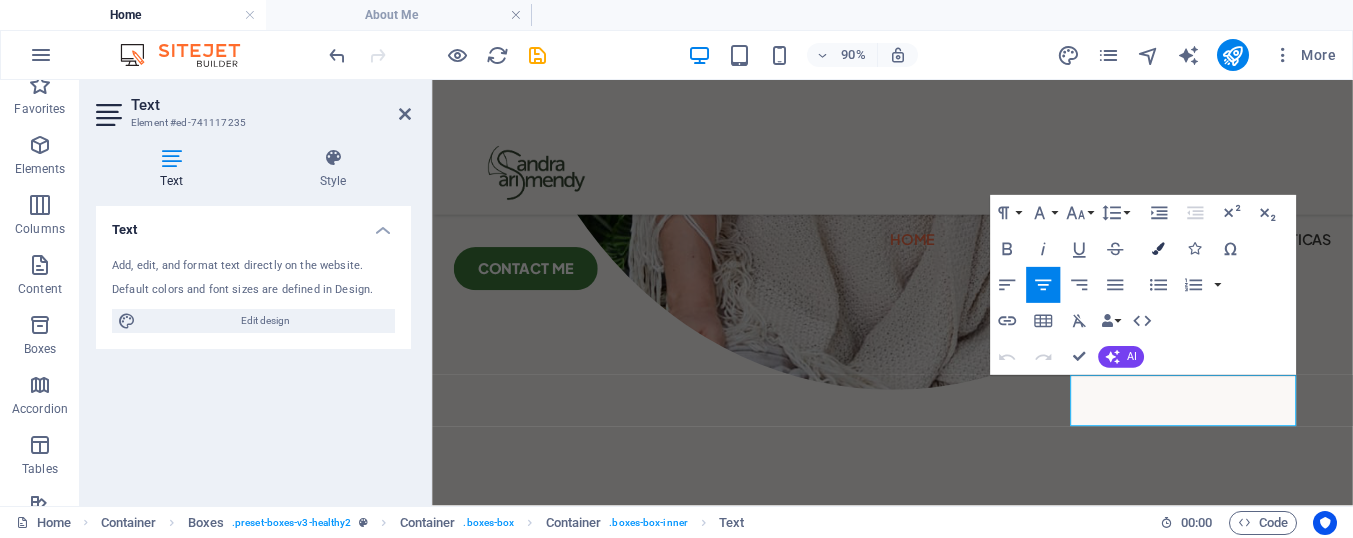 click at bounding box center (1158, 249) 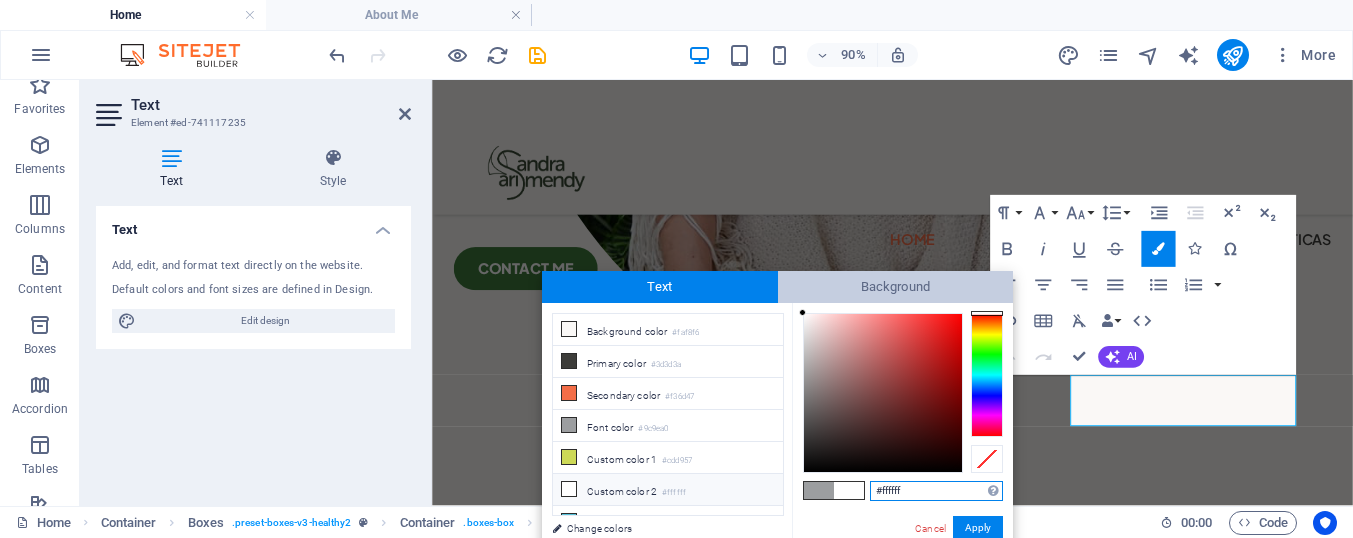 drag, startPoint x: 818, startPoint y: 325, endPoint x: 795, endPoint y: 294, distance: 38.600517 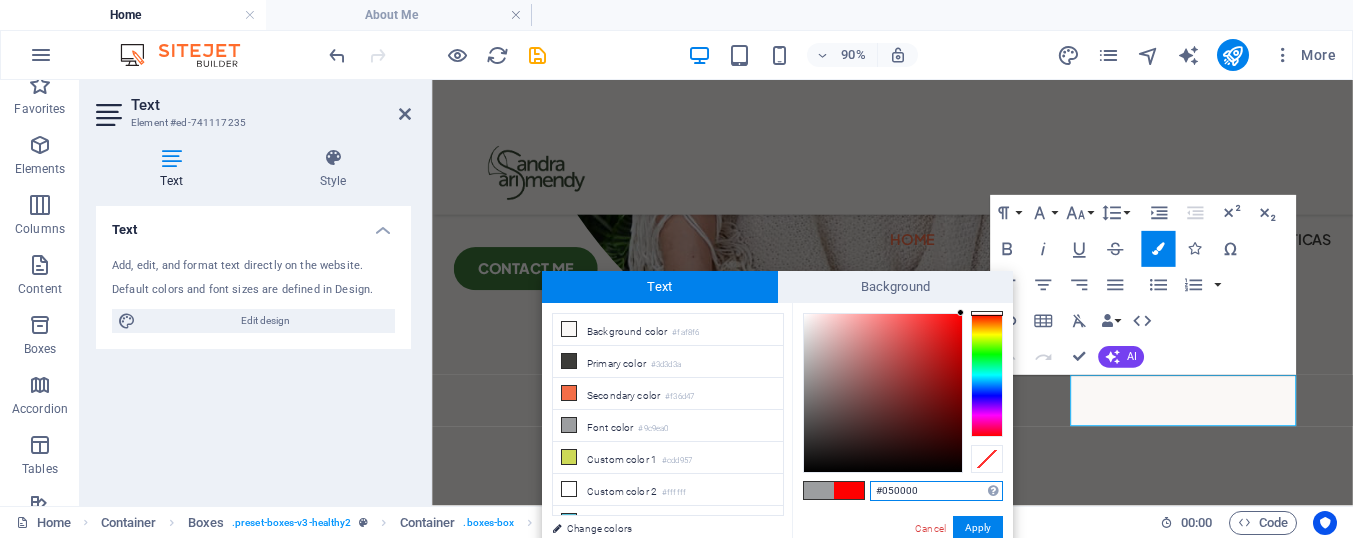 type on "#000000" 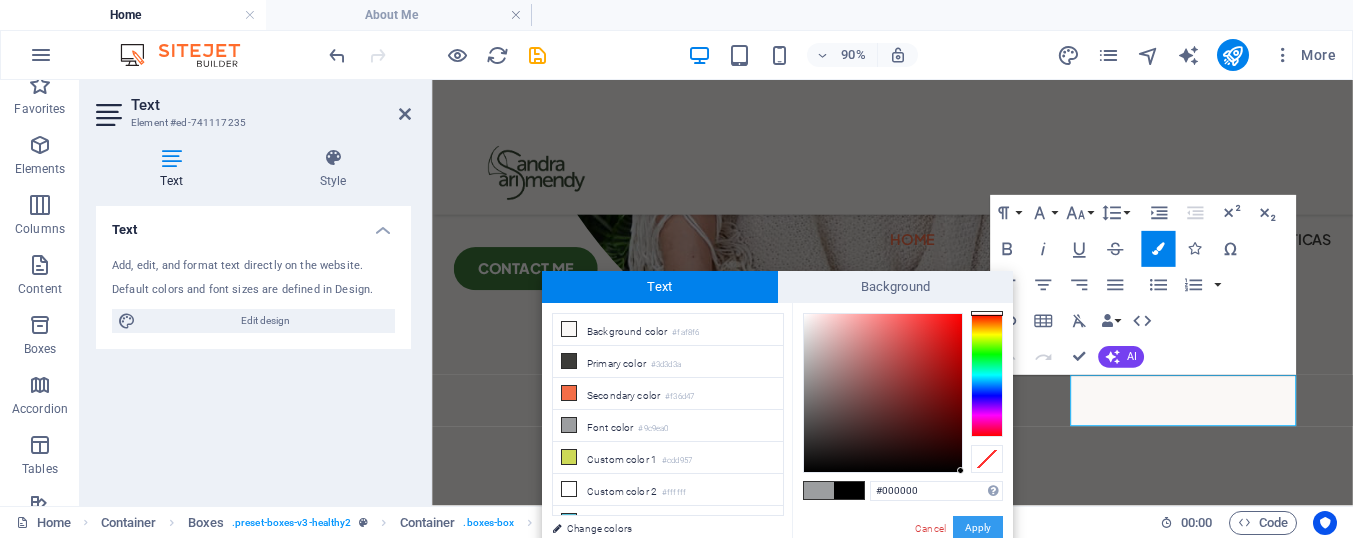 click on "Apply" at bounding box center [978, 528] 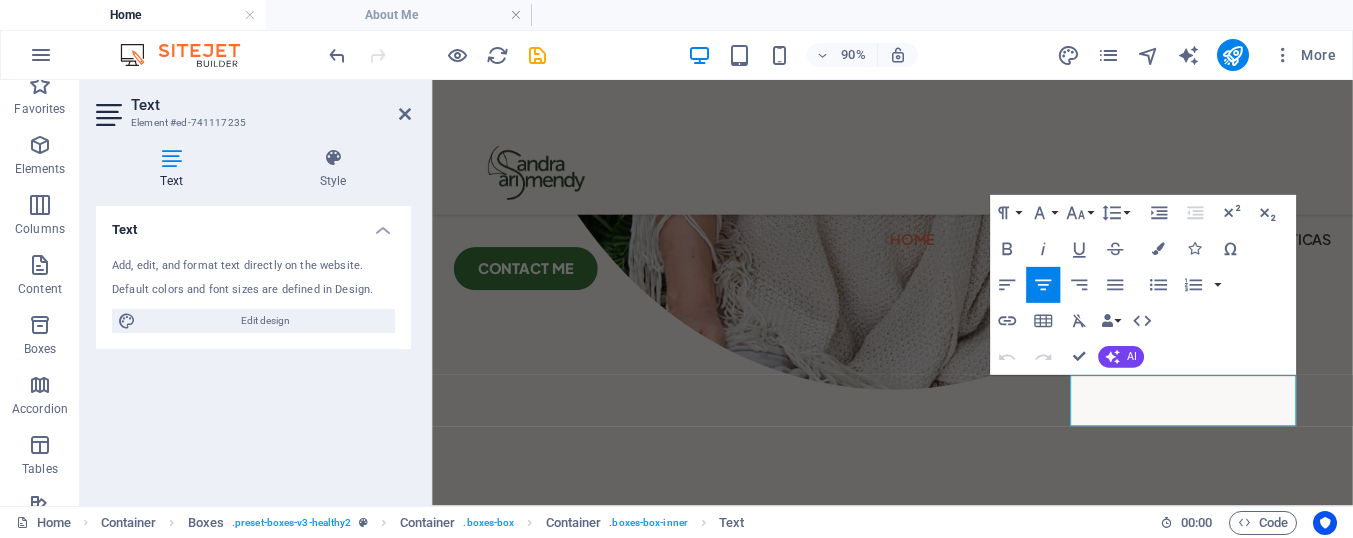 click on "H3   Container   Container   Boxes   Container   Container   Menu Bar   Container   Container   Spacer   Container   Container   Container   H3   Container   Spacer   Container   Text   Container   Image   Unequal Columns   Container   Container   Spacer   Unequal Columns   Container   Container   Text   Container   H2   Container   Boxes   Container   Spacer   Container   Image   H3   Menu   Spacer   Text   Button   Container   H2   Spacer   Spacer   Text   Container   H3   Collection listing   Collection item   Container   Container   Collection item   Container   Image   Container   Image   Container   Container   Spacer   Text   Spacer   Container   Text   Spacer   H3   Container   Spacer   Container   Spacer   Container   Container   Container   Image   H3   Text   Spacer   Icon   Container   Spacer   Container   Text   Container   Text   Container   Spacer   Container   H3   Logo   Container   Spacer   Icon   Container   Spacer   Collection item   Container   Image   Collection item" at bounding box center (892, 293) 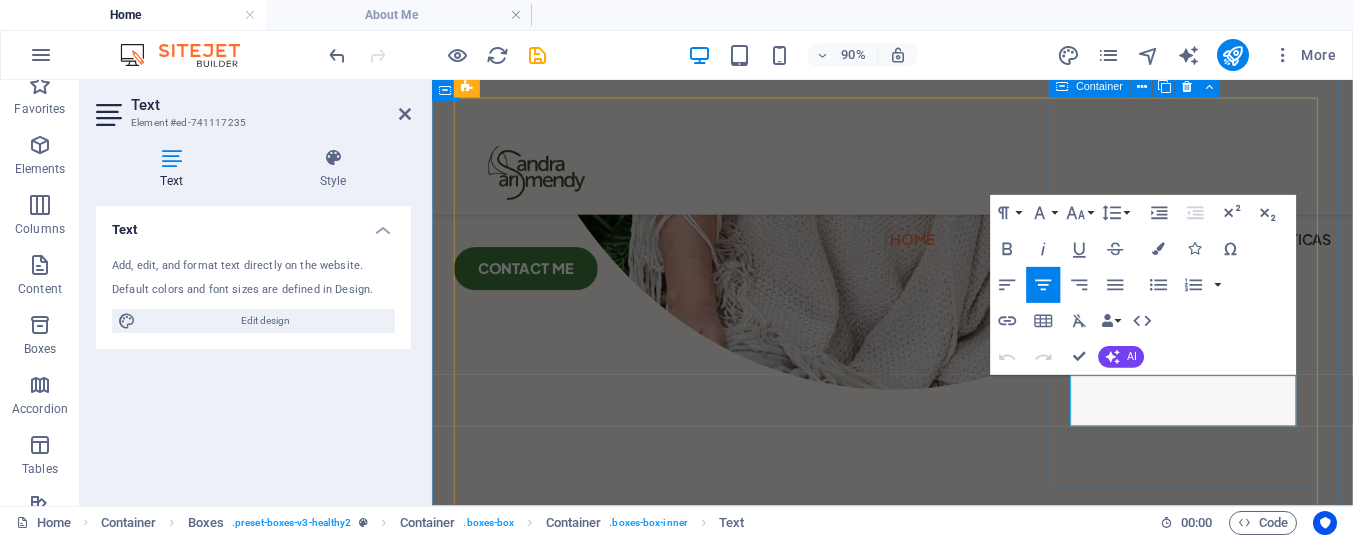 click on "Clases de Biodanza Conecta con la vida a través del cuerpo y el movimiento." at bounding box center (608, 3462) 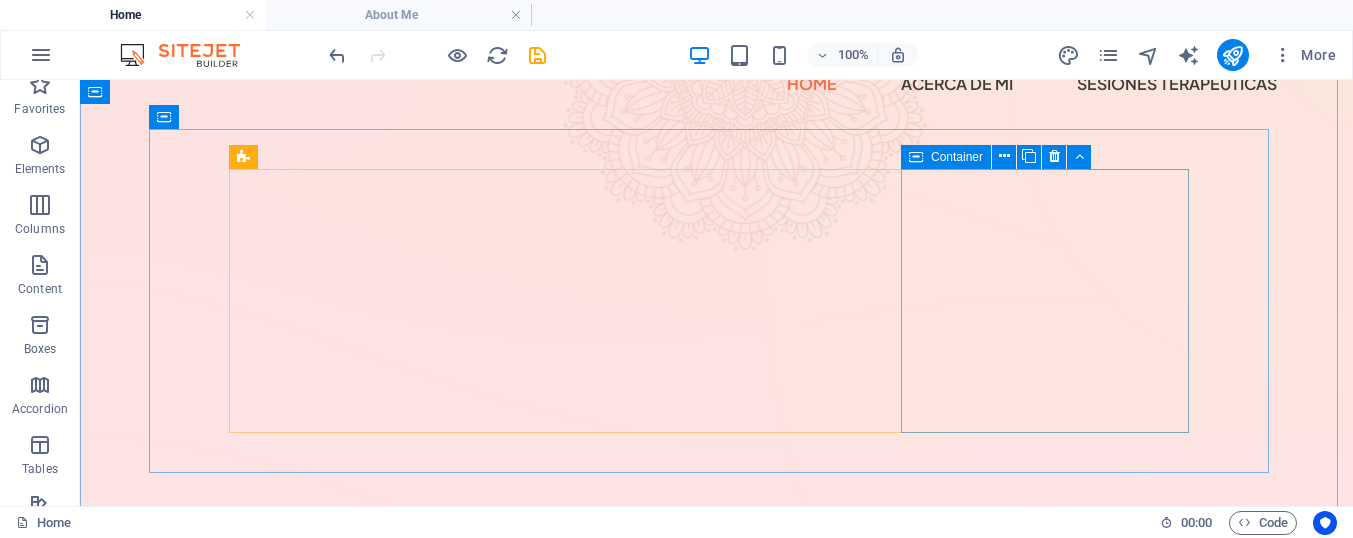 scroll, scrollTop: 0, scrollLeft: 0, axis: both 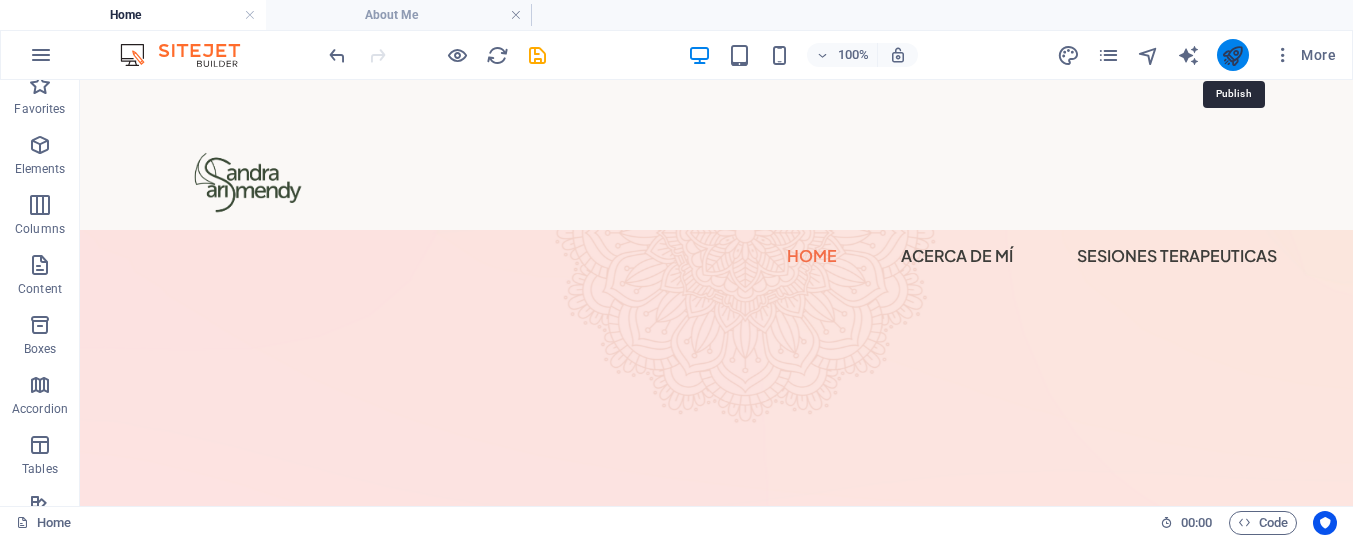 click at bounding box center [1232, 55] 